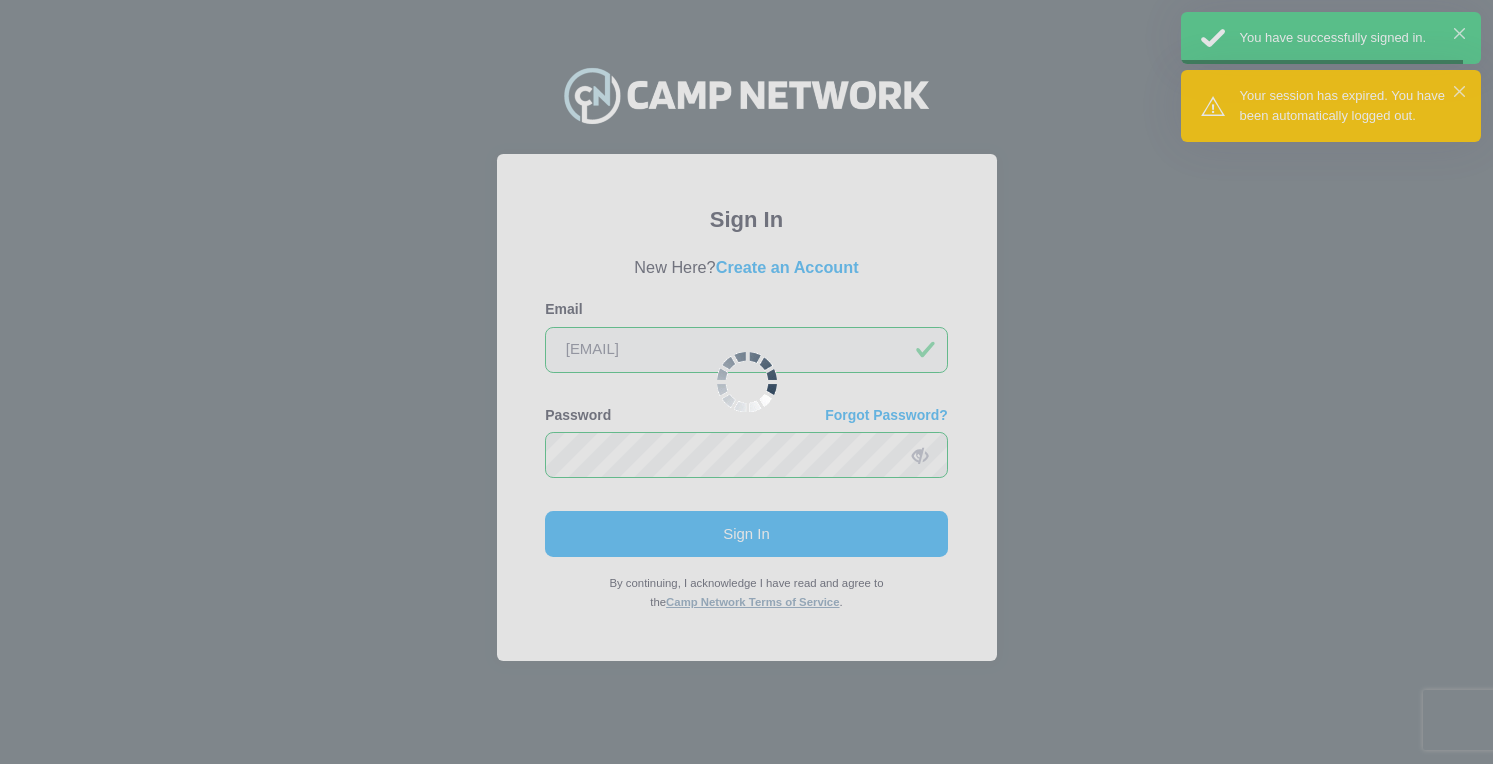 scroll, scrollTop: 0, scrollLeft: 0, axis: both 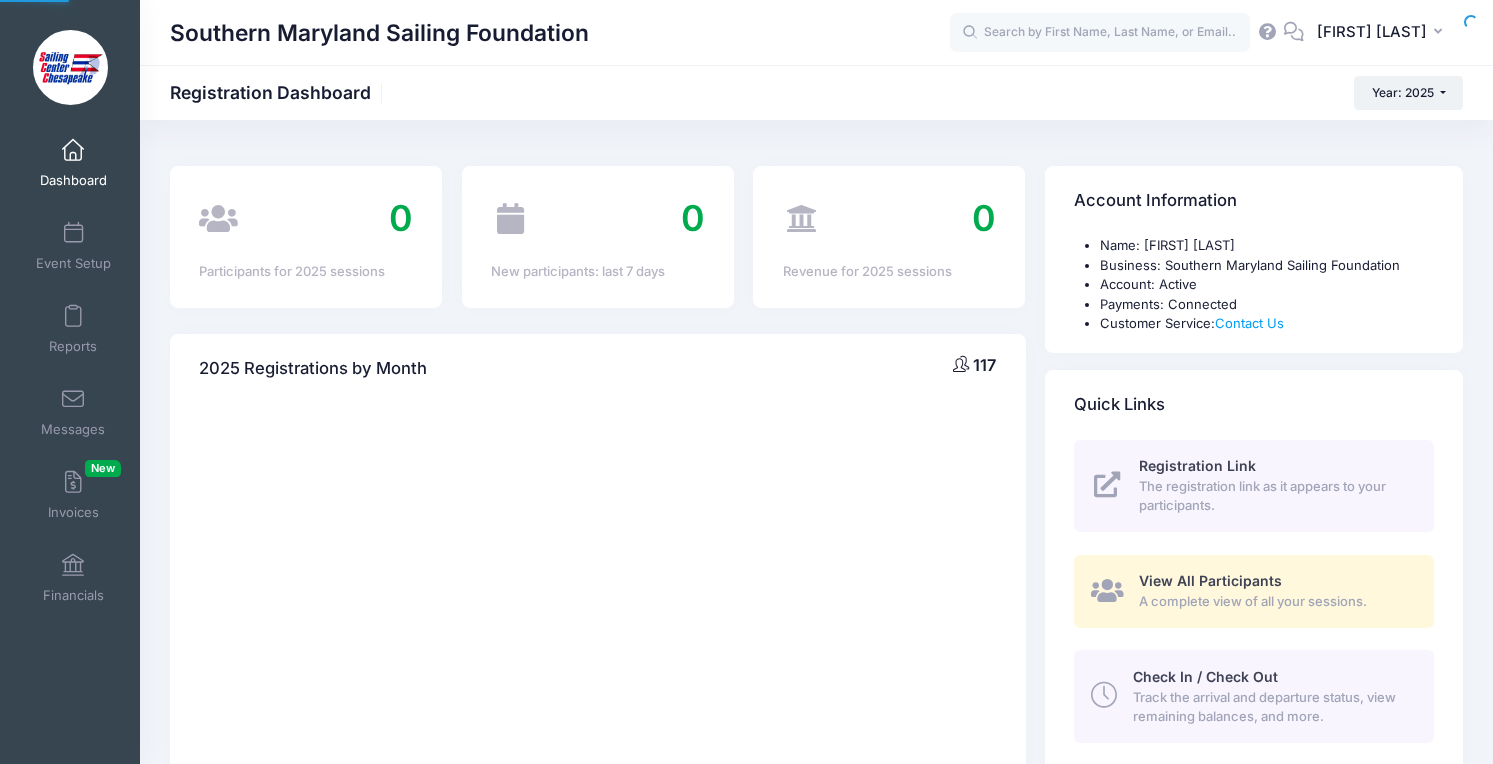select 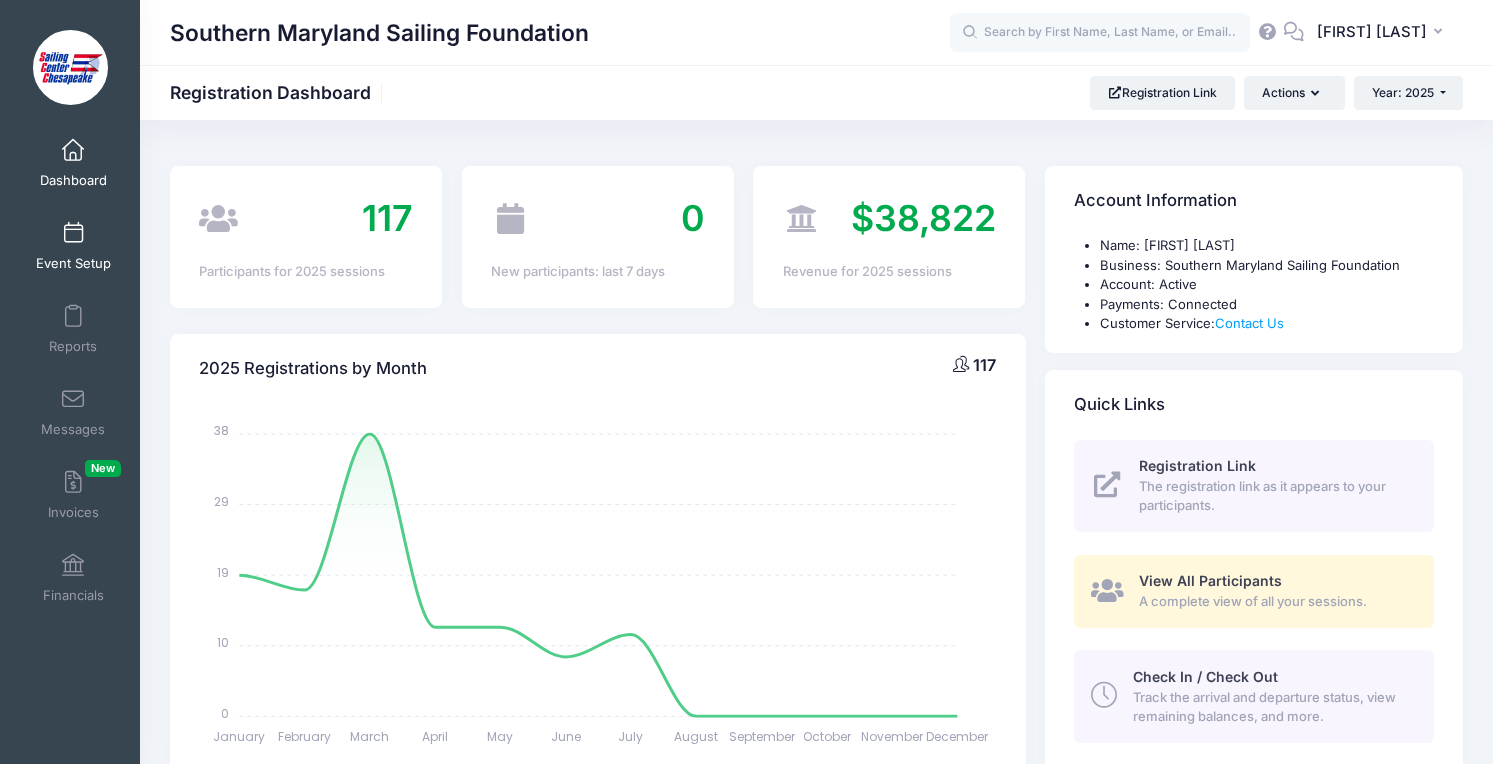 click at bounding box center [73, 234] 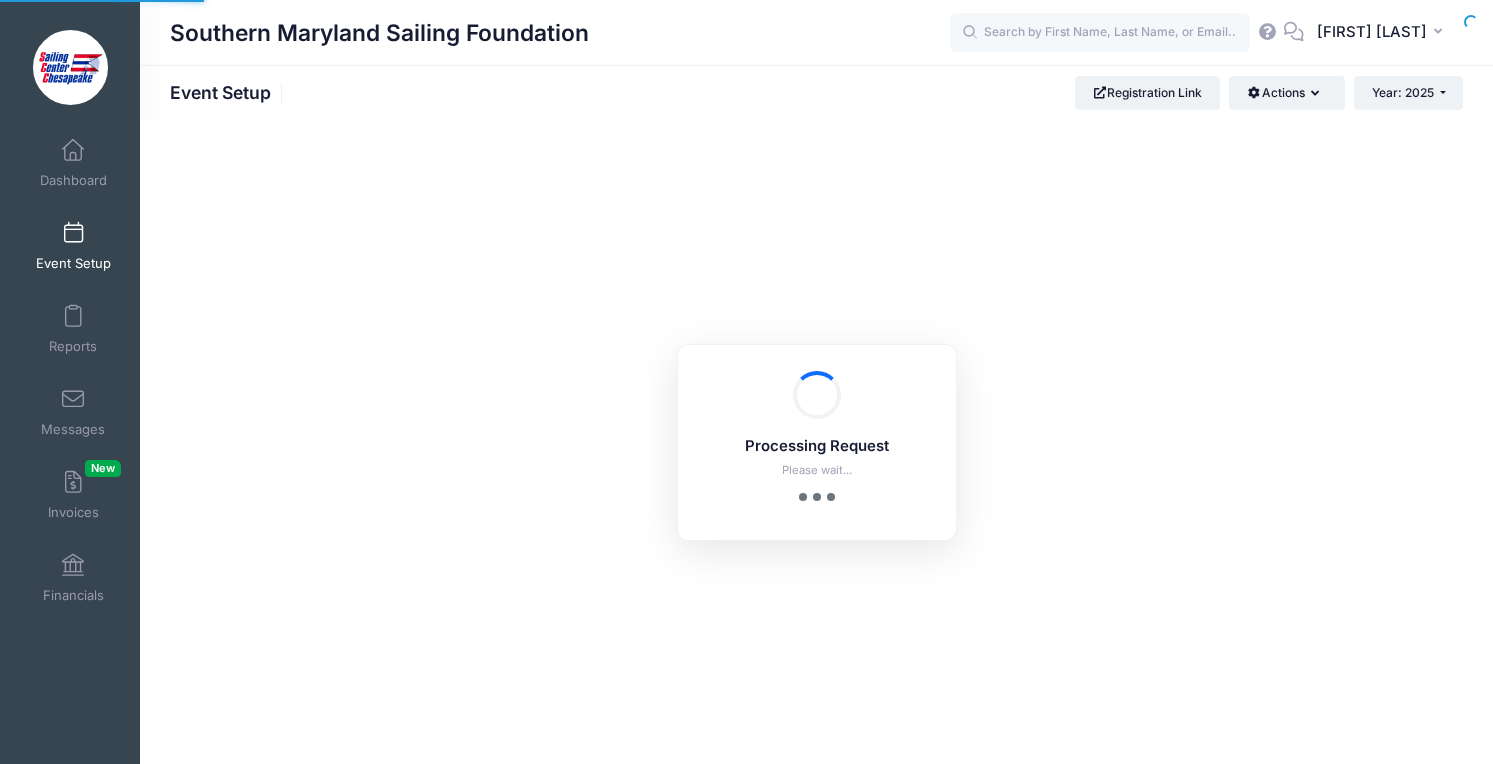 scroll, scrollTop: 0, scrollLeft: 0, axis: both 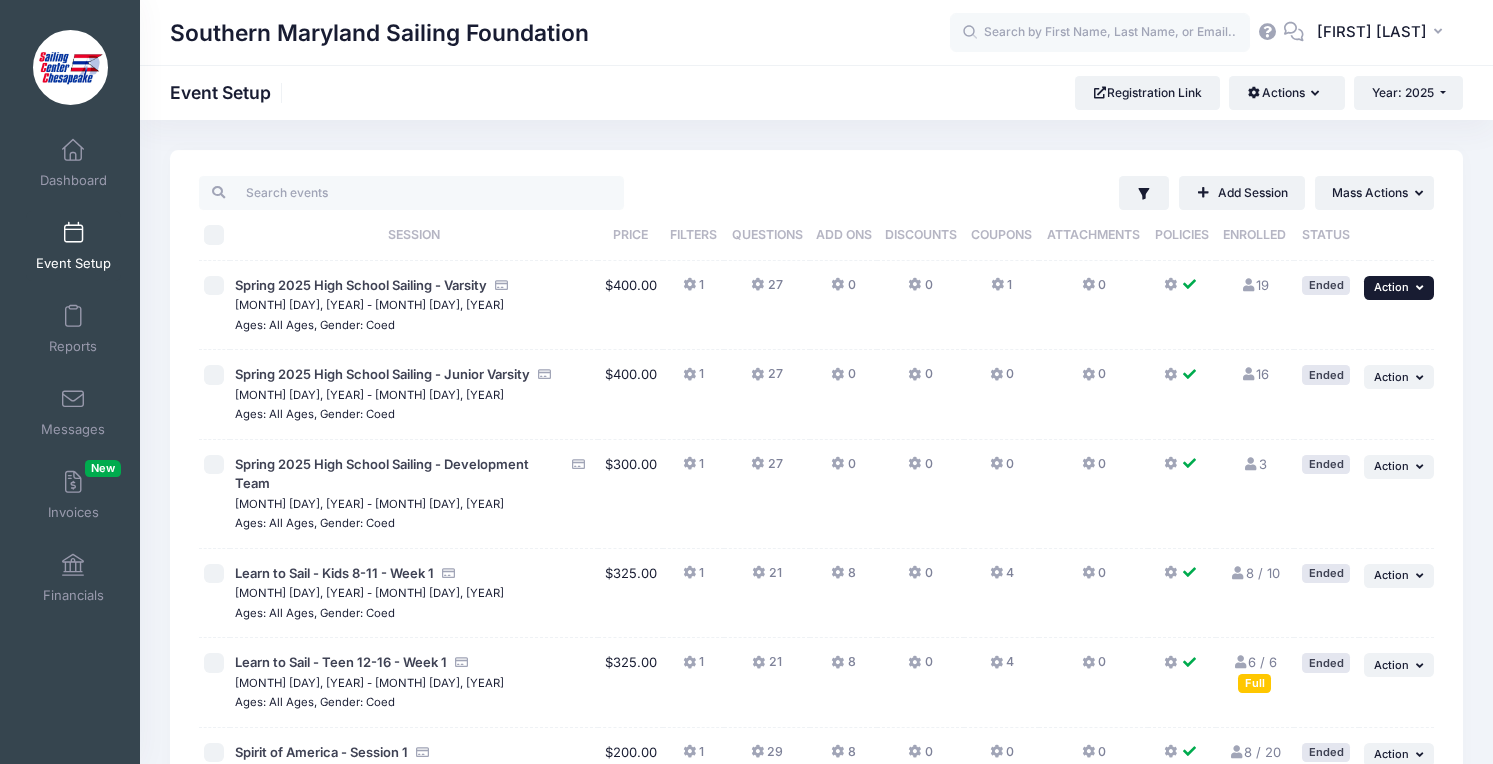 click on "... Action" at bounding box center (1399, 288) 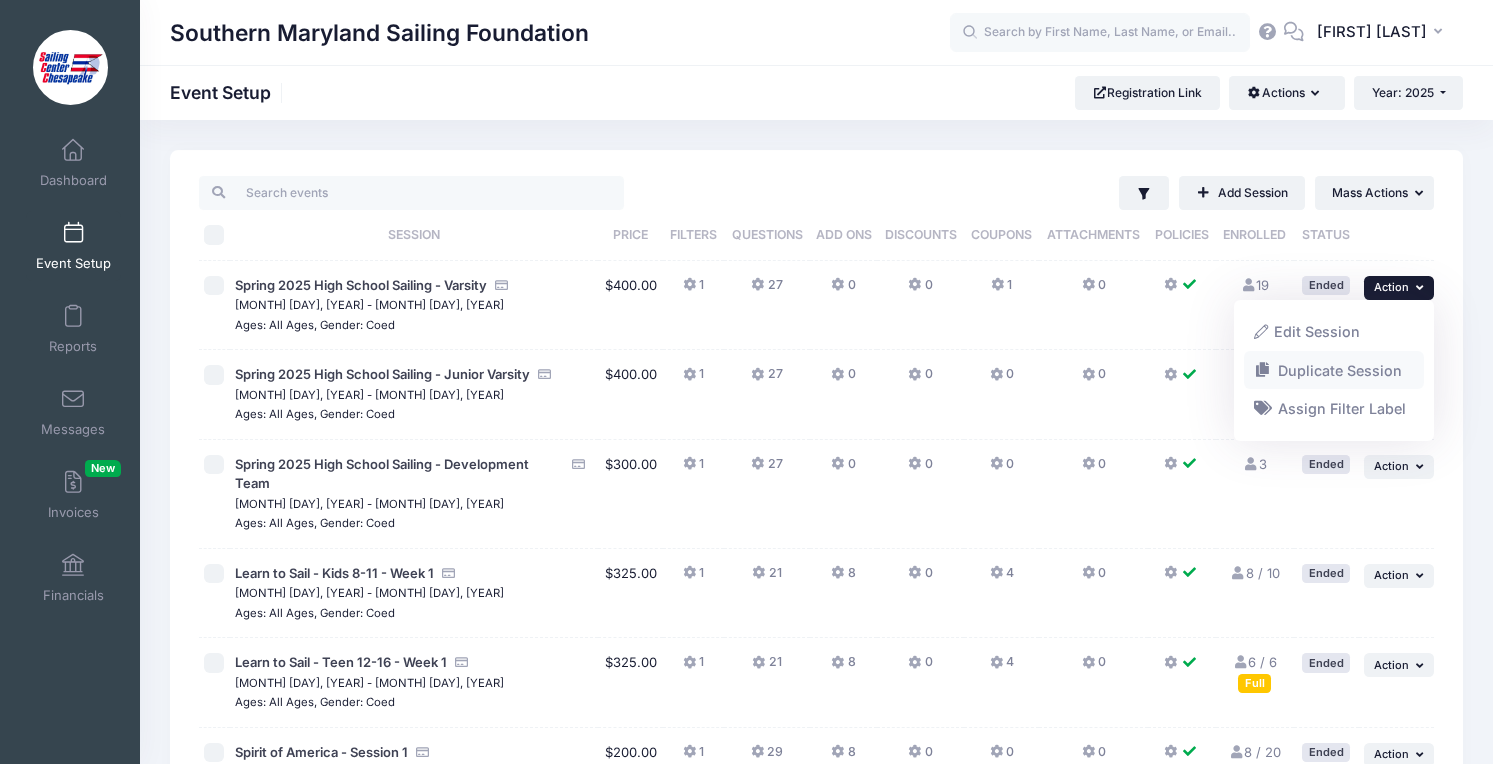 click on "Duplicate Session" at bounding box center [1334, 370] 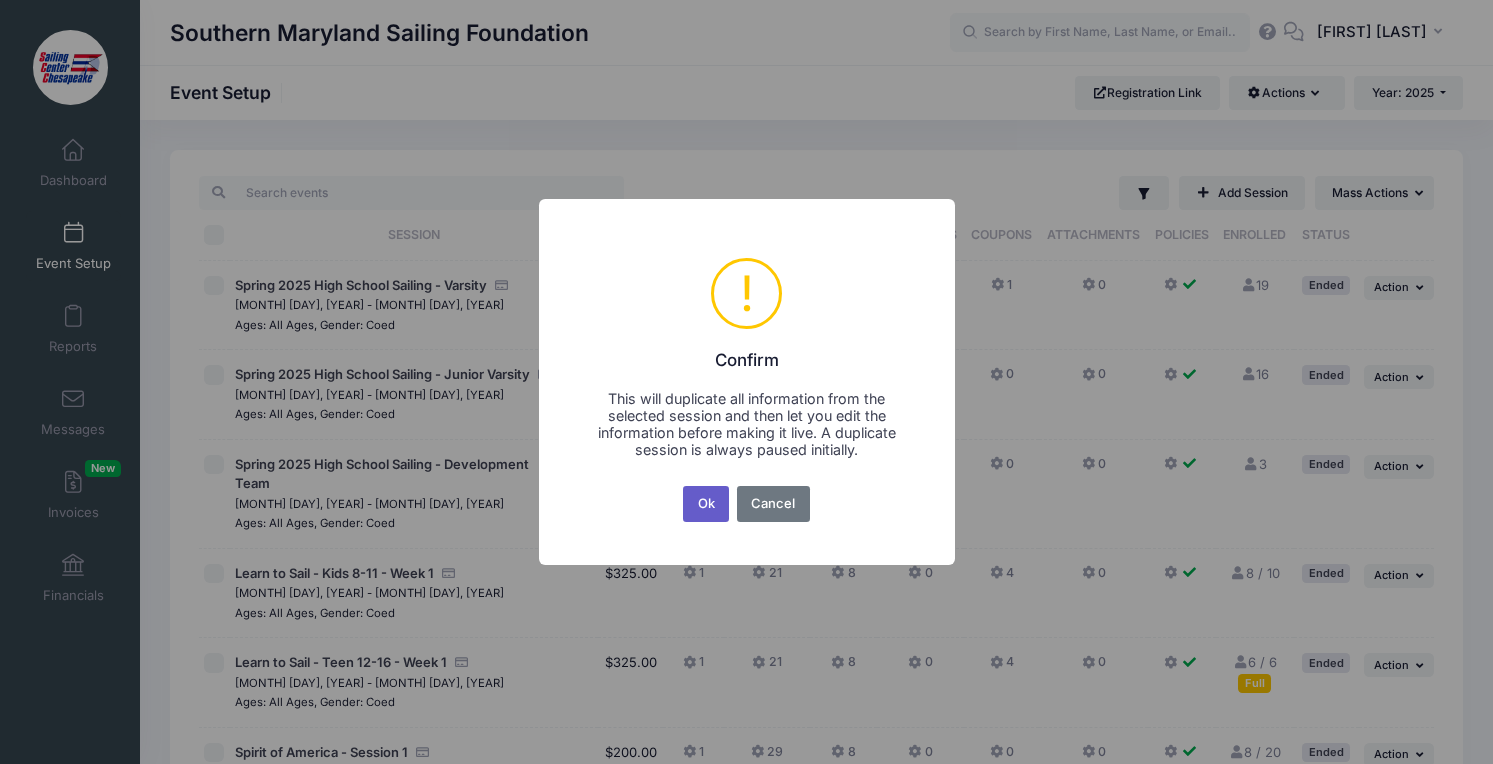 click on "Ok" at bounding box center (706, 504) 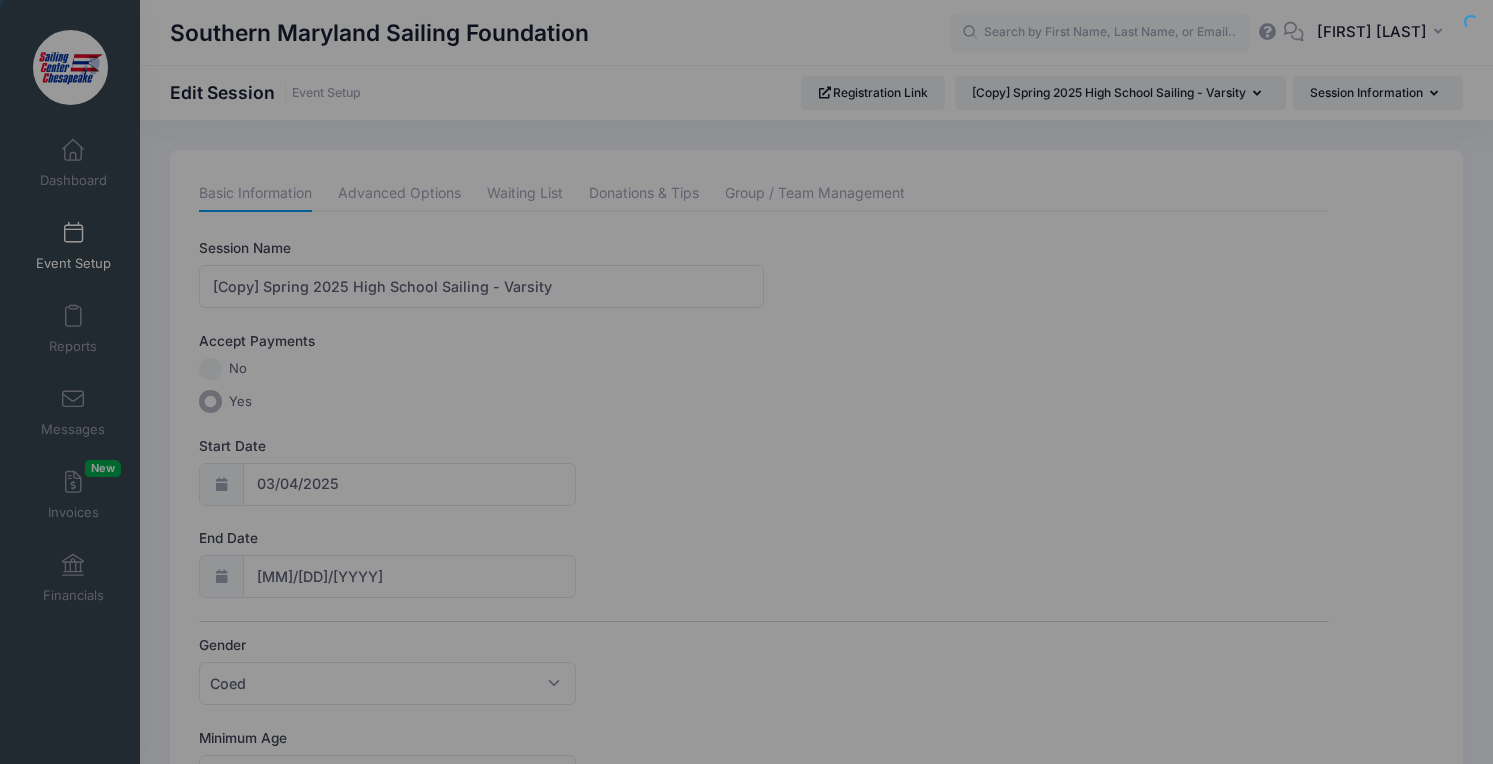 scroll, scrollTop: 0, scrollLeft: 0, axis: both 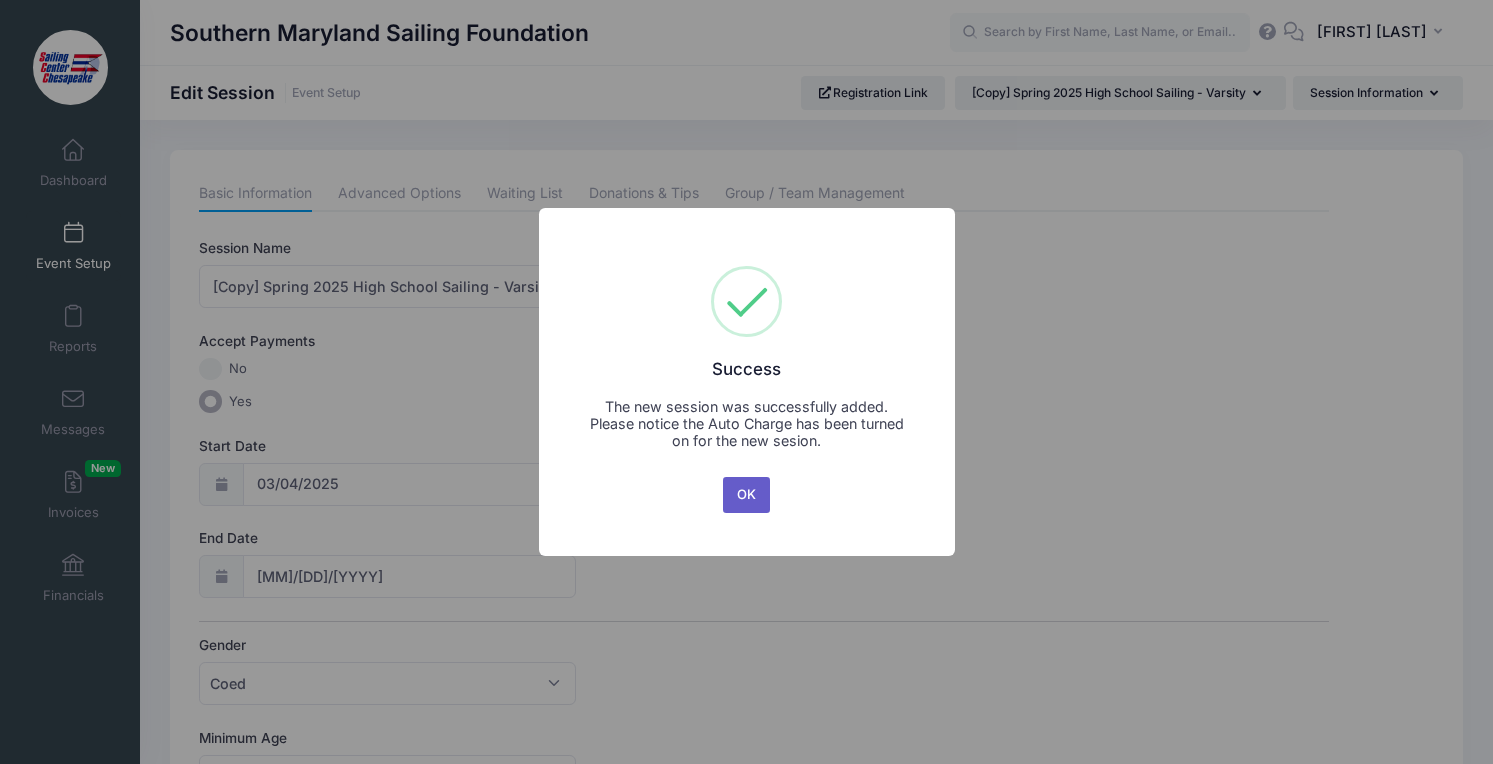 click on "OK" at bounding box center [747, 495] 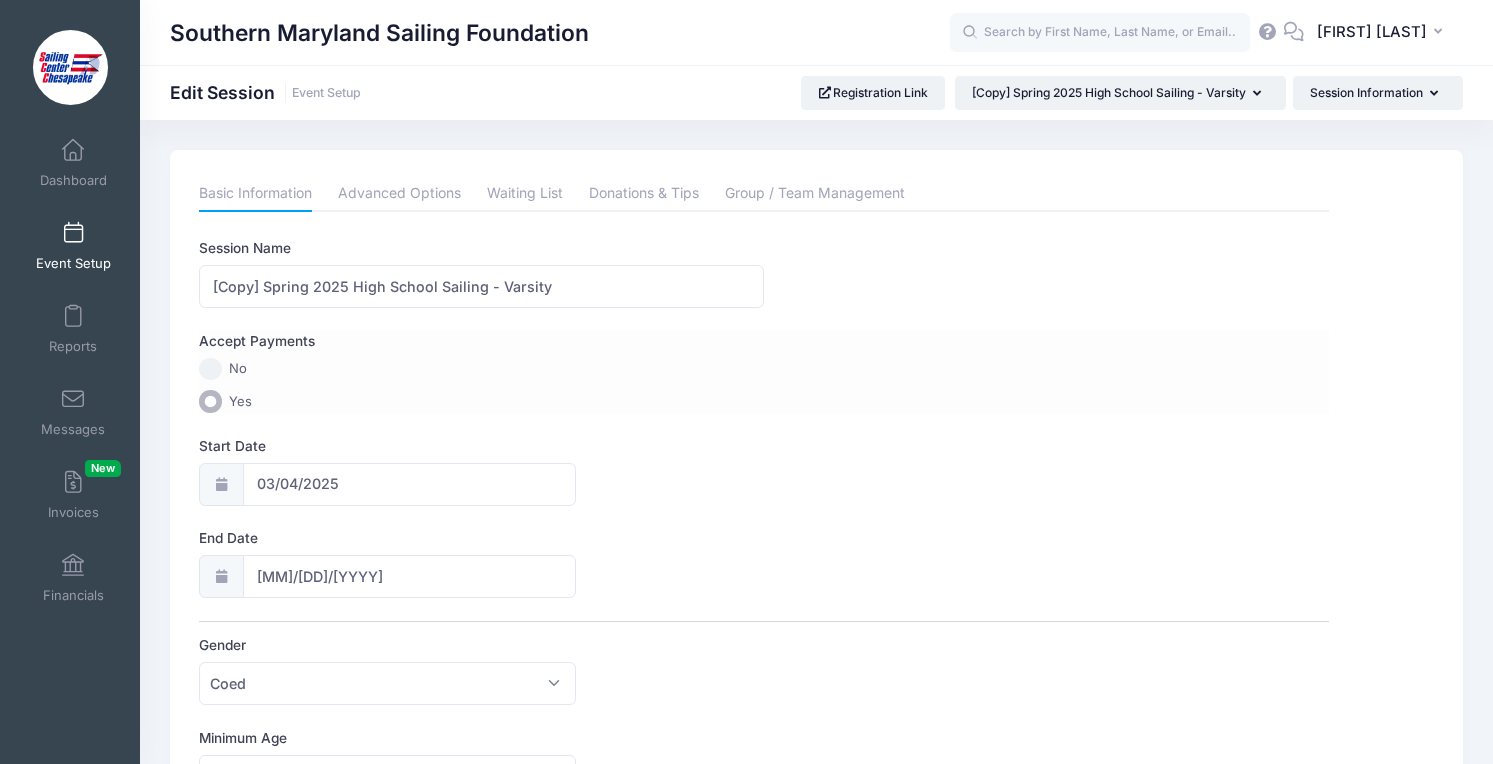 click on "No" at bounding box center [210, 369] 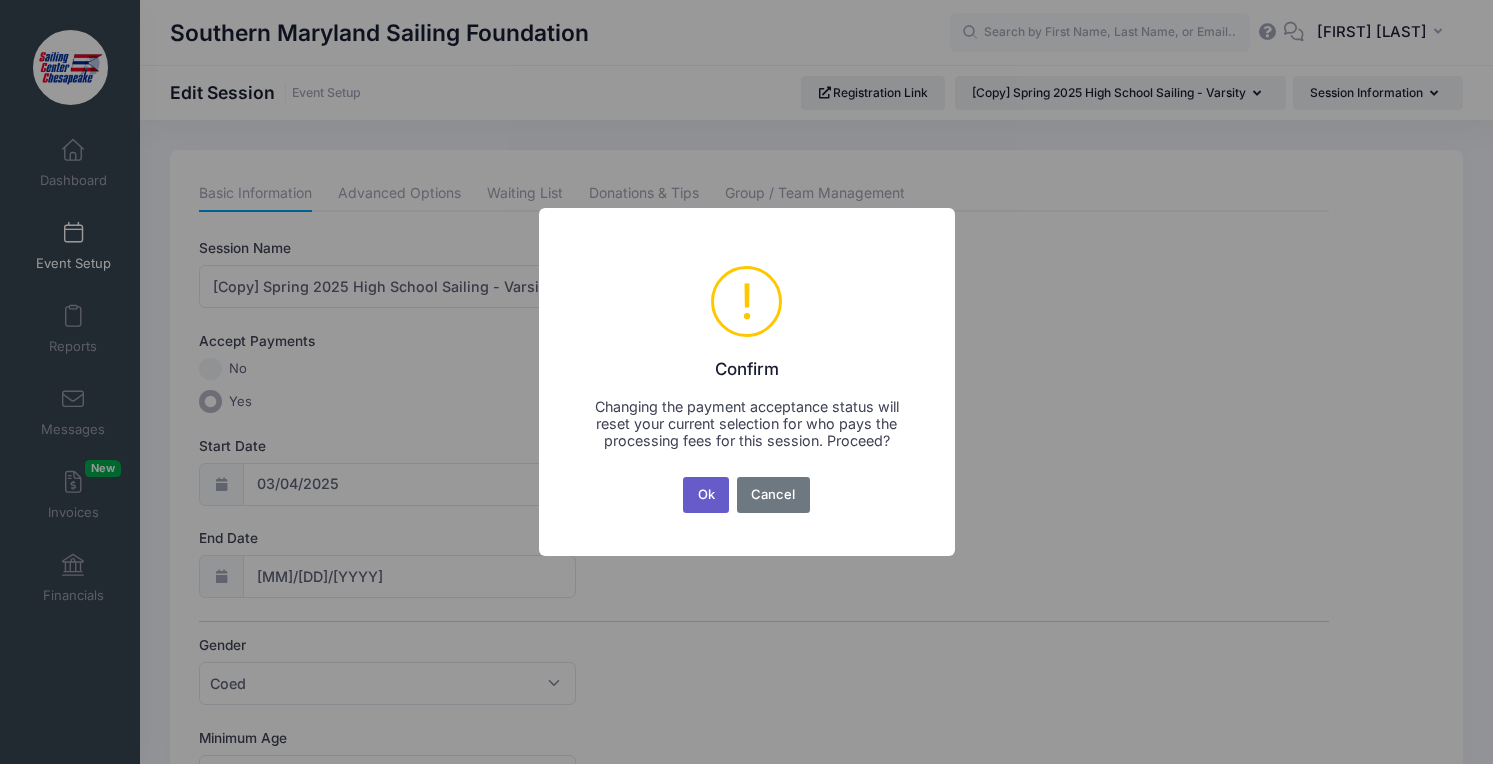 click on "Ok" at bounding box center (706, 495) 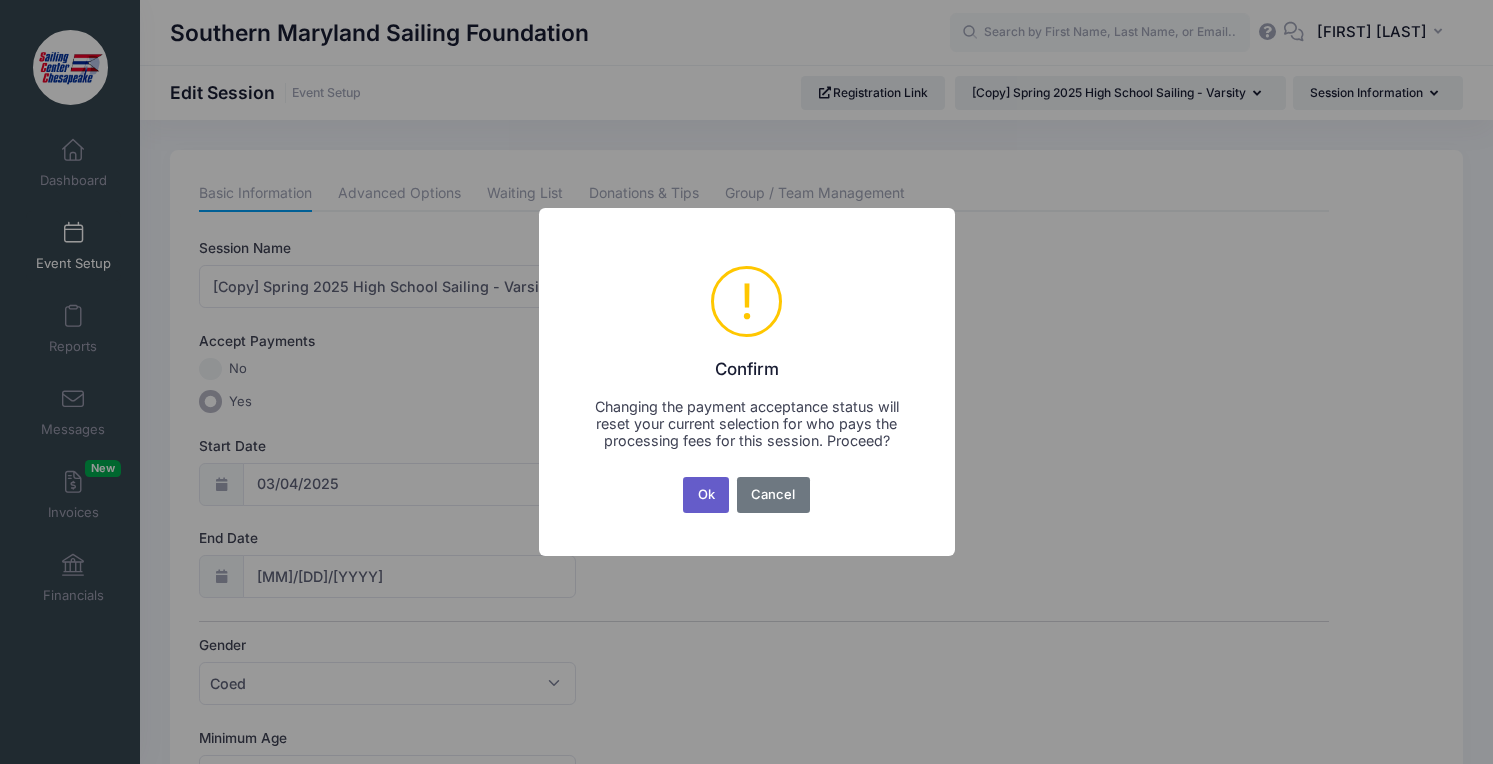 radio on "true" 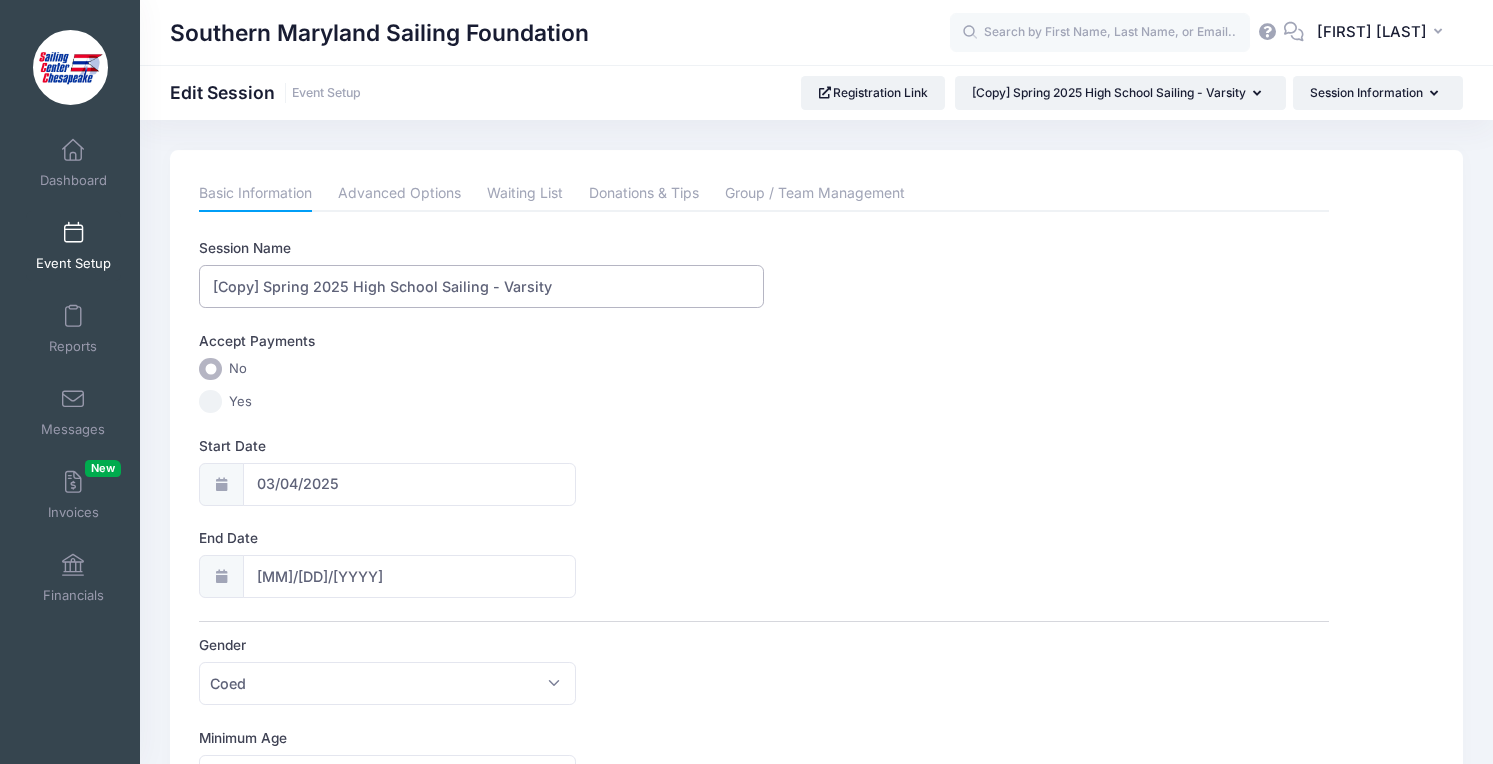 drag, startPoint x: 266, startPoint y: 281, endPoint x: 113, endPoint y: 279, distance: 153.01308 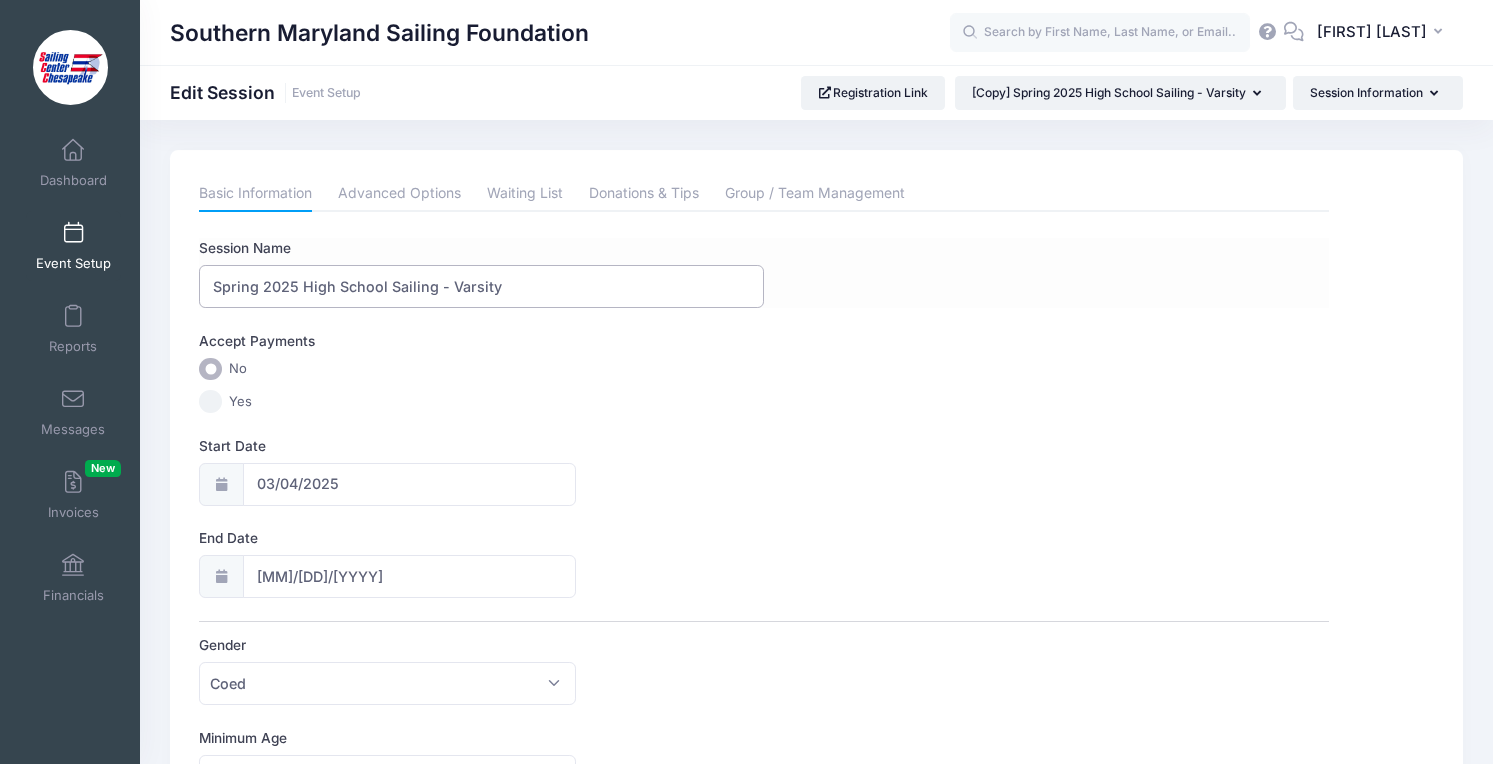click on "Spring 2025 High School Sailing - Varsity" at bounding box center [481, 286] 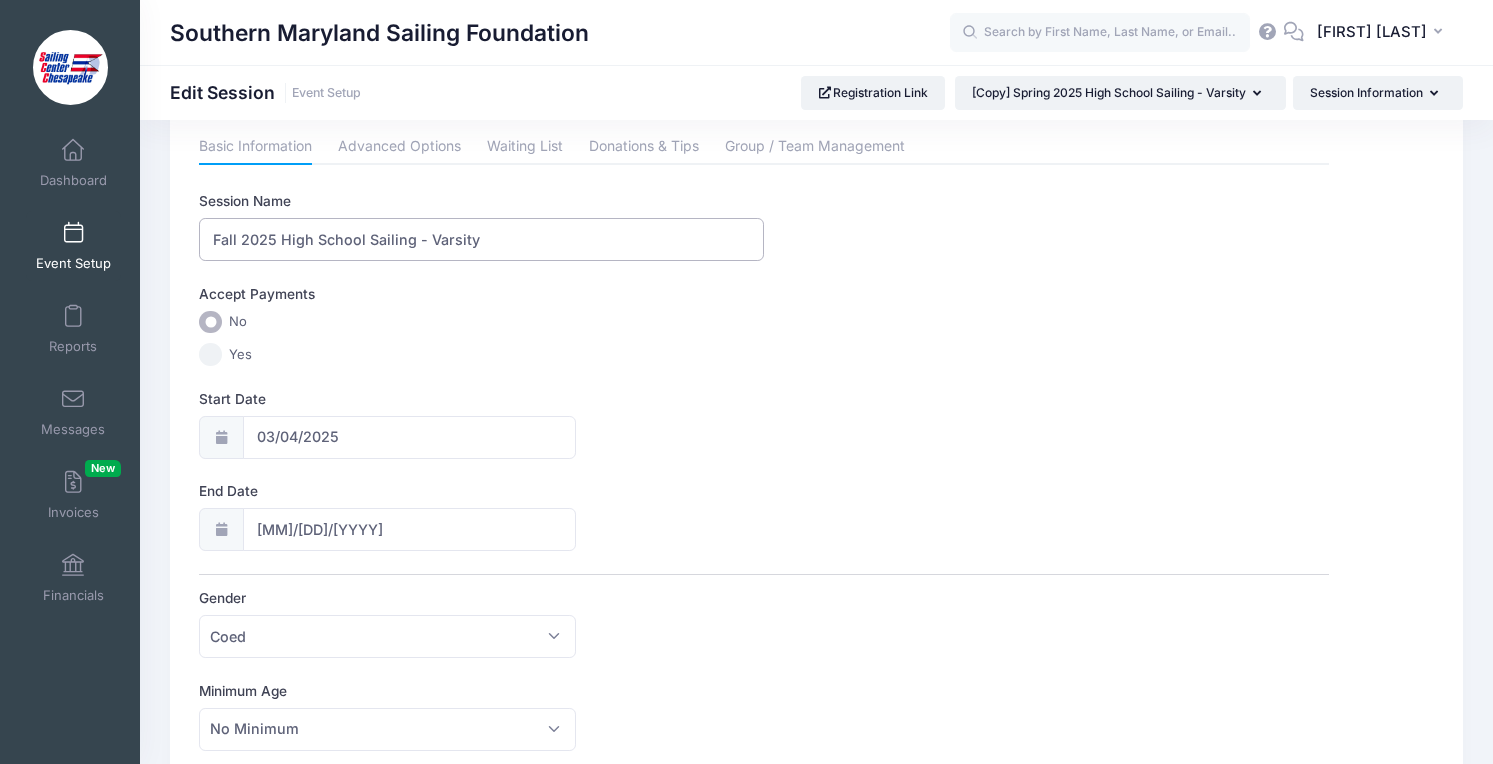 scroll, scrollTop: 53, scrollLeft: 0, axis: vertical 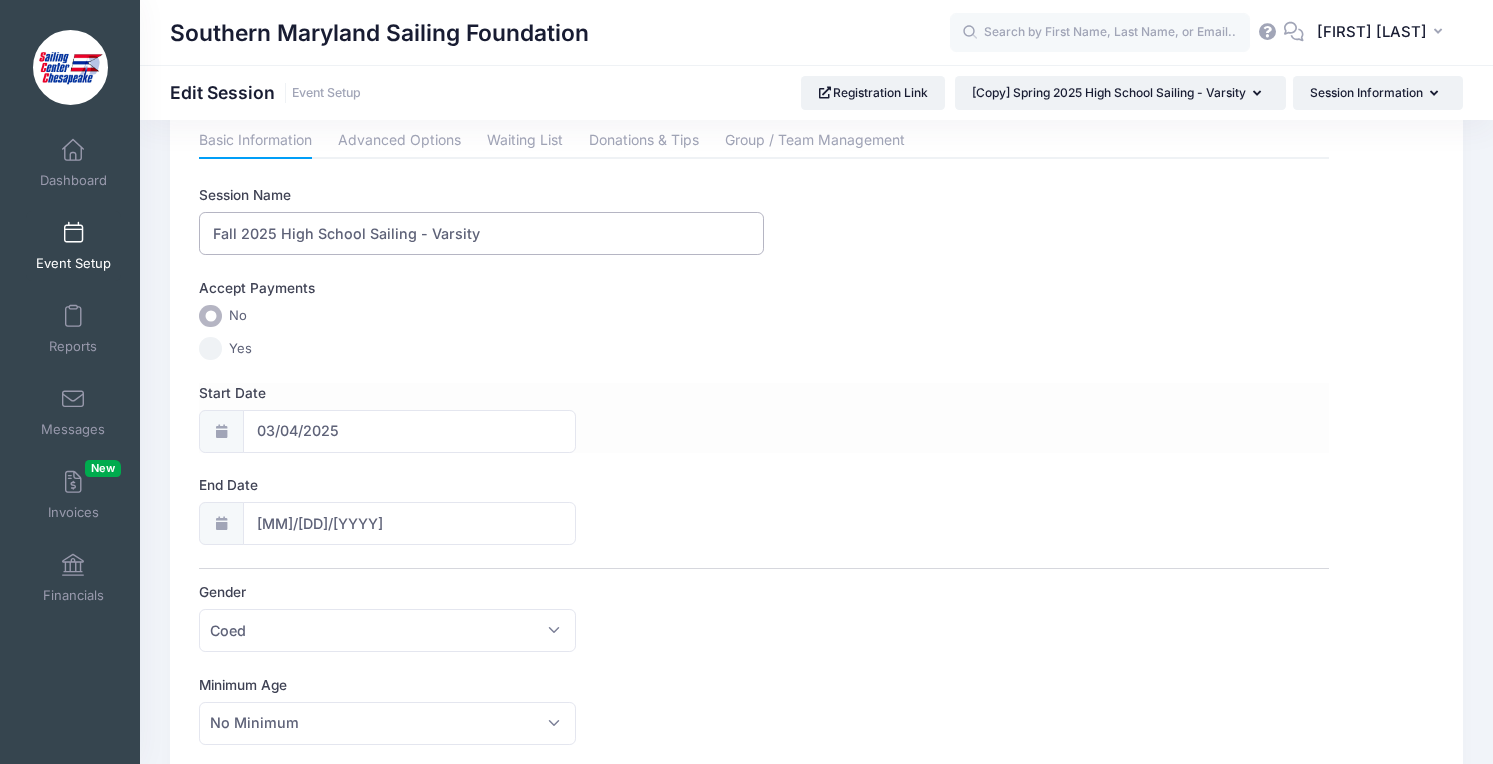 type on "Fall 2025 High School Sailing - Varsity" 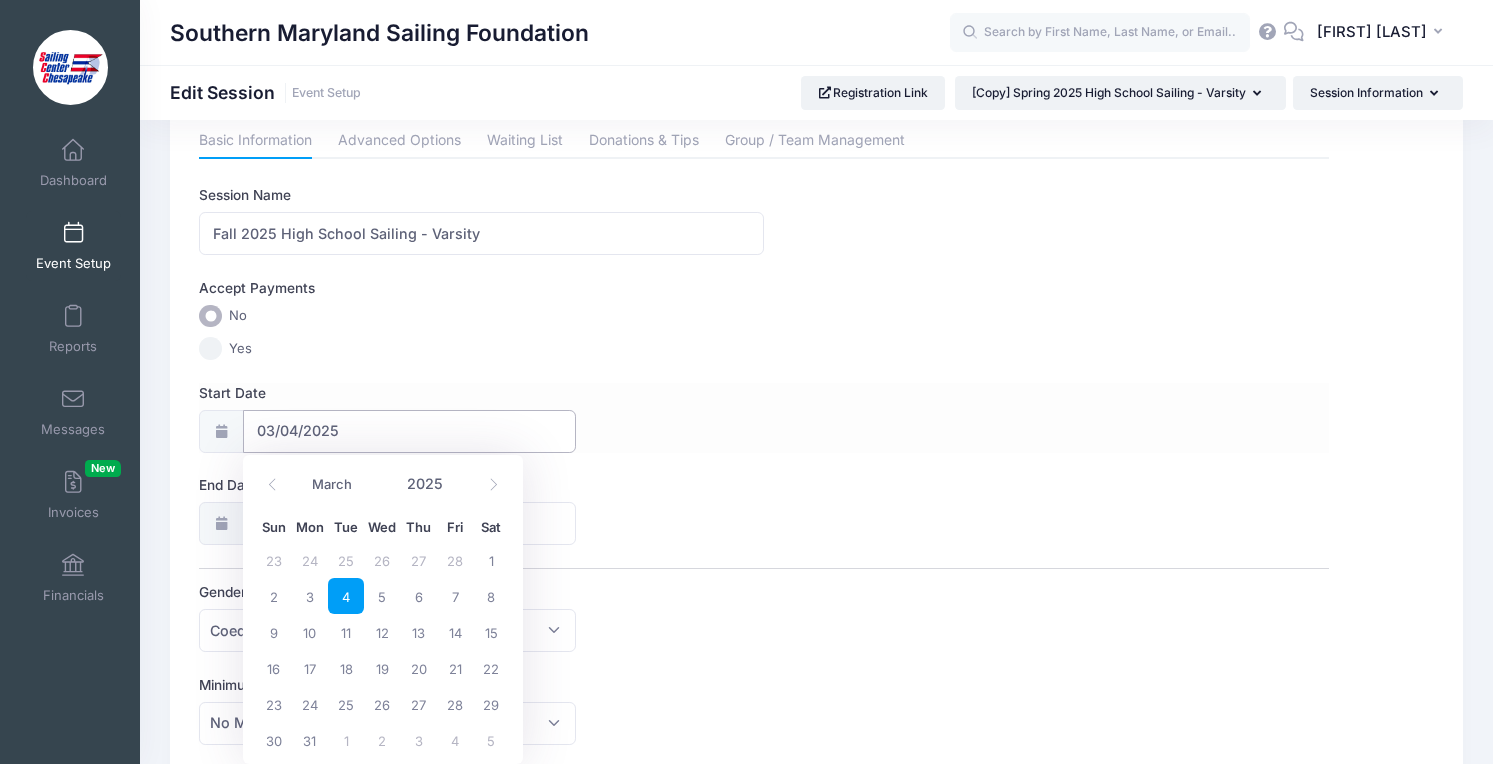 click on "03/04/2025" at bounding box center [409, 431] 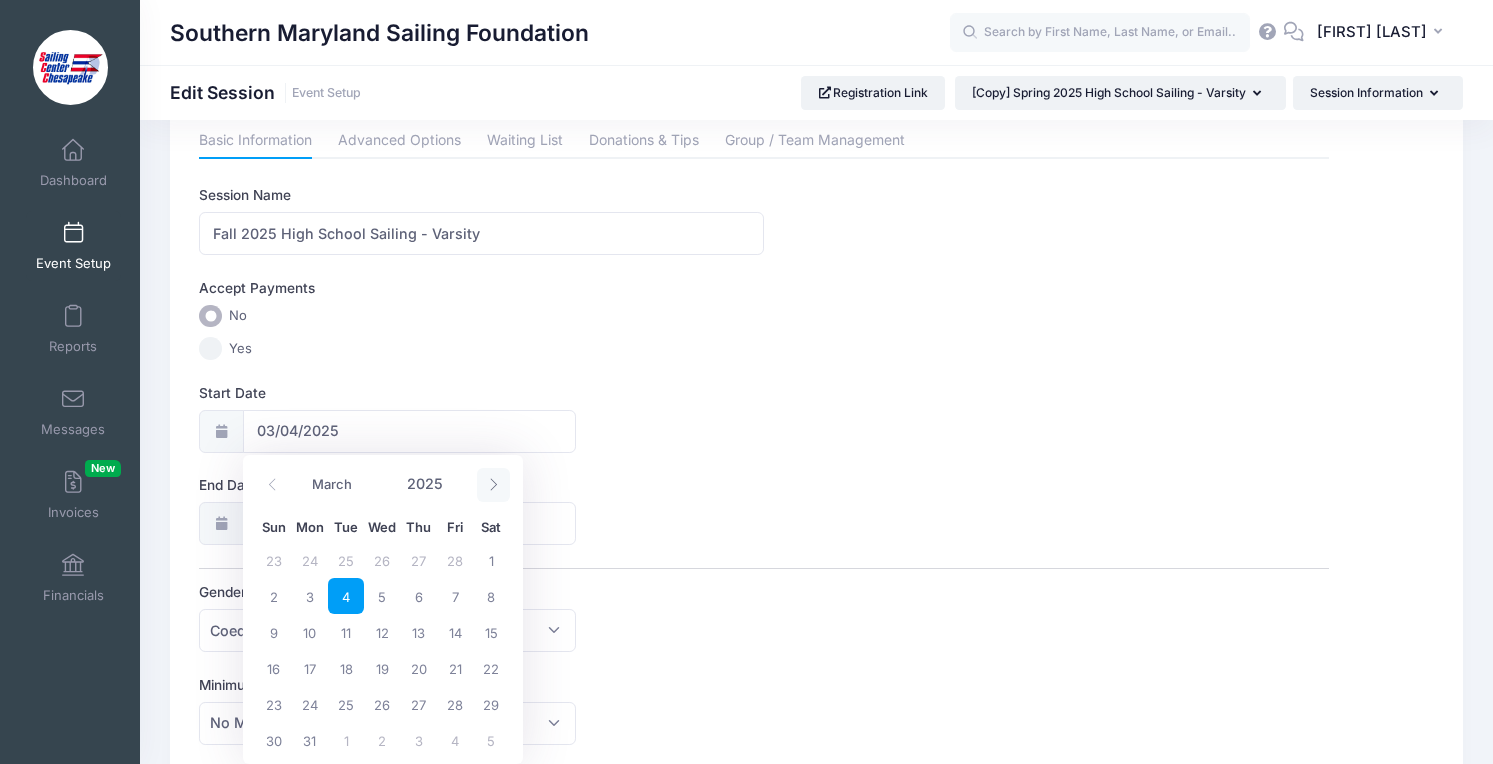 click 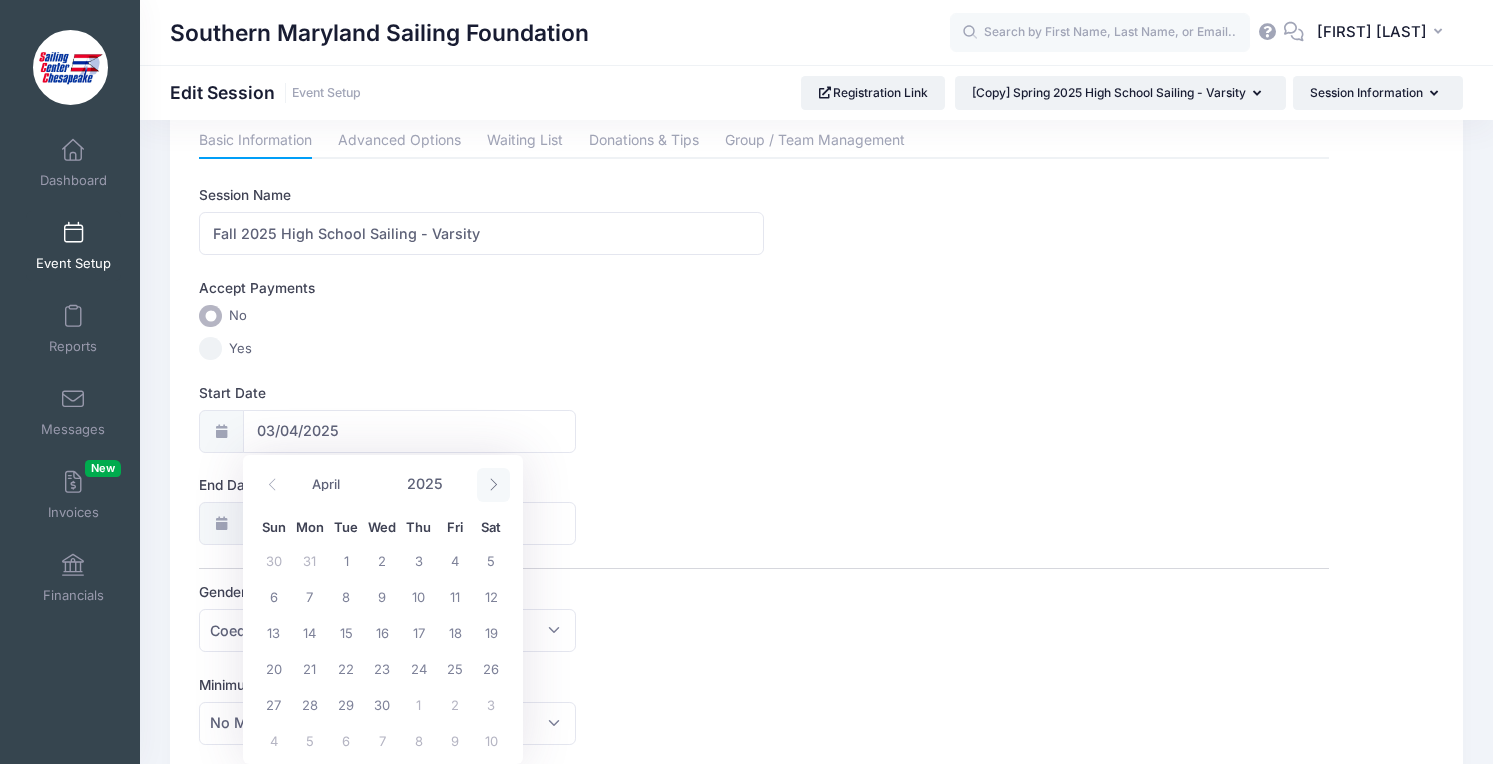 click 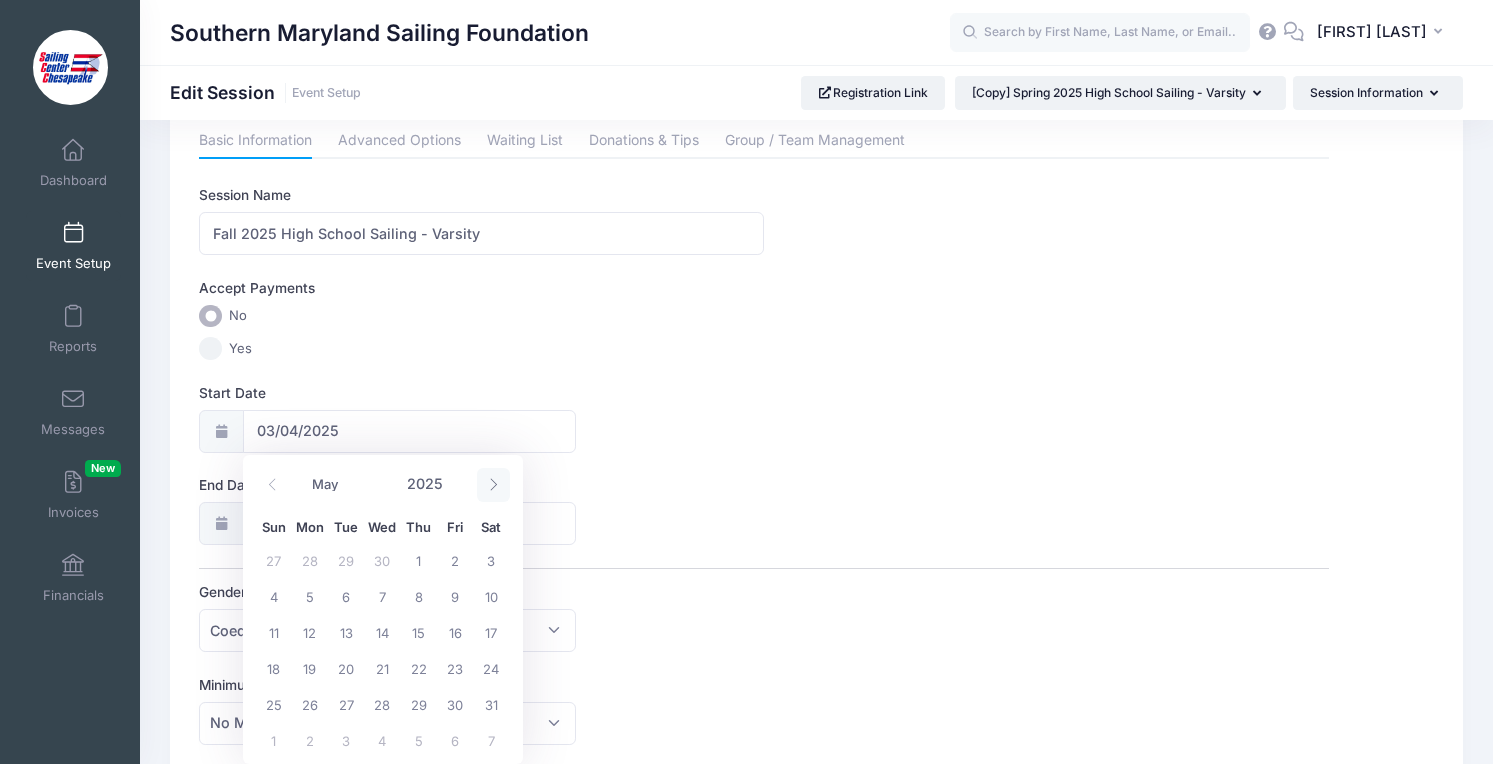 click 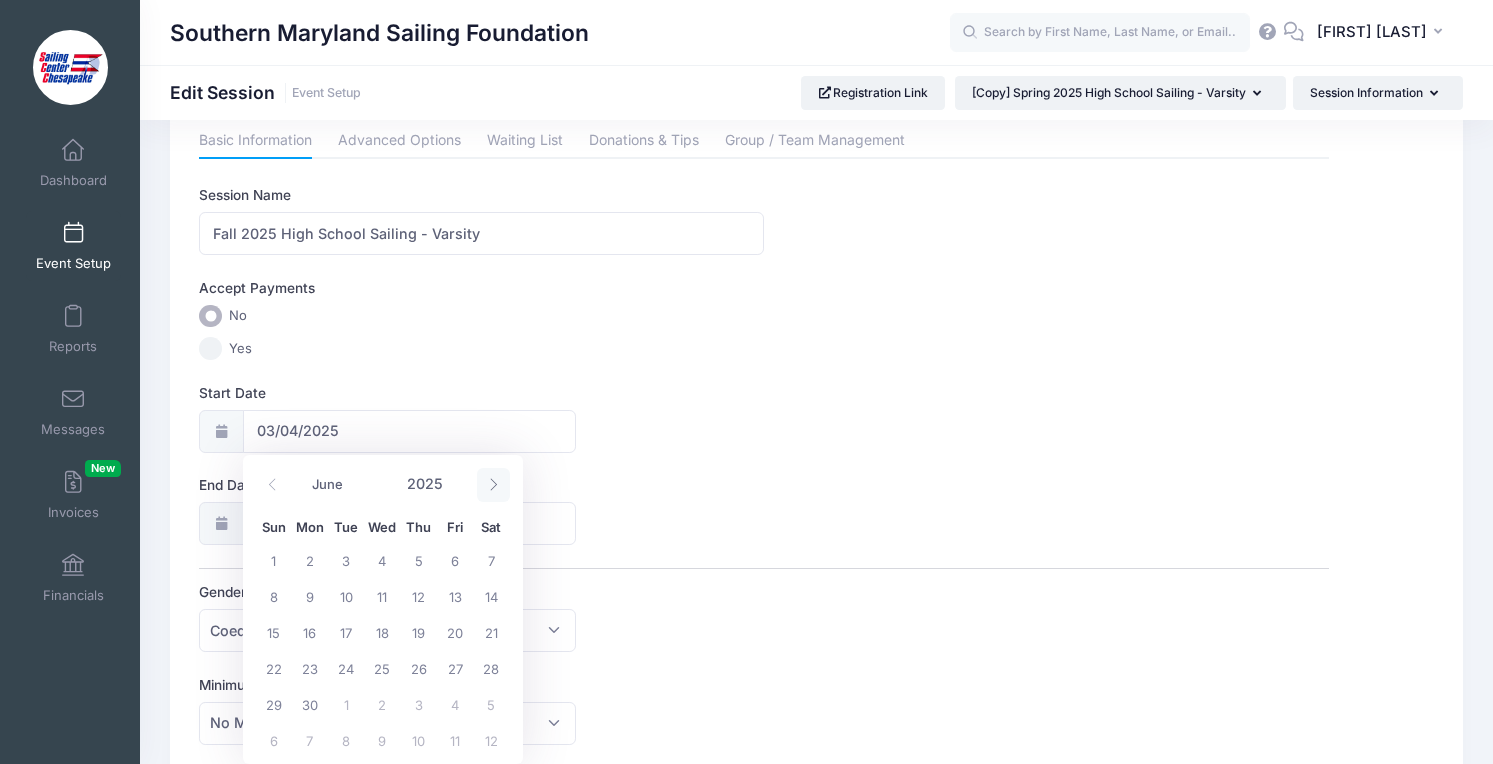 click 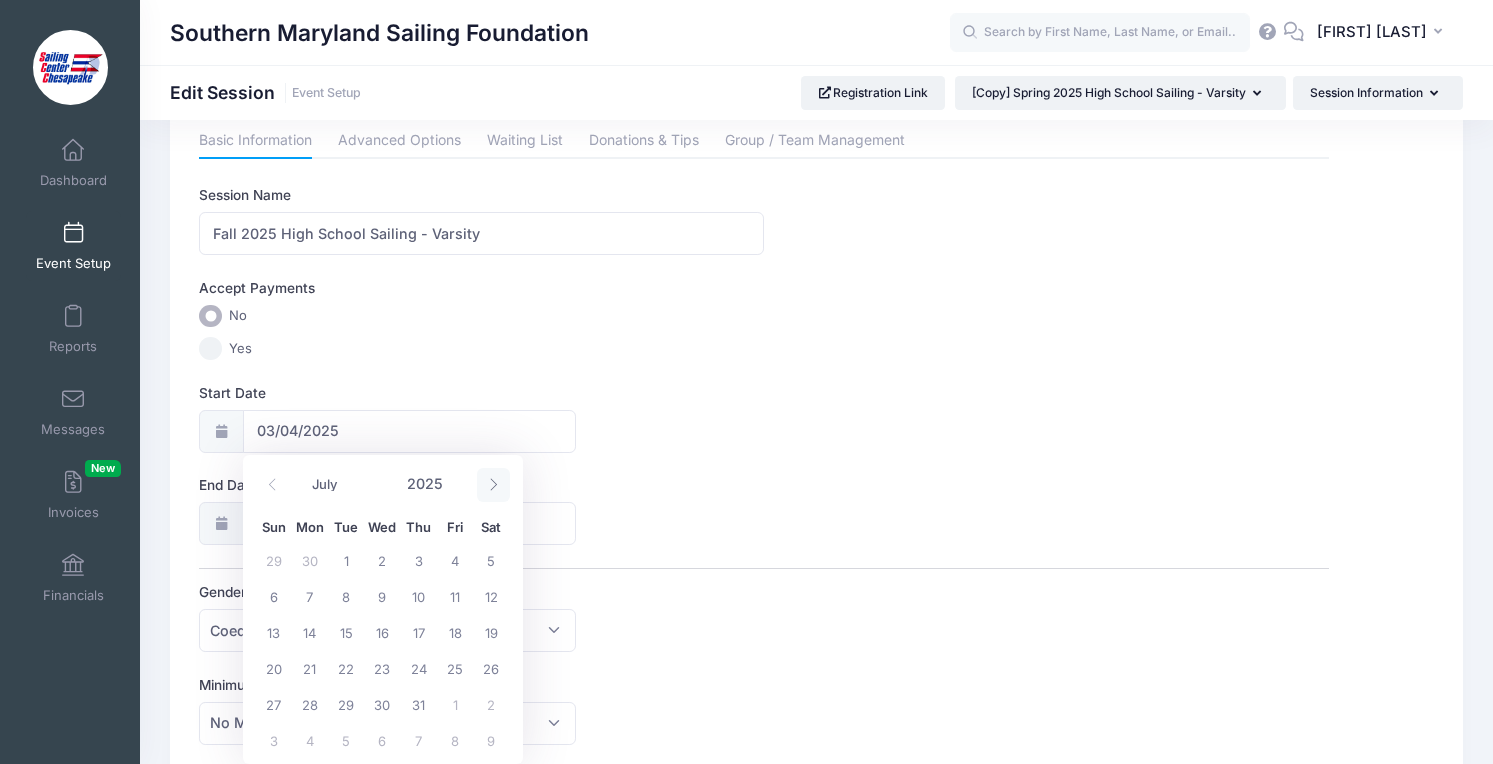 click 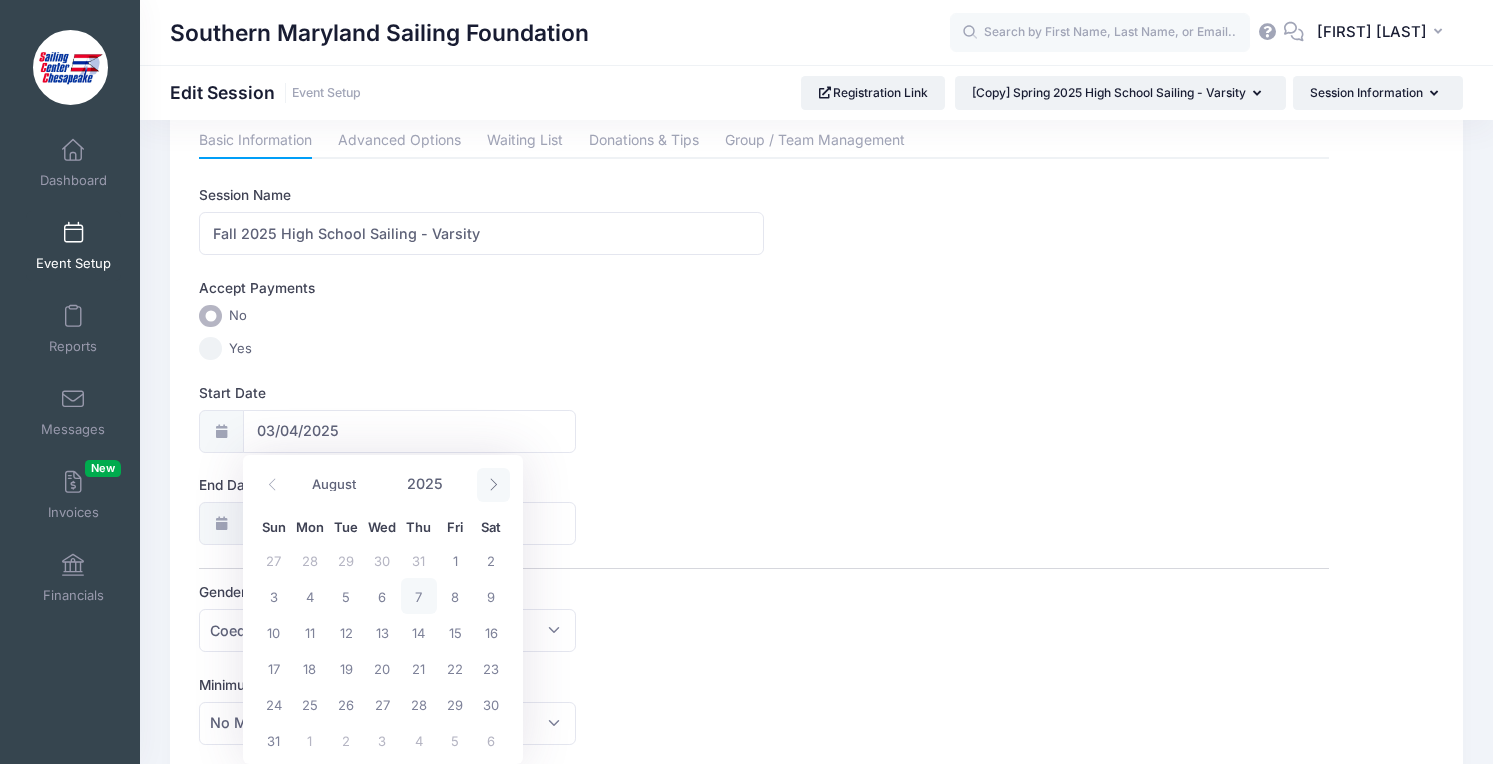 click 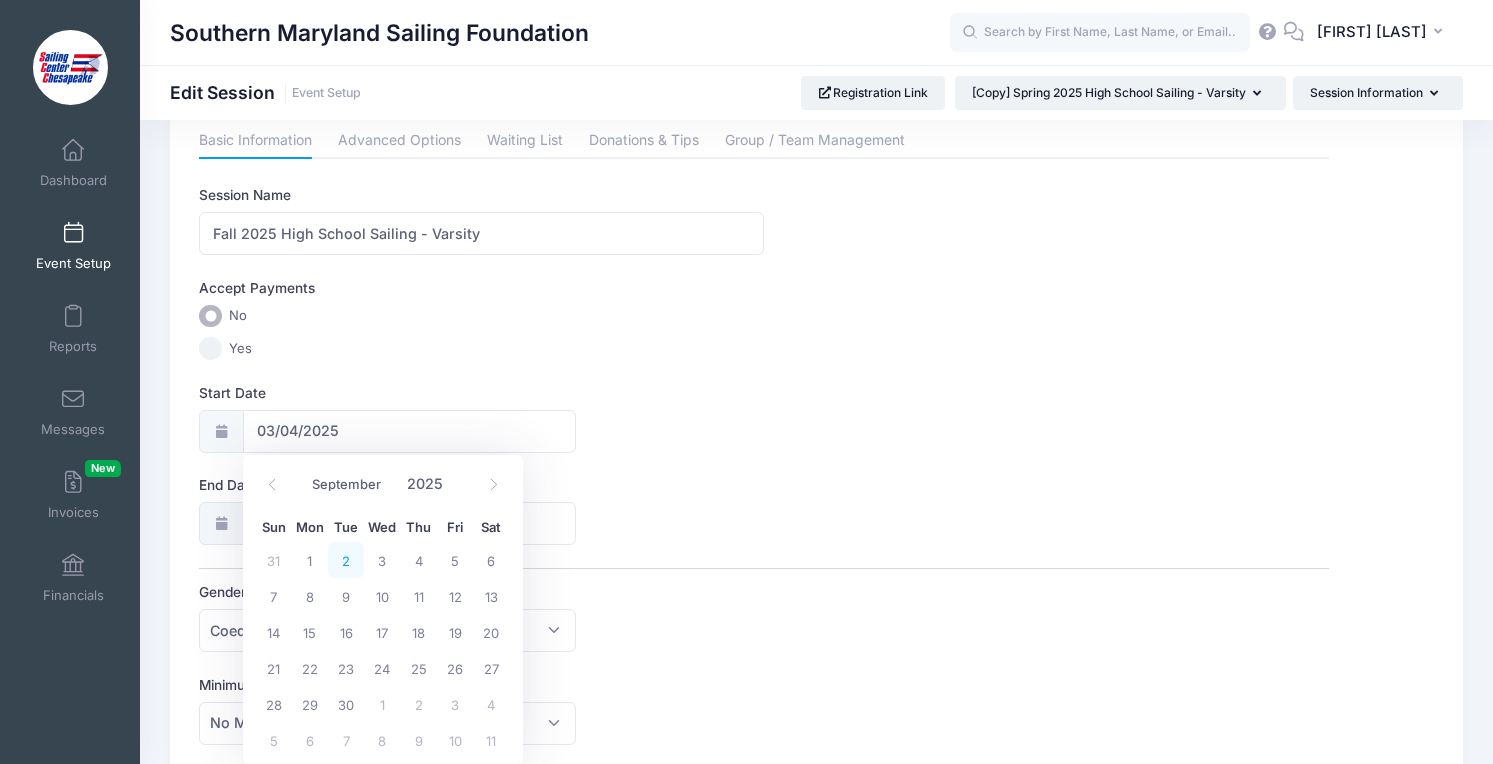 click on "2" at bounding box center [346, 560] 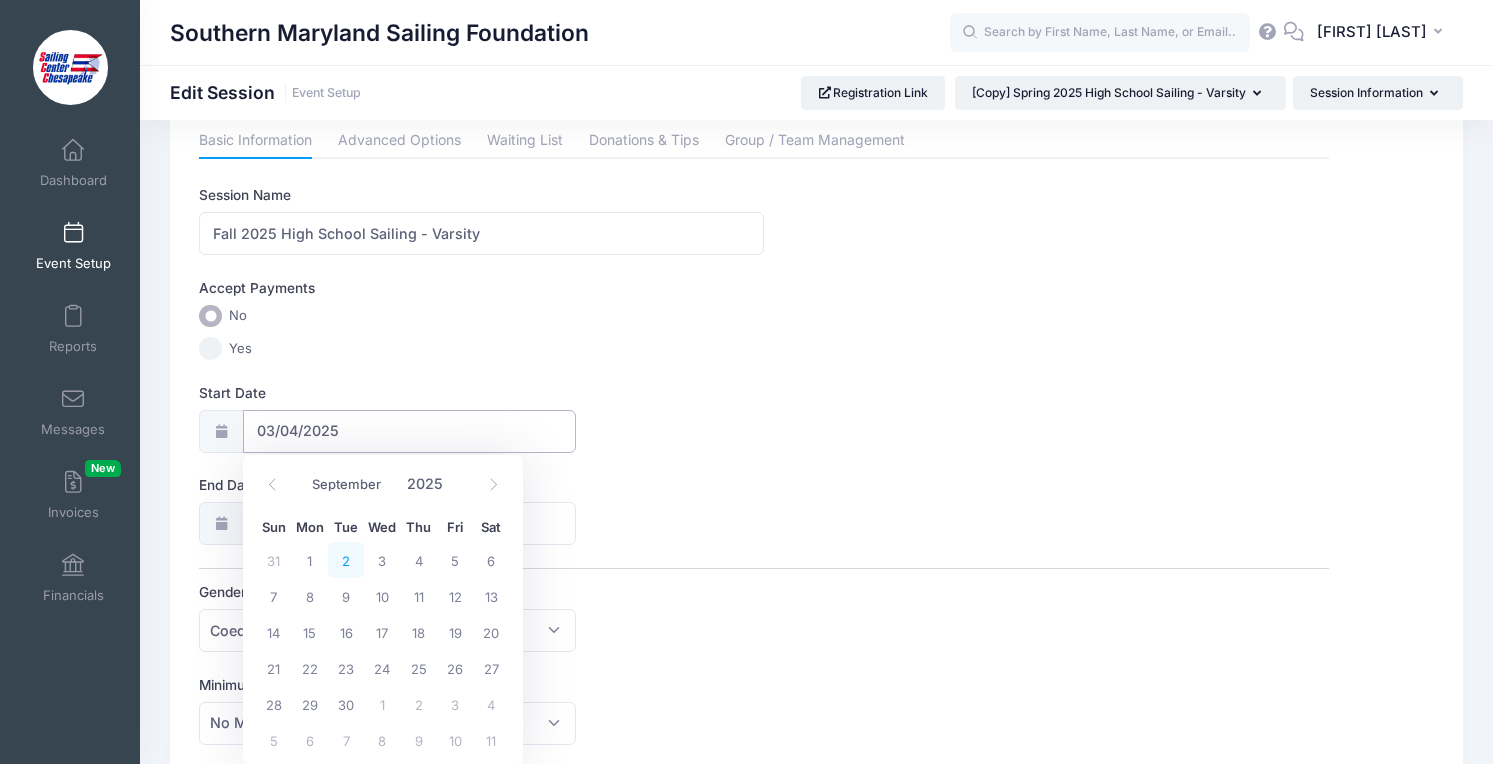 type on "09/02/2025" 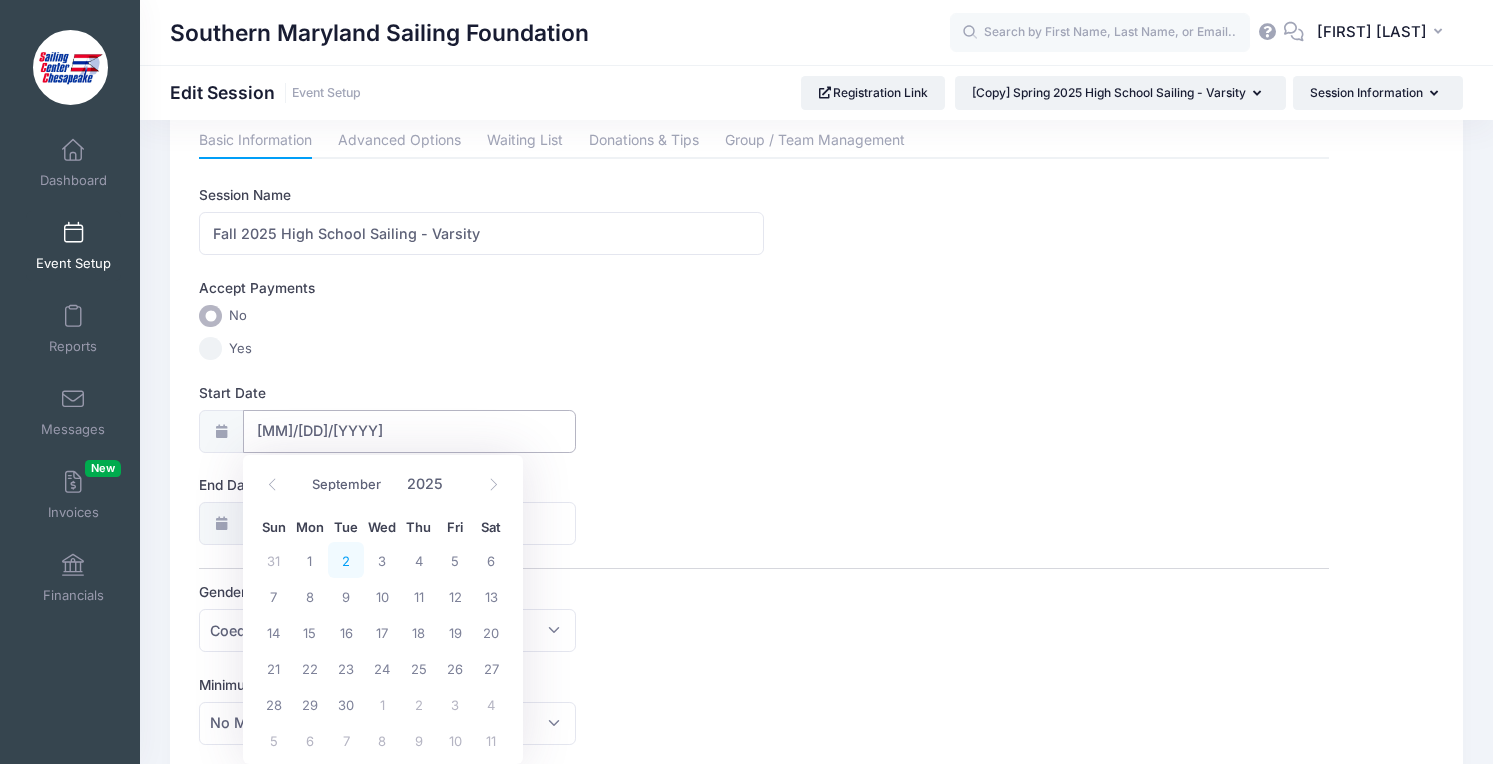 type on "09/03/2025" 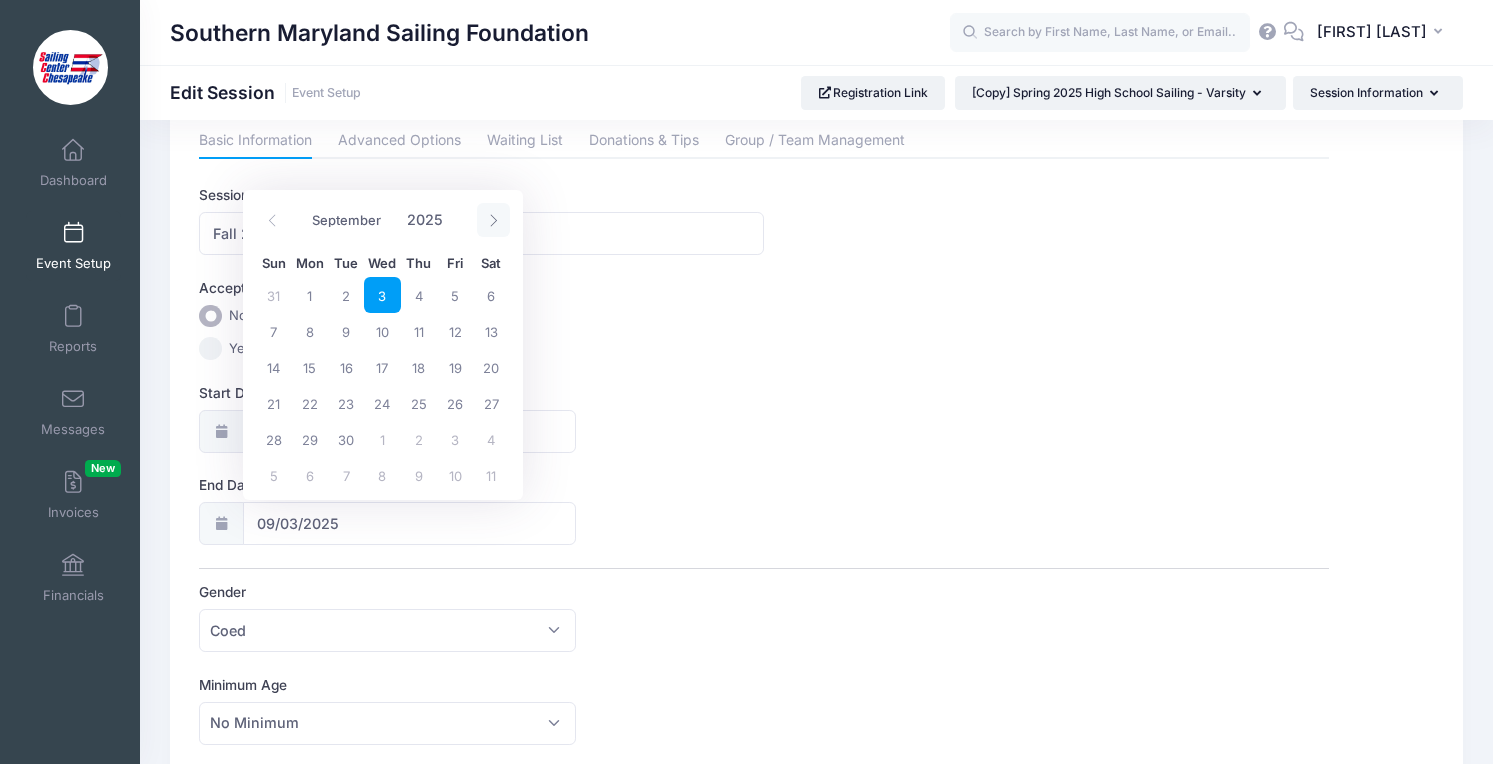 click 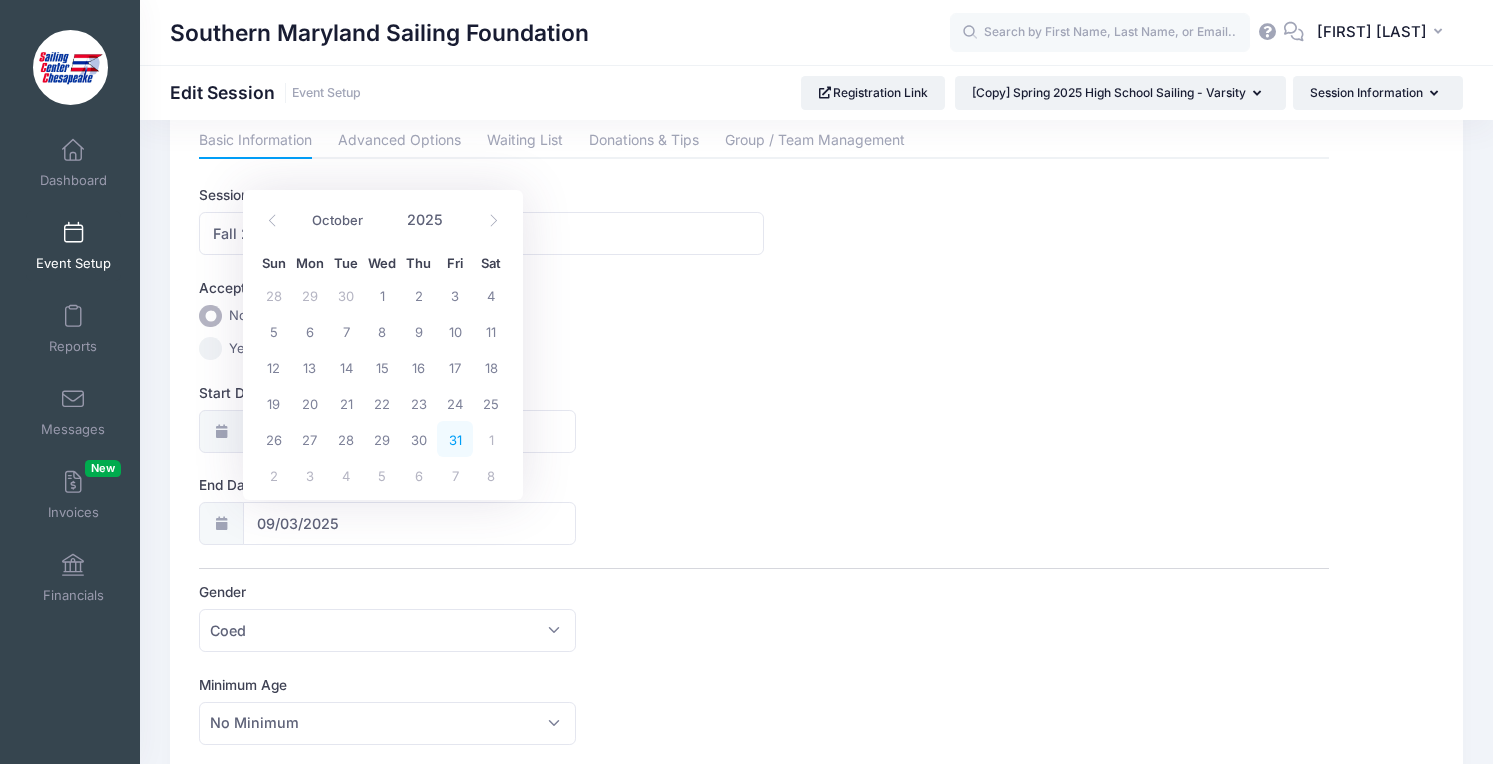 click on "31" at bounding box center (455, 439) 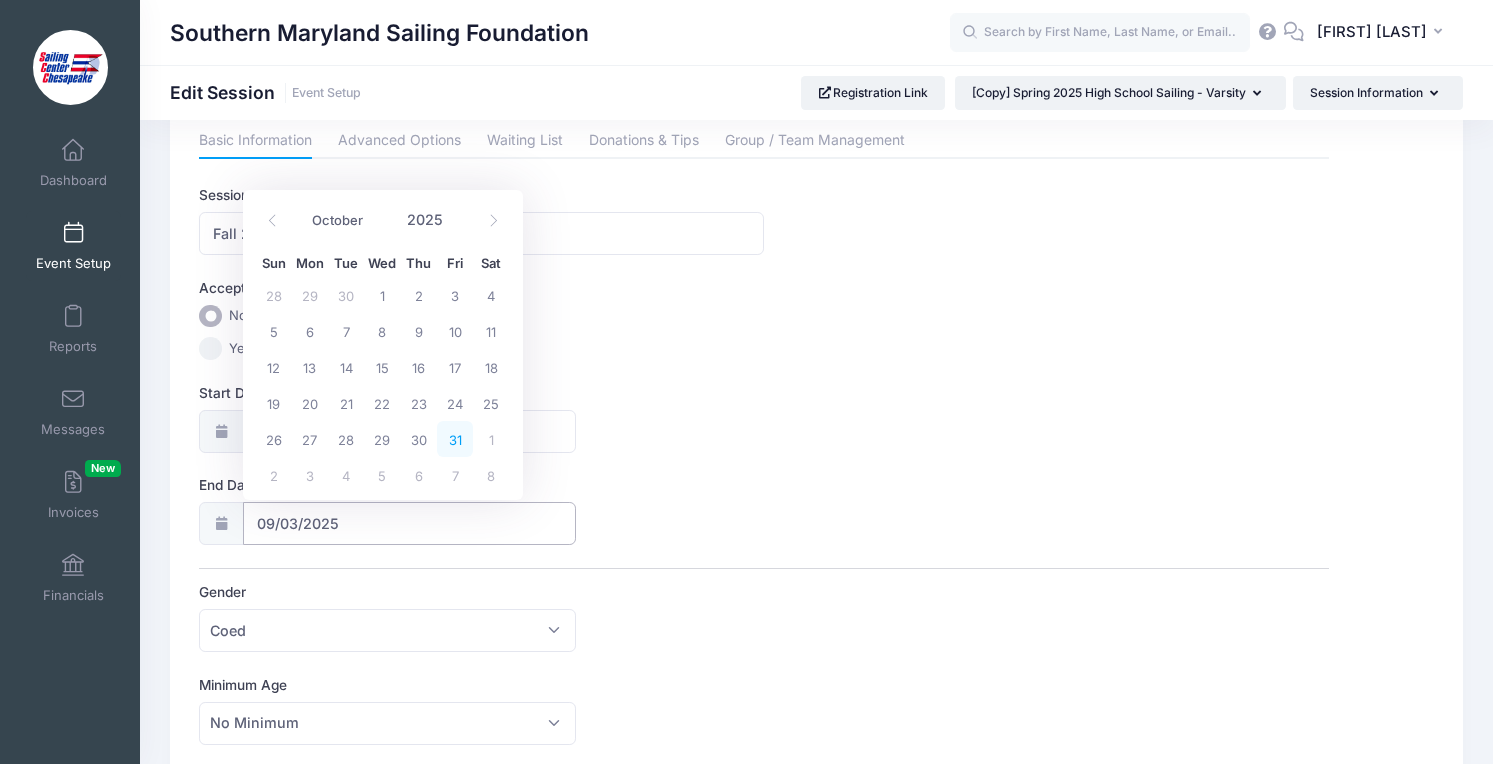 type on "10/31/2025" 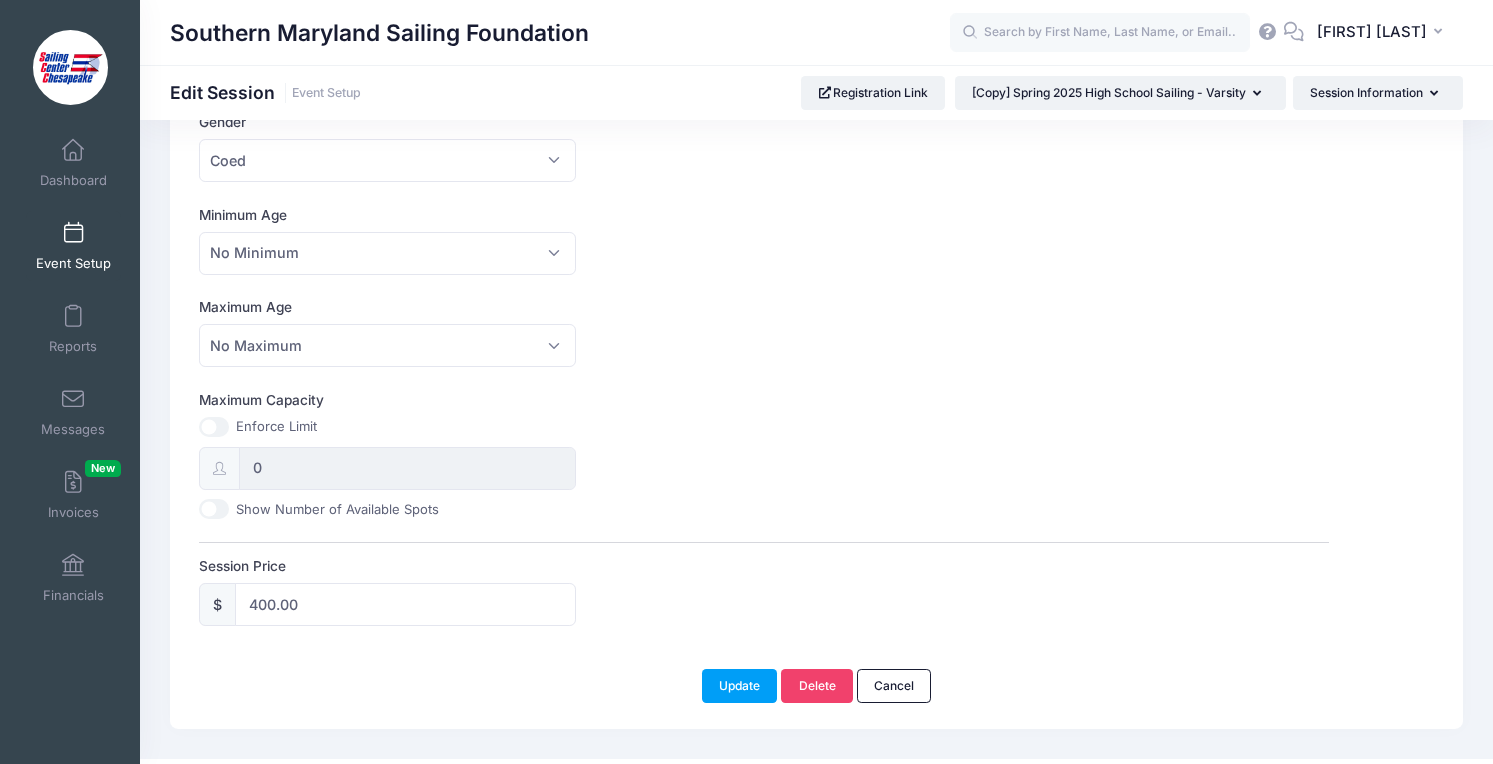 scroll, scrollTop: 545, scrollLeft: 0, axis: vertical 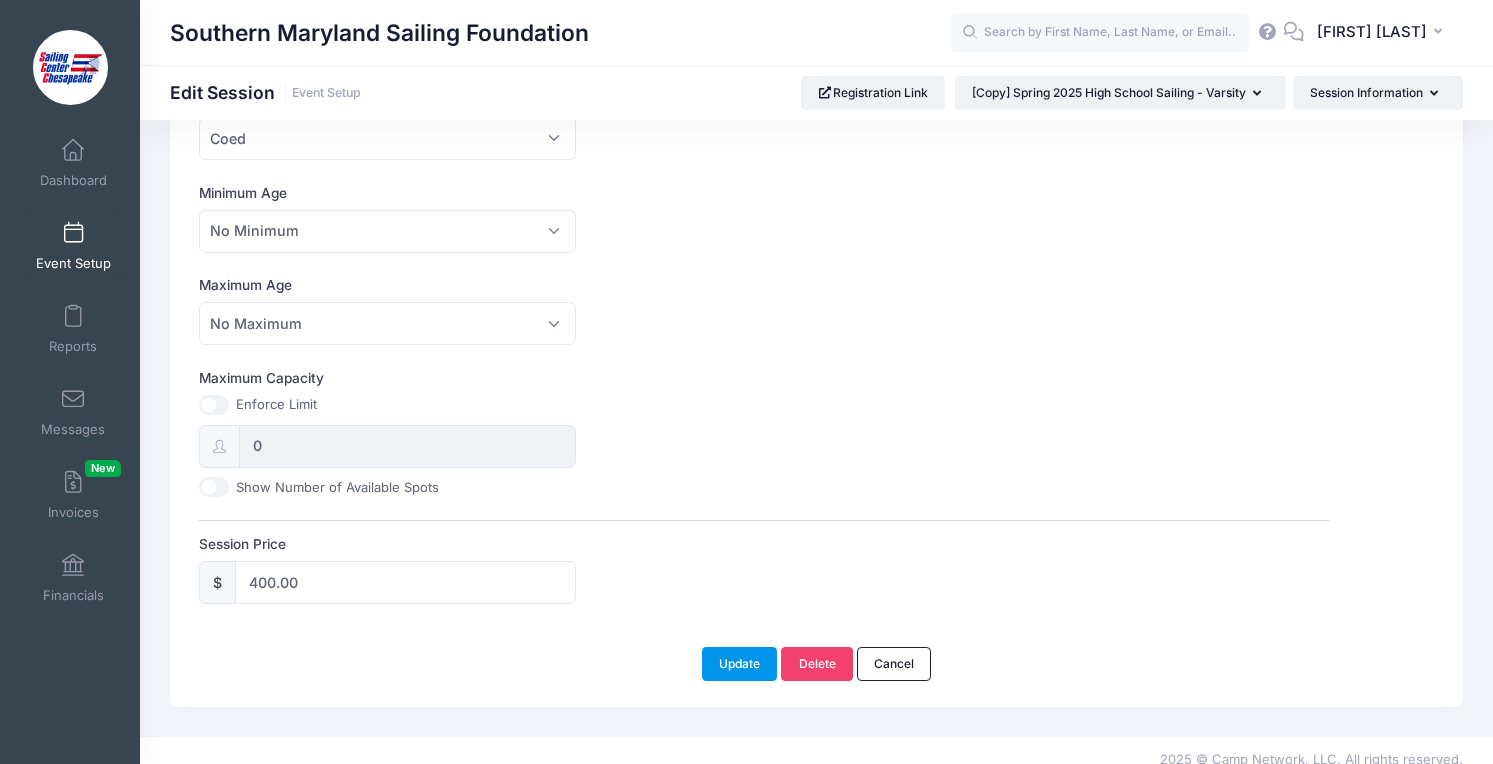click on "Update" at bounding box center (740, 664) 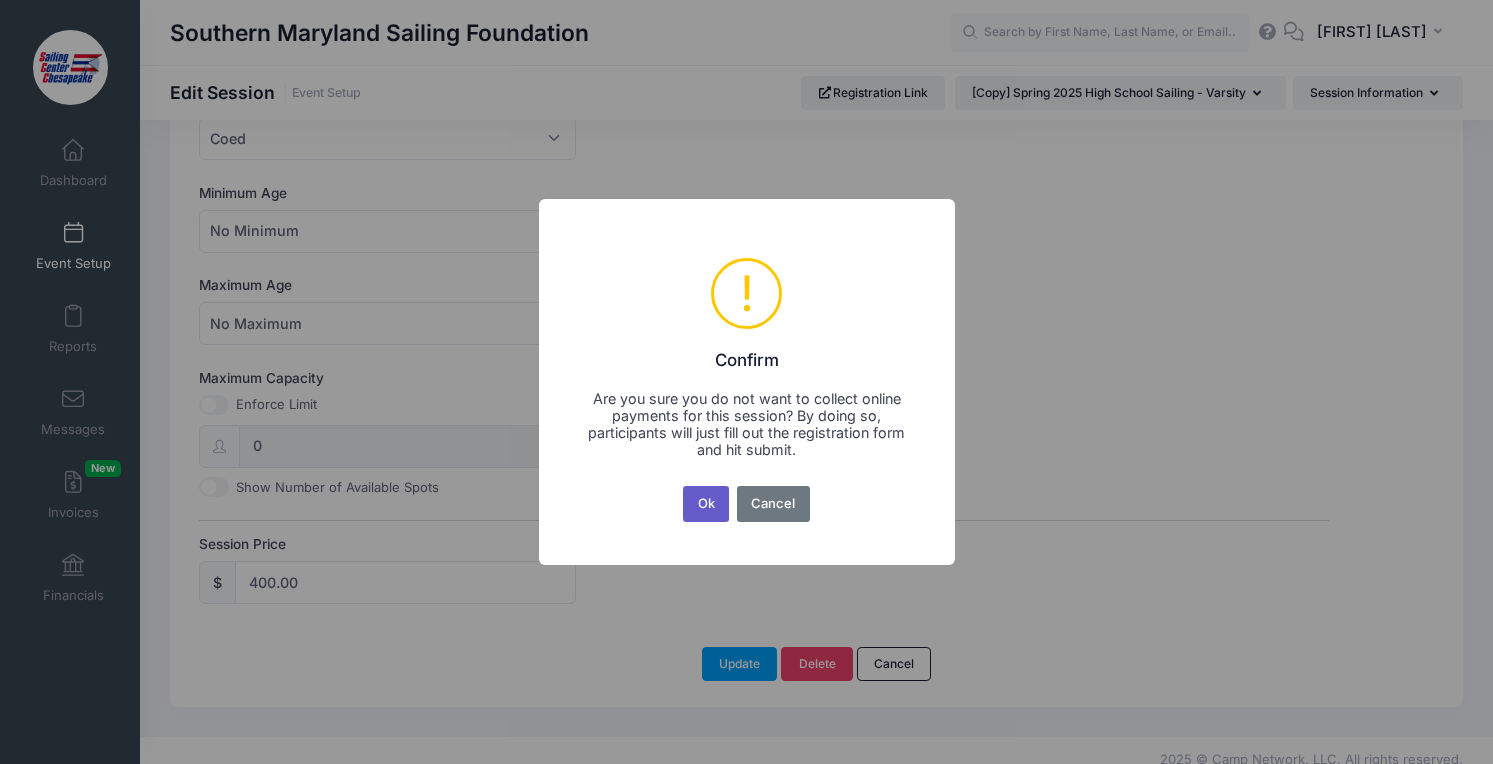 click on "Ok" at bounding box center [706, 504] 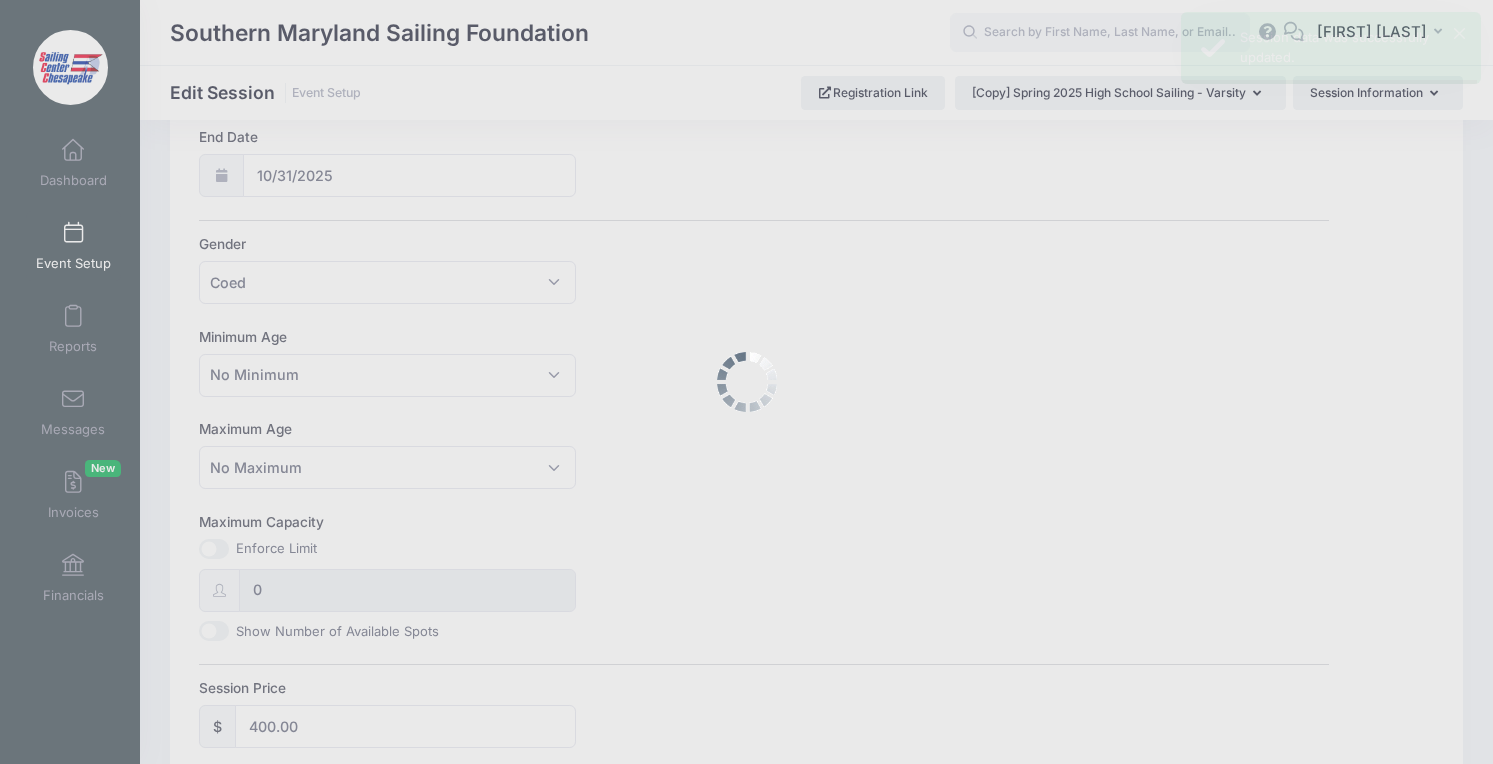 scroll, scrollTop: 0, scrollLeft: 0, axis: both 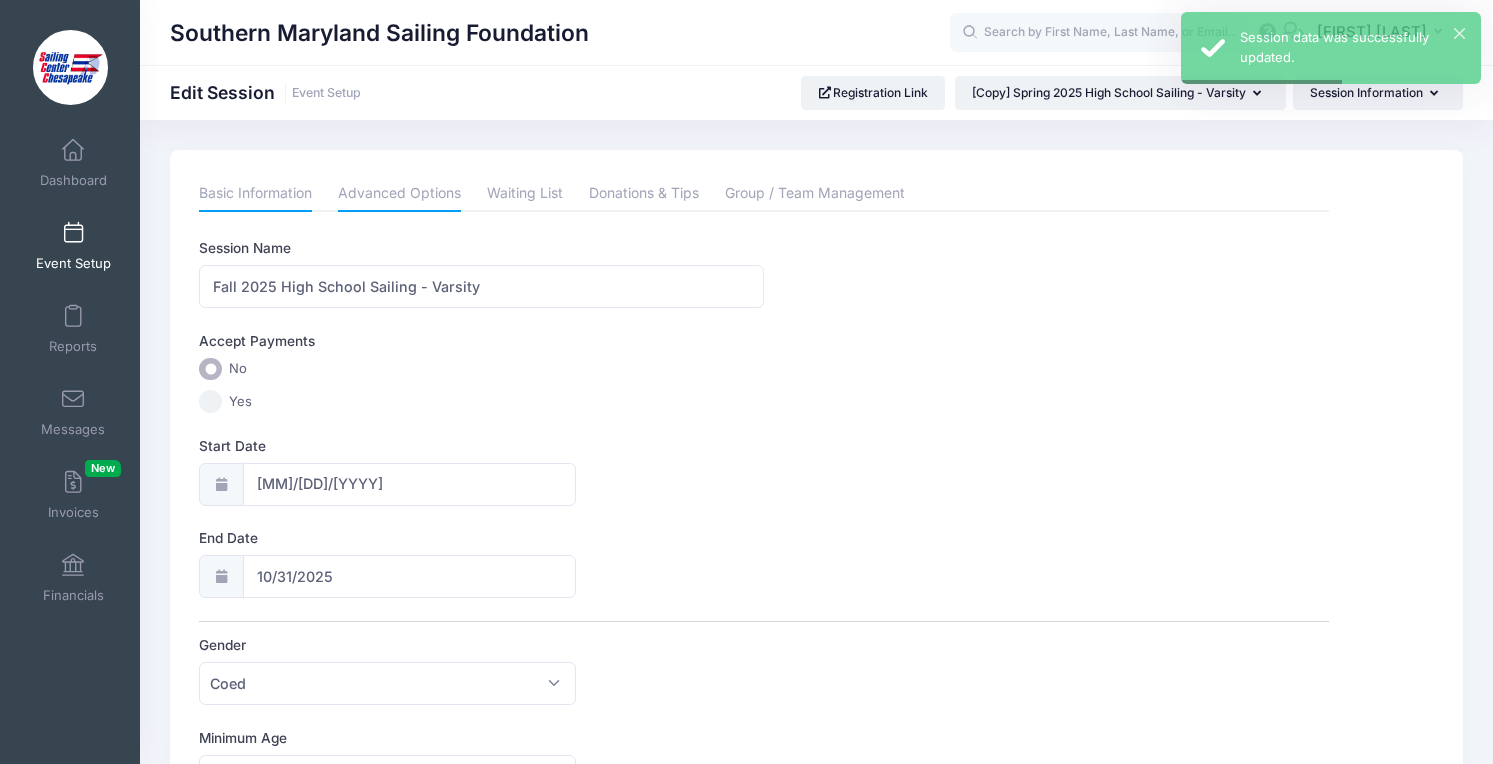 click on "Advanced Options" at bounding box center (399, 194) 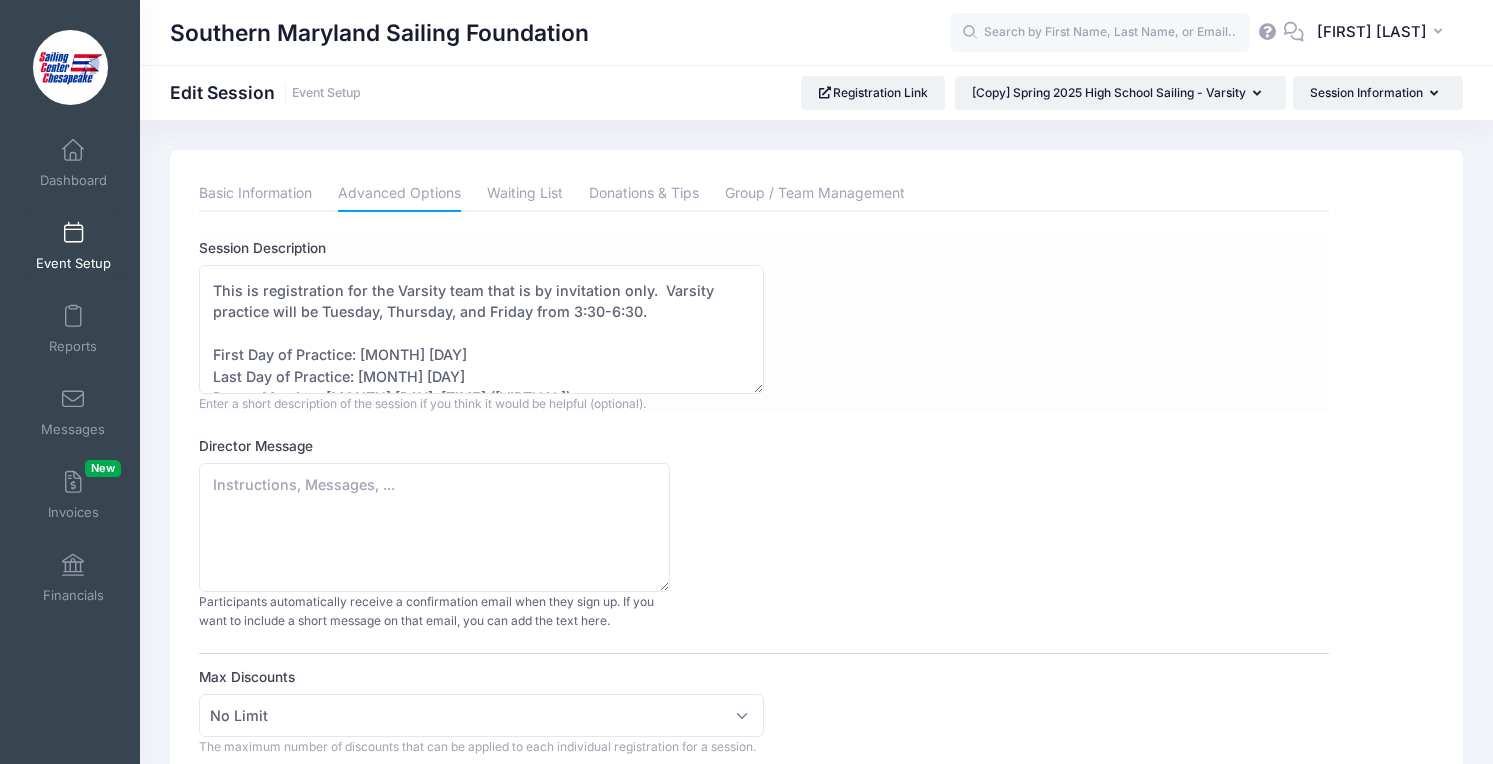 scroll, scrollTop: 161, scrollLeft: 0, axis: vertical 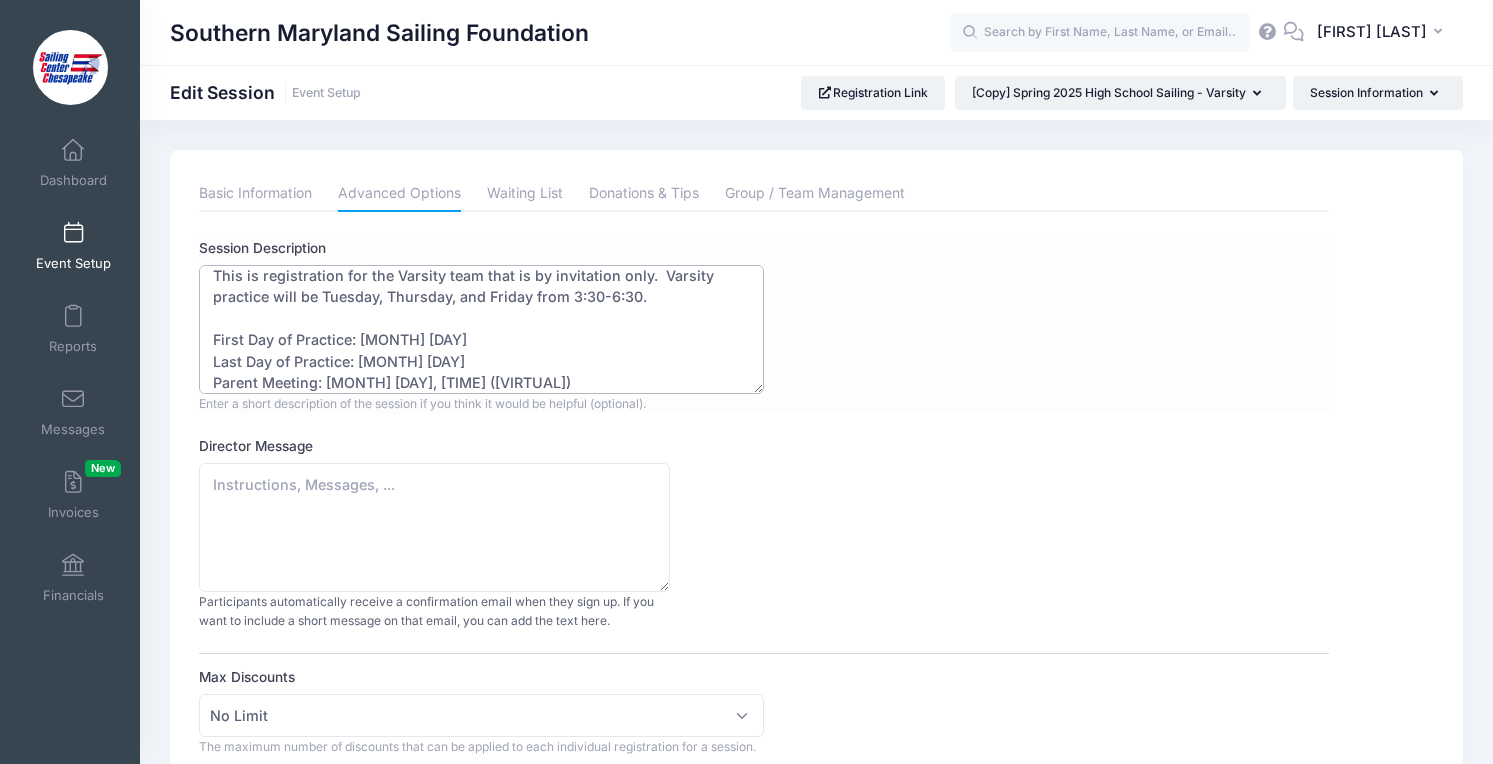 drag, startPoint x: 417, startPoint y: 340, endPoint x: 363, endPoint y: 340, distance: 54 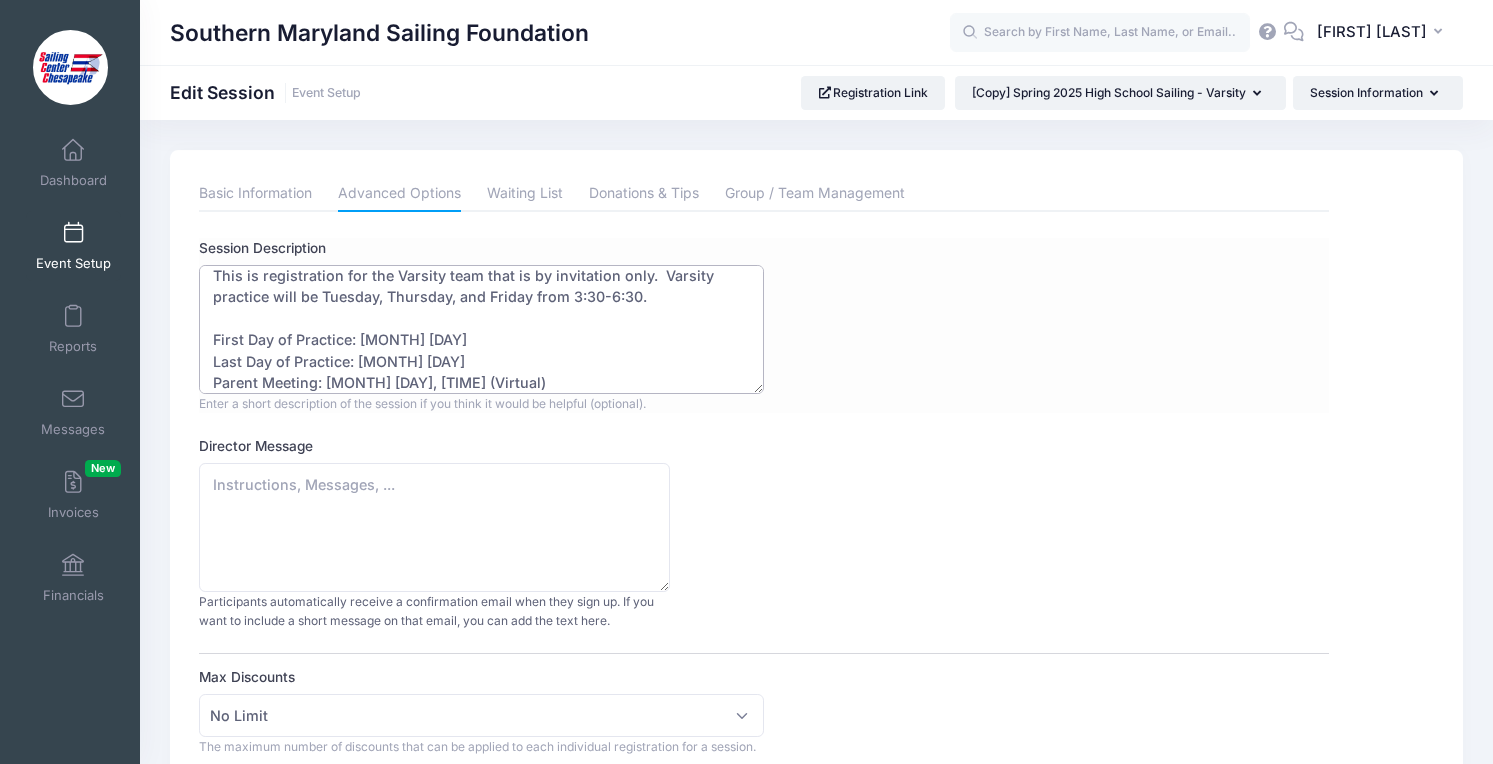 drag, startPoint x: 412, startPoint y: 362, endPoint x: 358, endPoint y: 361, distance: 54.00926 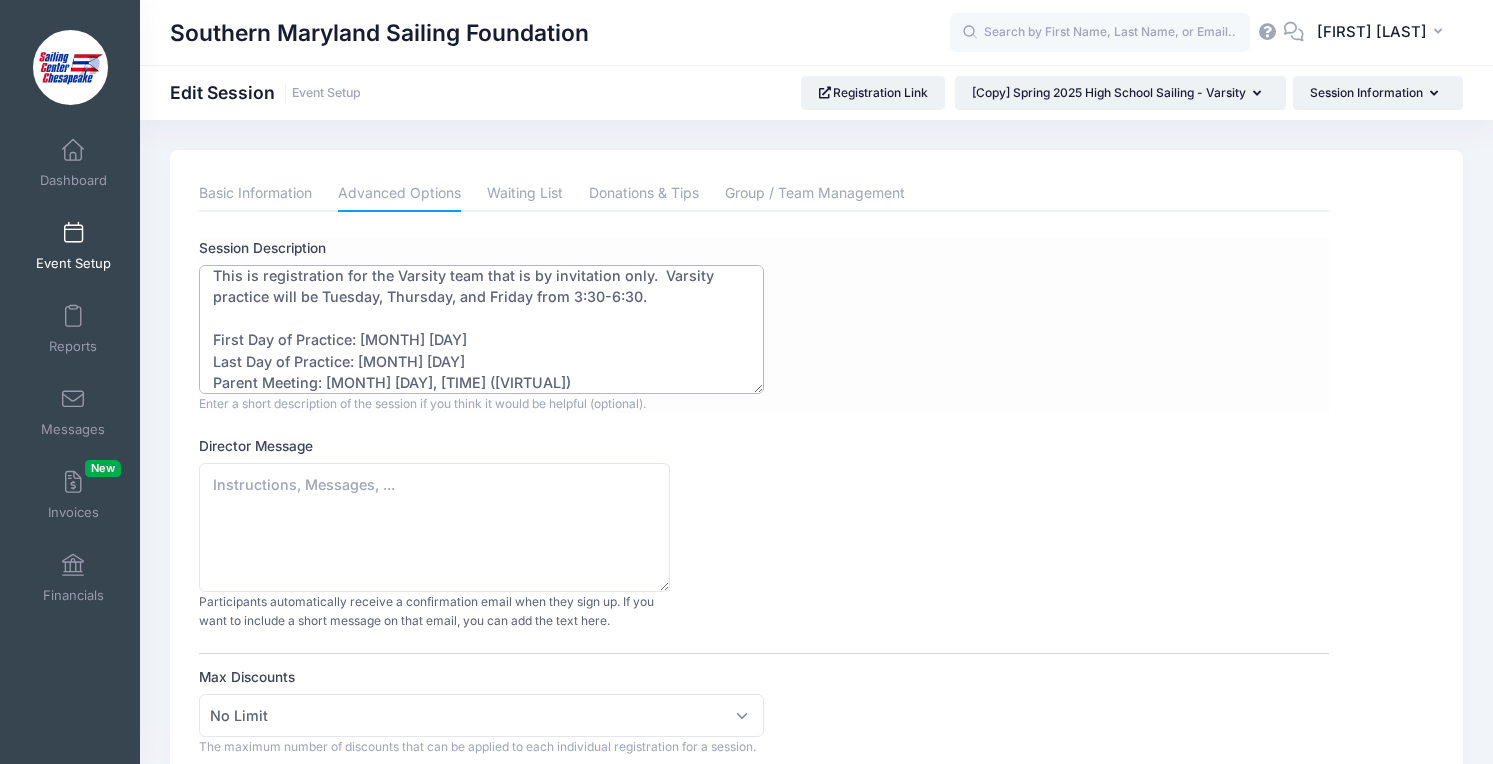 scroll, scrollTop: 172, scrollLeft: 0, axis: vertical 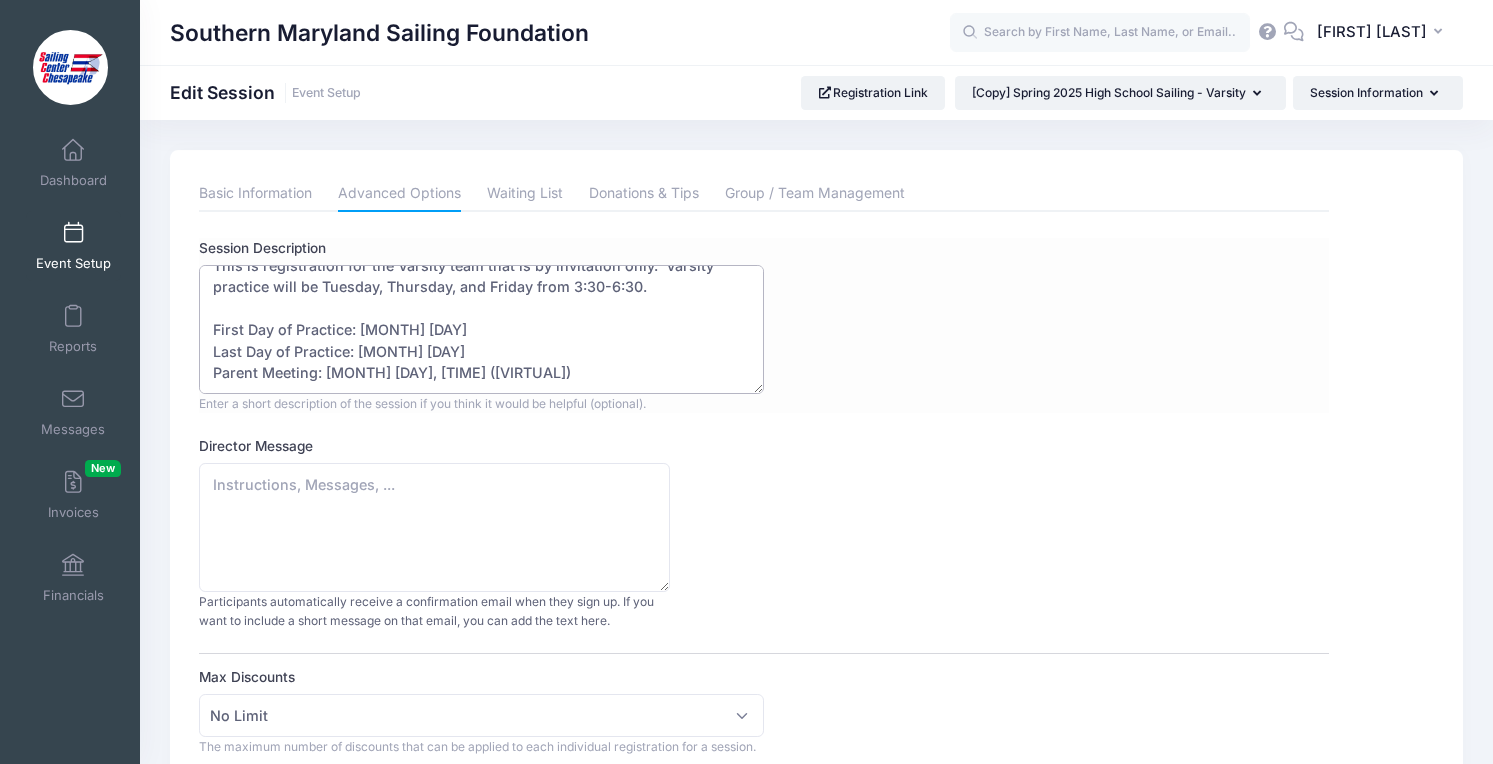 drag, startPoint x: 371, startPoint y: 385, endPoint x: 327, endPoint y: 377, distance: 44.72136 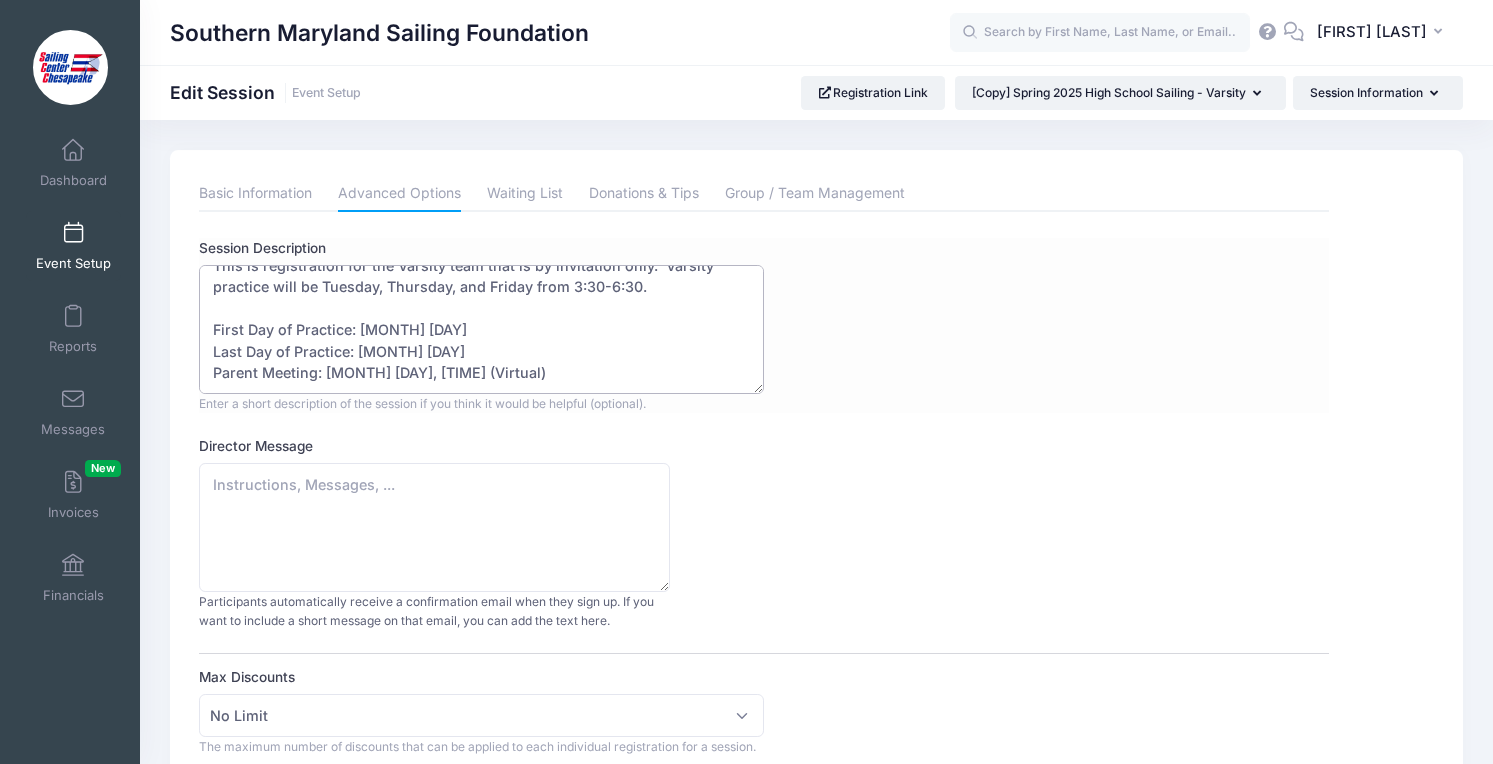 scroll, scrollTop: 171, scrollLeft: 0, axis: vertical 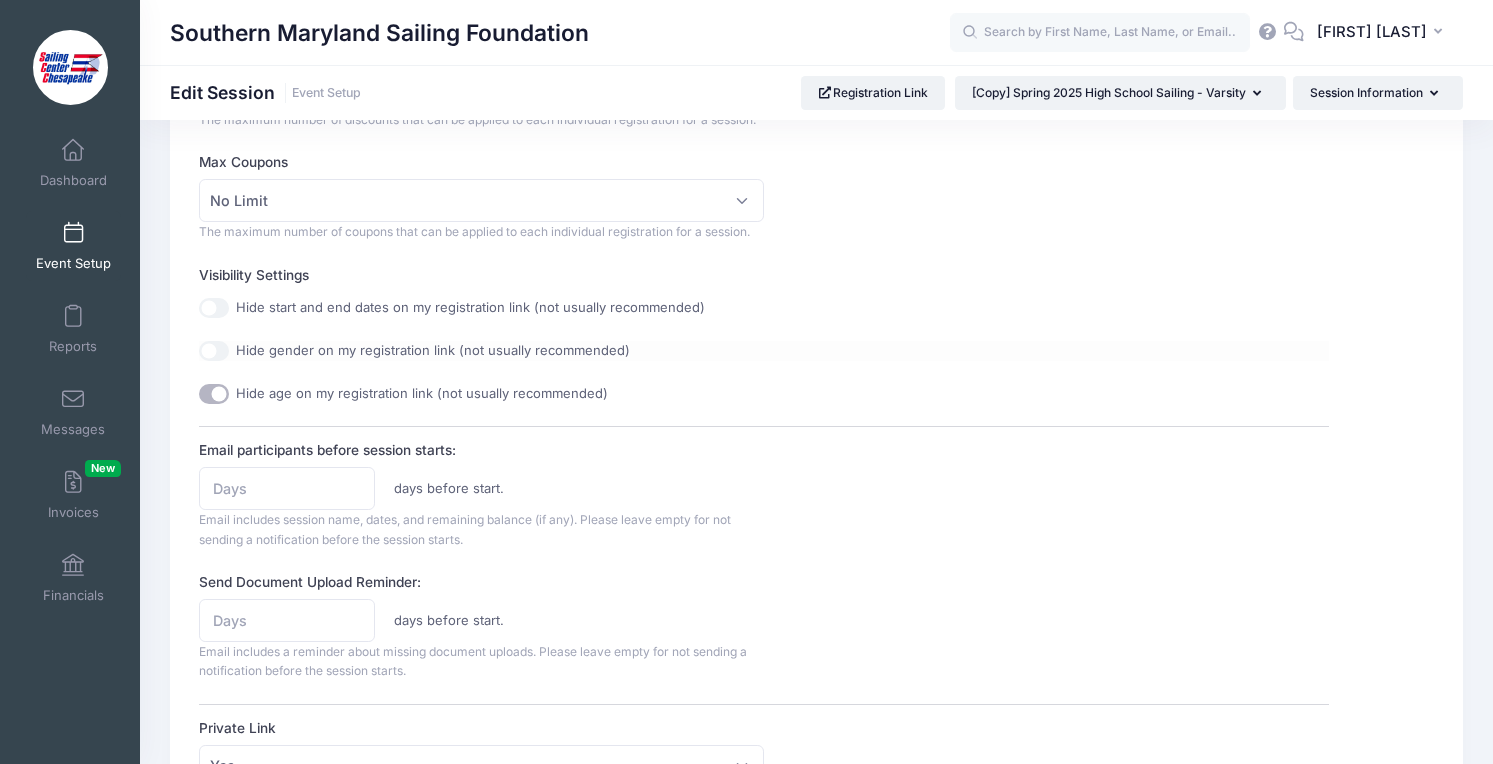 type on "Our high school sailing program allows students from schools throughout St. Mary's County to participate in Varsity and Junior Varsity sailing in the Interscholastic Sailing Association (ISSA). Middle school students are also encouraged to participate in our practices and some lower-level competitions. Any student is welcome to participate in our program, regardless of whether a sailing team exists at their school.
This is registration for the Varsity team that is by invitation only.  Varsity practice will be Tuesday, Thursday, and Friday from 3:30-6:30.
First Day of Practice: September 2
Last Day of Practice: October 31
Parent Meeting: August 24, 7pm (Virtual)" 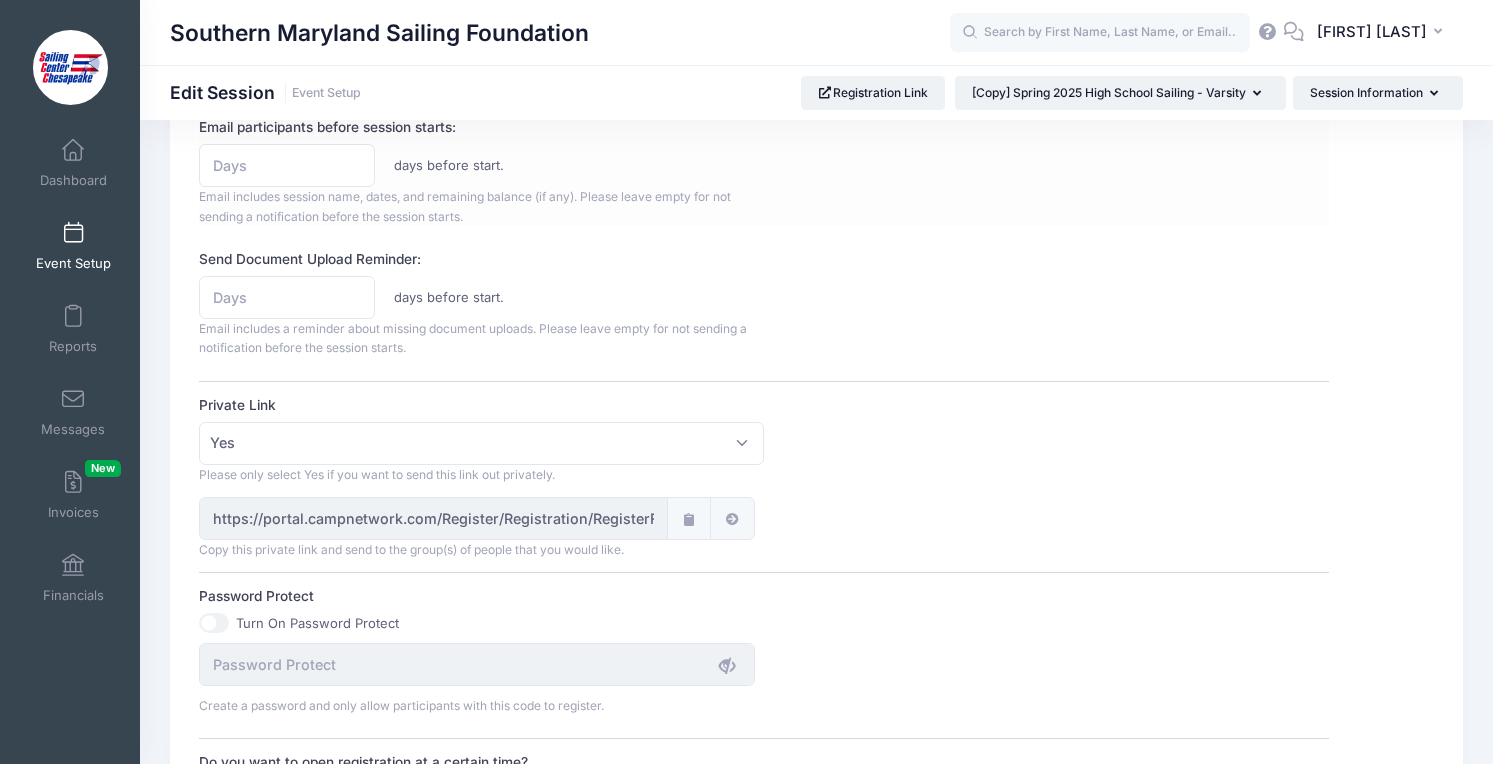 scroll, scrollTop: 961, scrollLeft: 0, axis: vertical 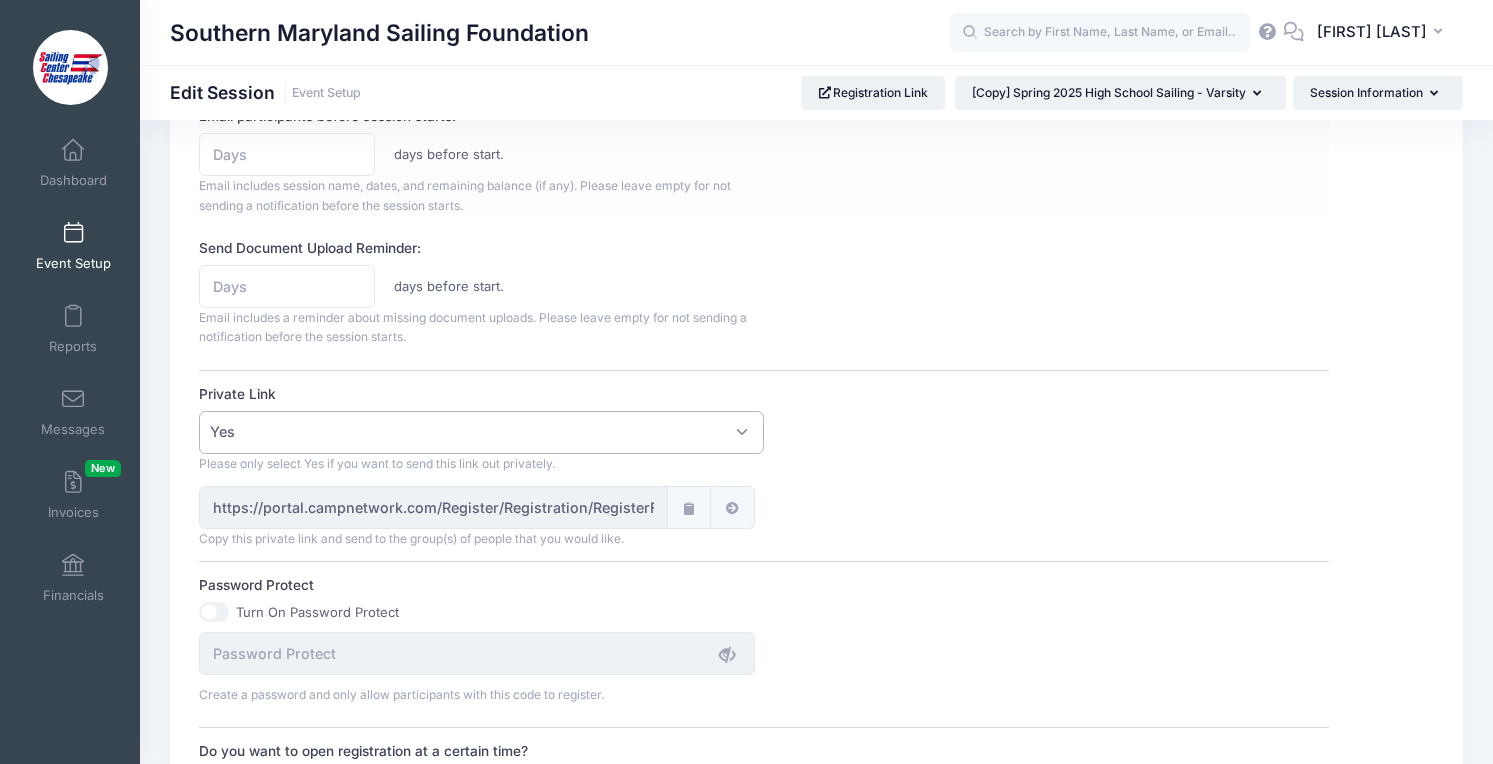 click on "Yes" at bounding box center [481, 432] 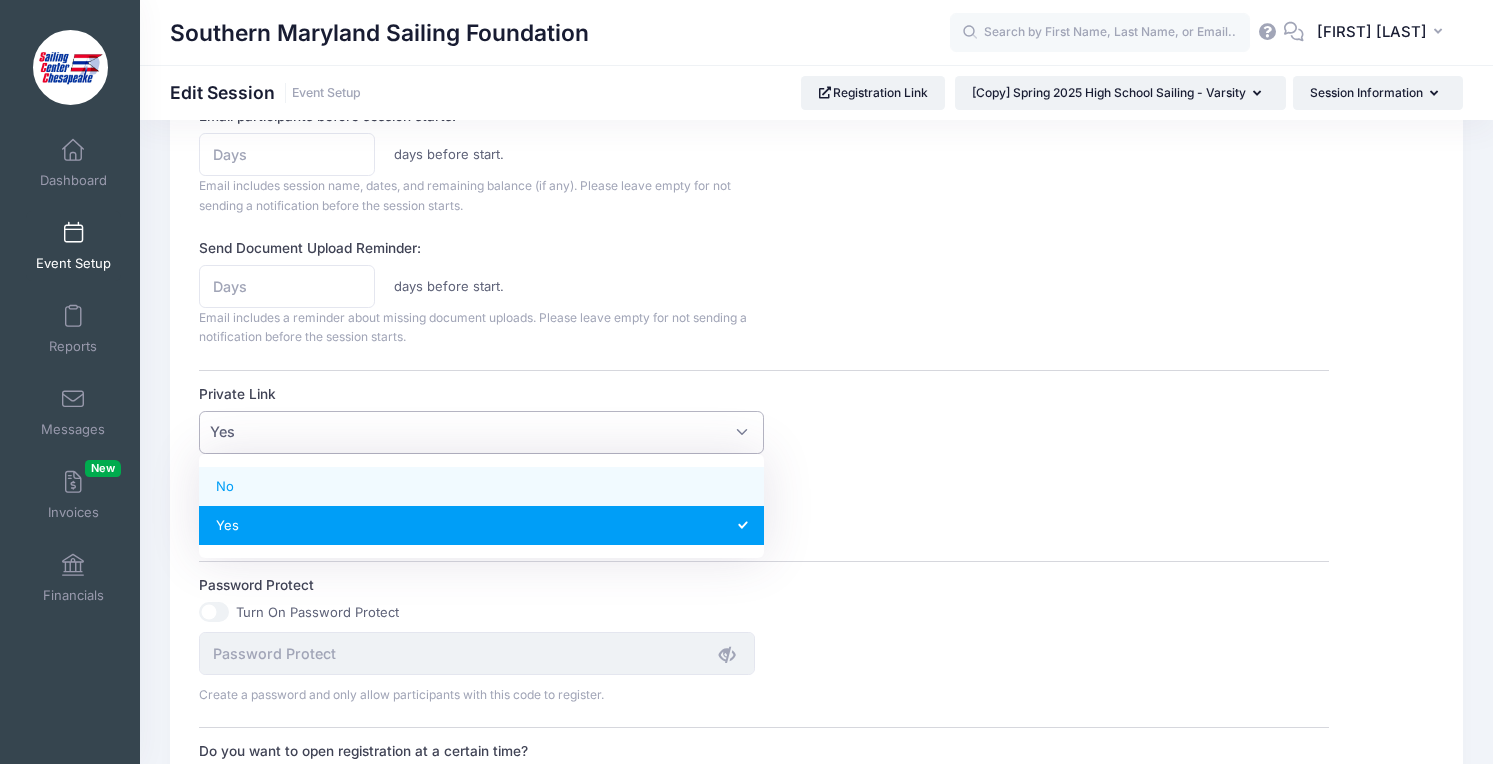 select 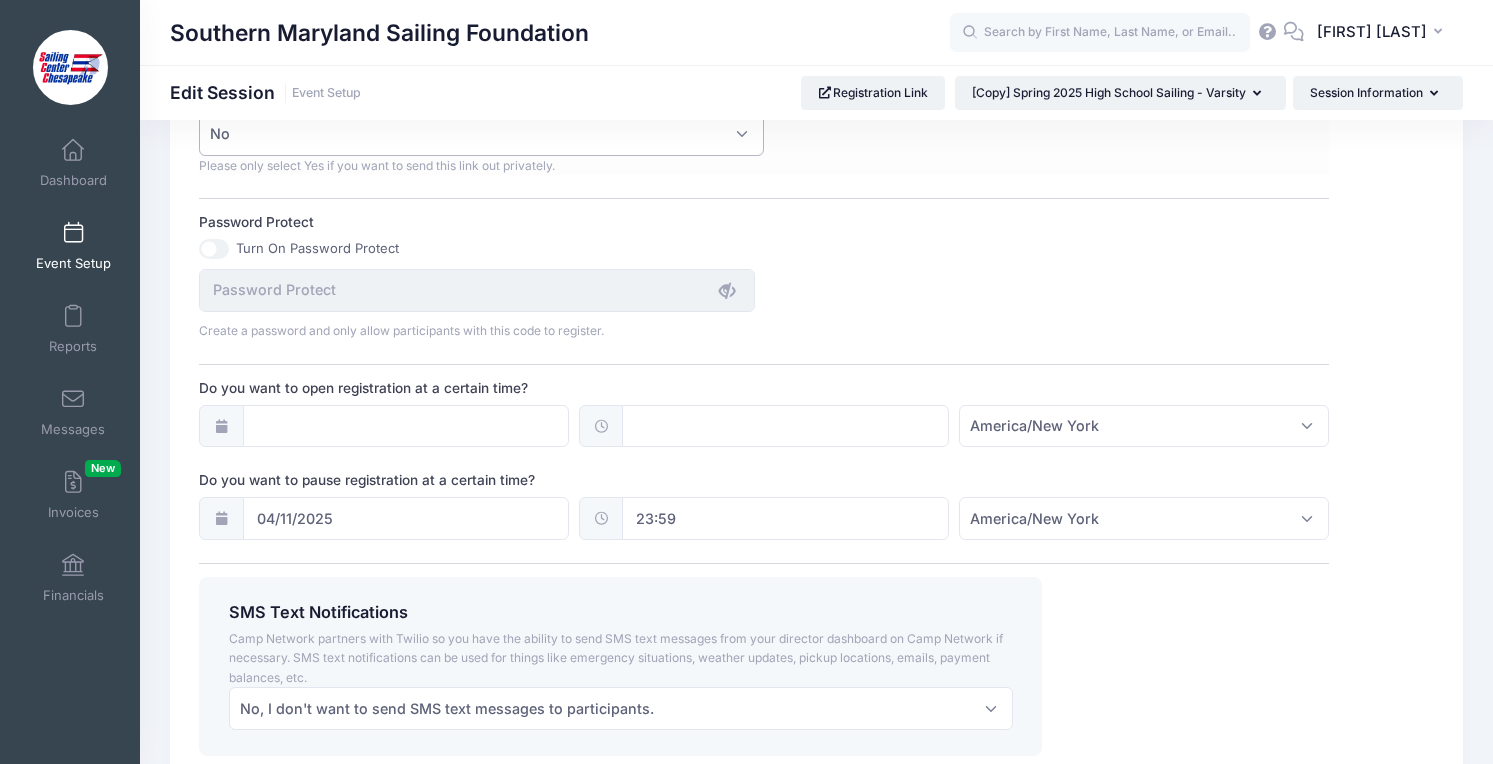 scroll, scrollTop: 1273, scrollLeft: 0, axis: vertical 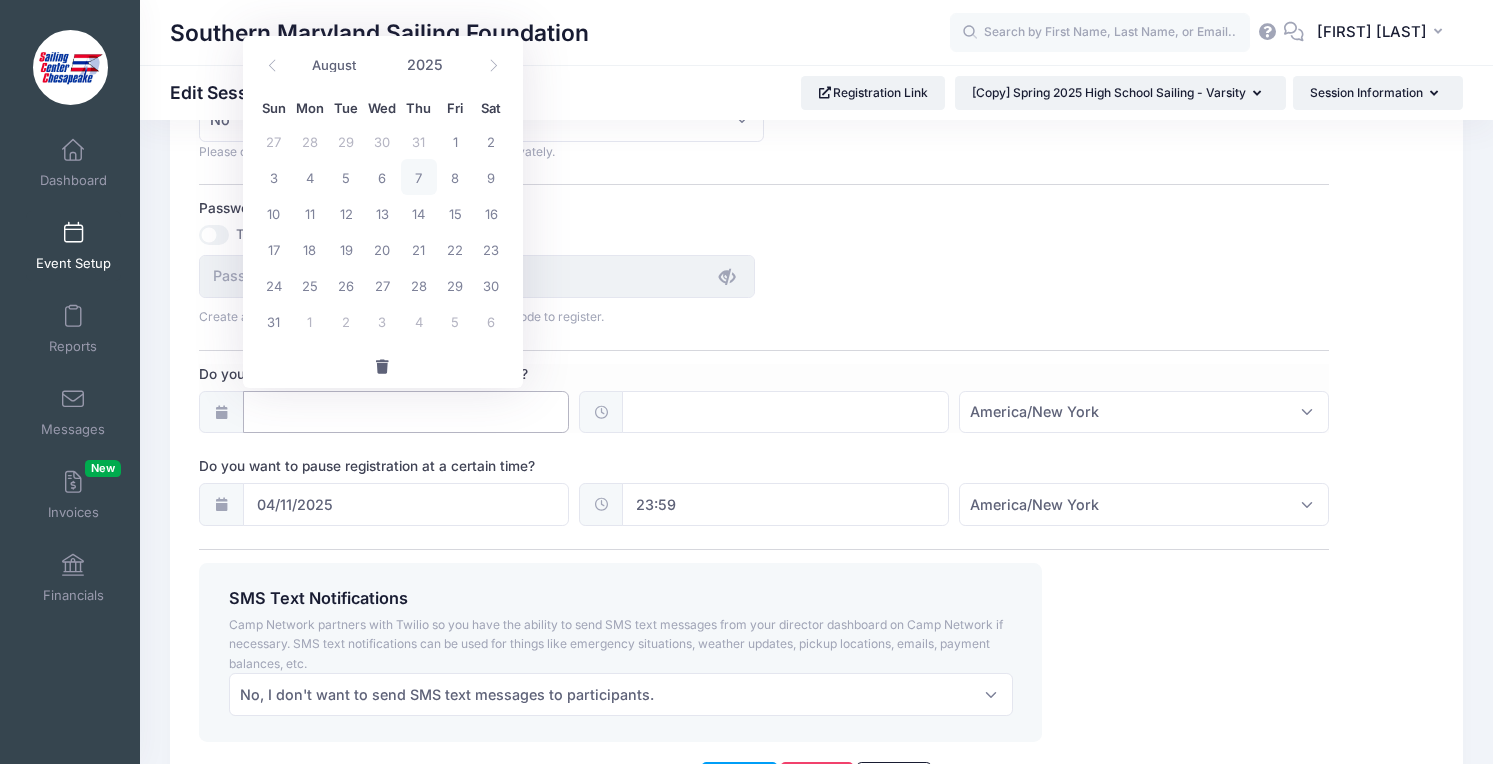 click on "Do you want to open registration at a certain time?" at bounding box center (406, 412) 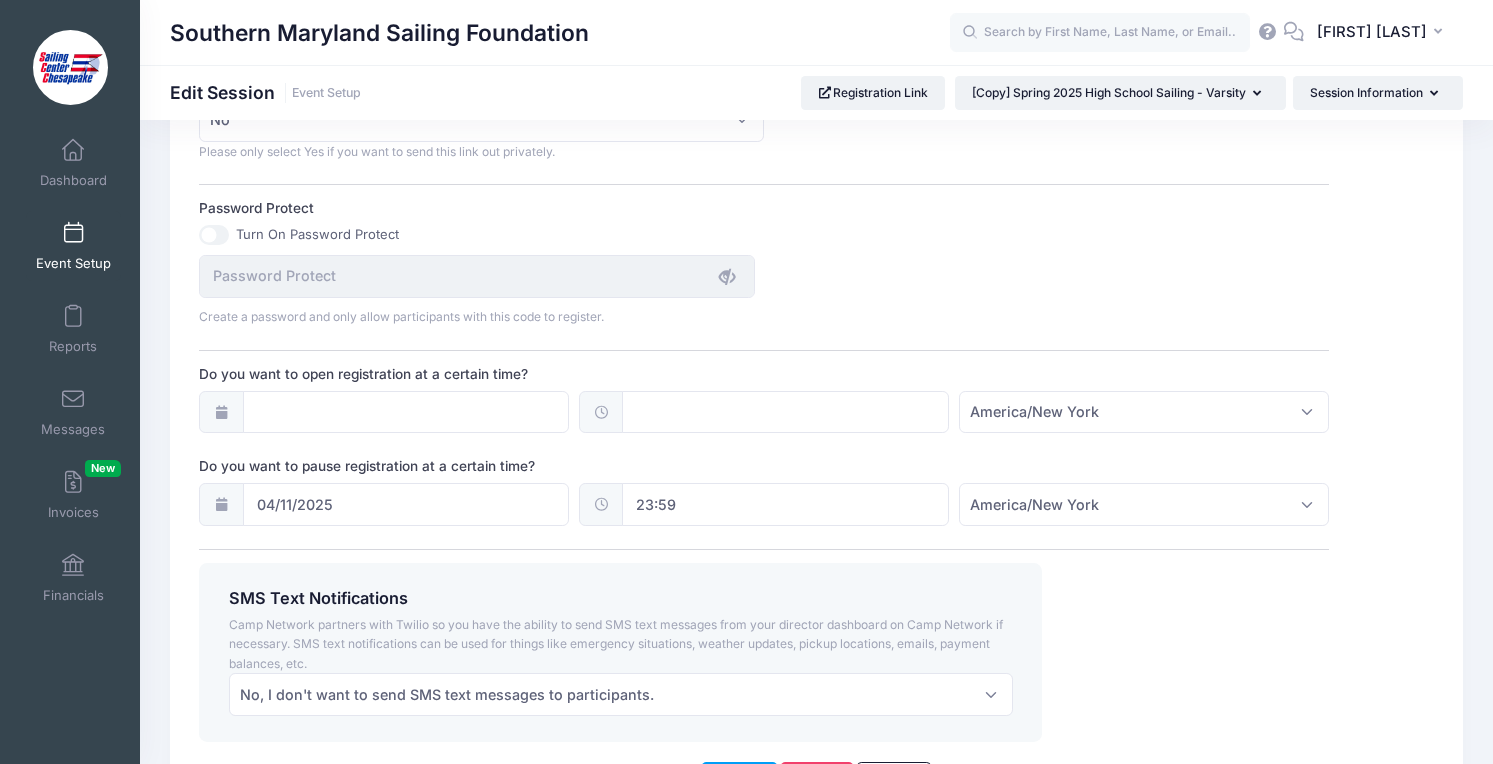 click on "Session Description
Our high school sailing program allows students from schools throughout St. Mary's County to participate in Varsity and Junior Varsity sailing in the Interscholastic Sailing Association (ISSA). Middle school students are also encouraged to participate in our practices and some lower-level competitions. Any student is welcome to participate in our program, regardless of whether a sailing team exists at their school.
This is registration for the Varsity team that is by invitation only.  Varsity practice will be Tuesday, Thursday, and Friday from 3:30-6:30.
First Day of Practice: March 4
Last Day of Practice: May 23
Parent Meeting: Feb 23, 7pm (Virtual)
Enter a short description of the session if you think it would be helpful (optional).
Director Message
Max Discounts
No Limit 1
2
3
4
5        No Limit
1" at bounding box center (764, -147) 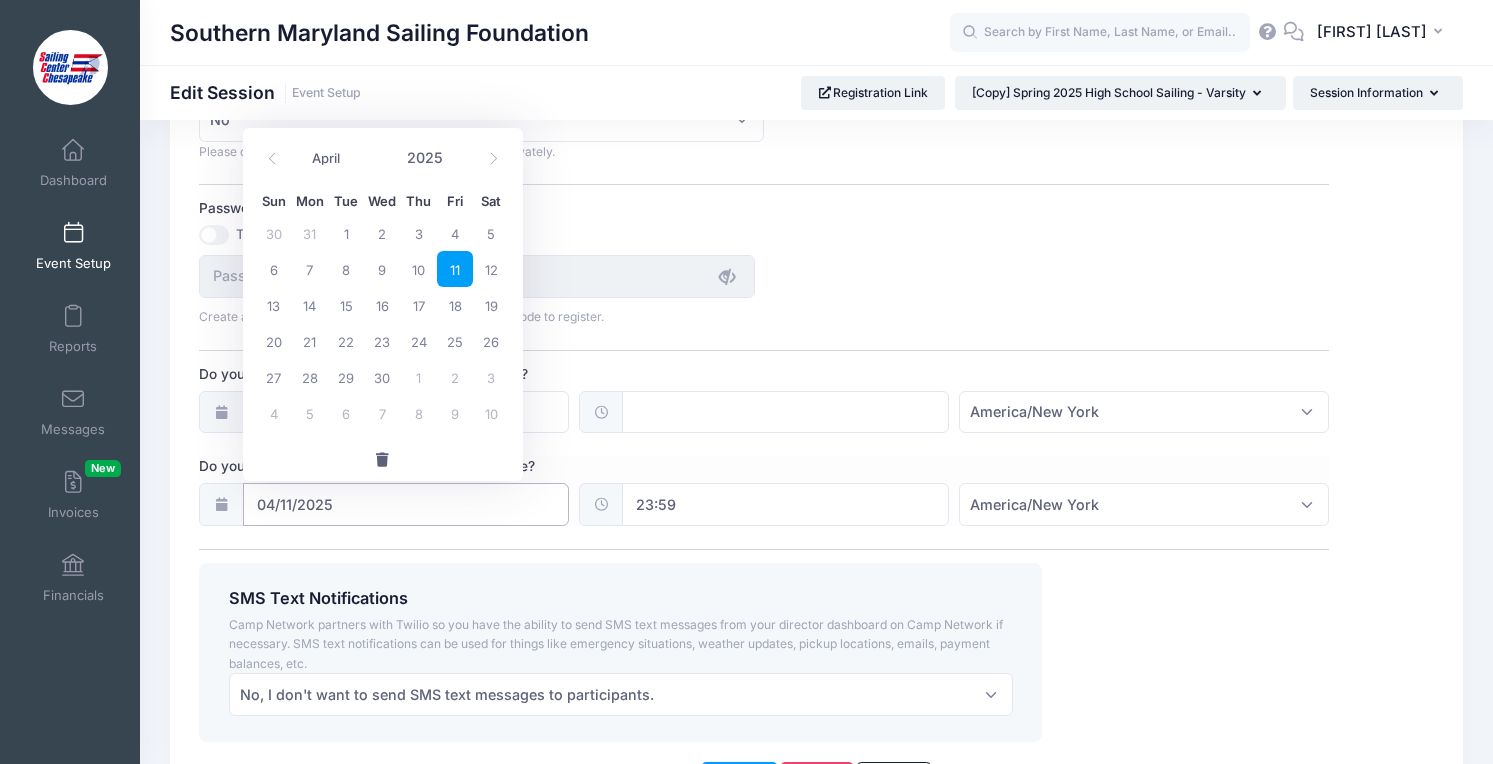 click on "04/11/2025" at bounding box center [406, 504] 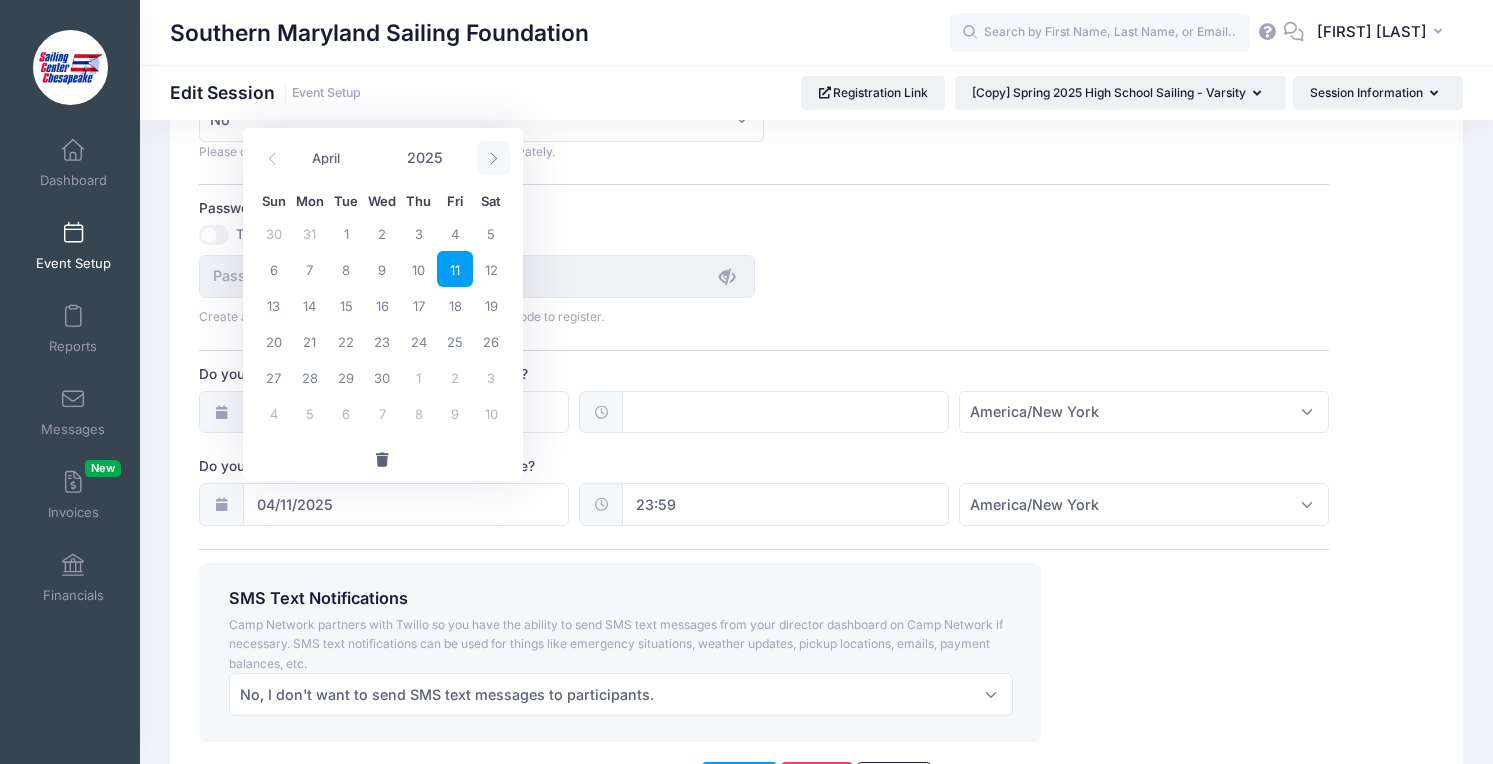 click 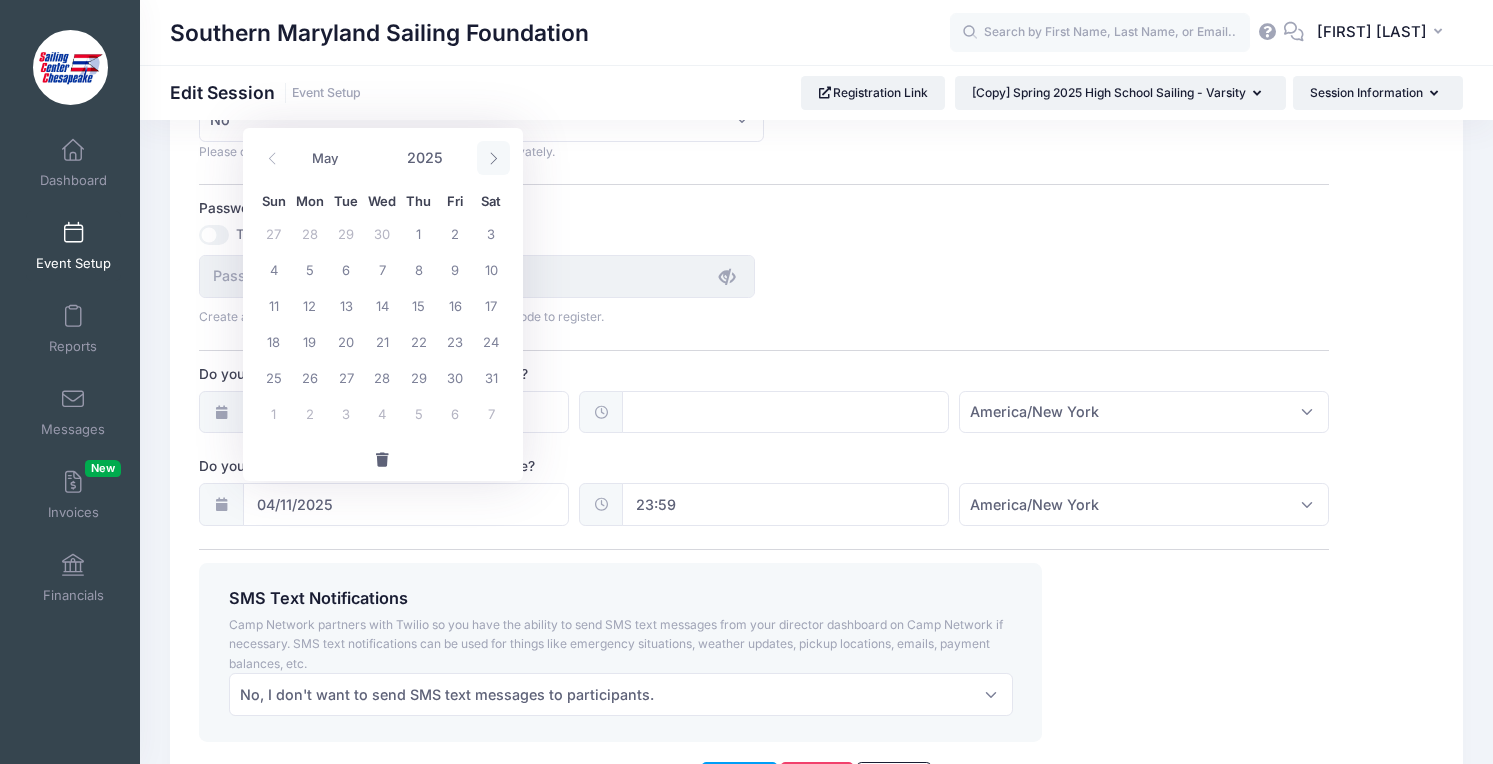 click 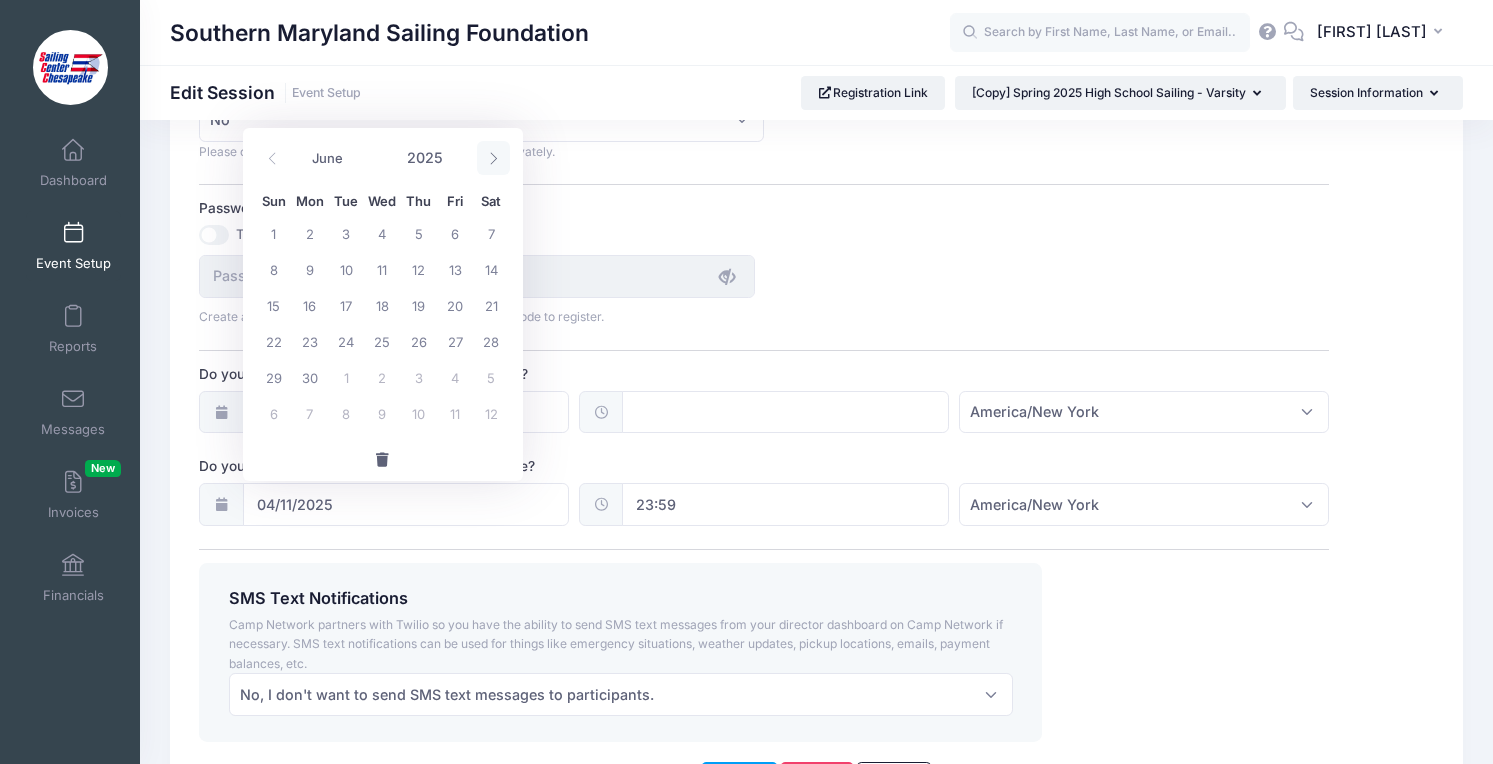 click 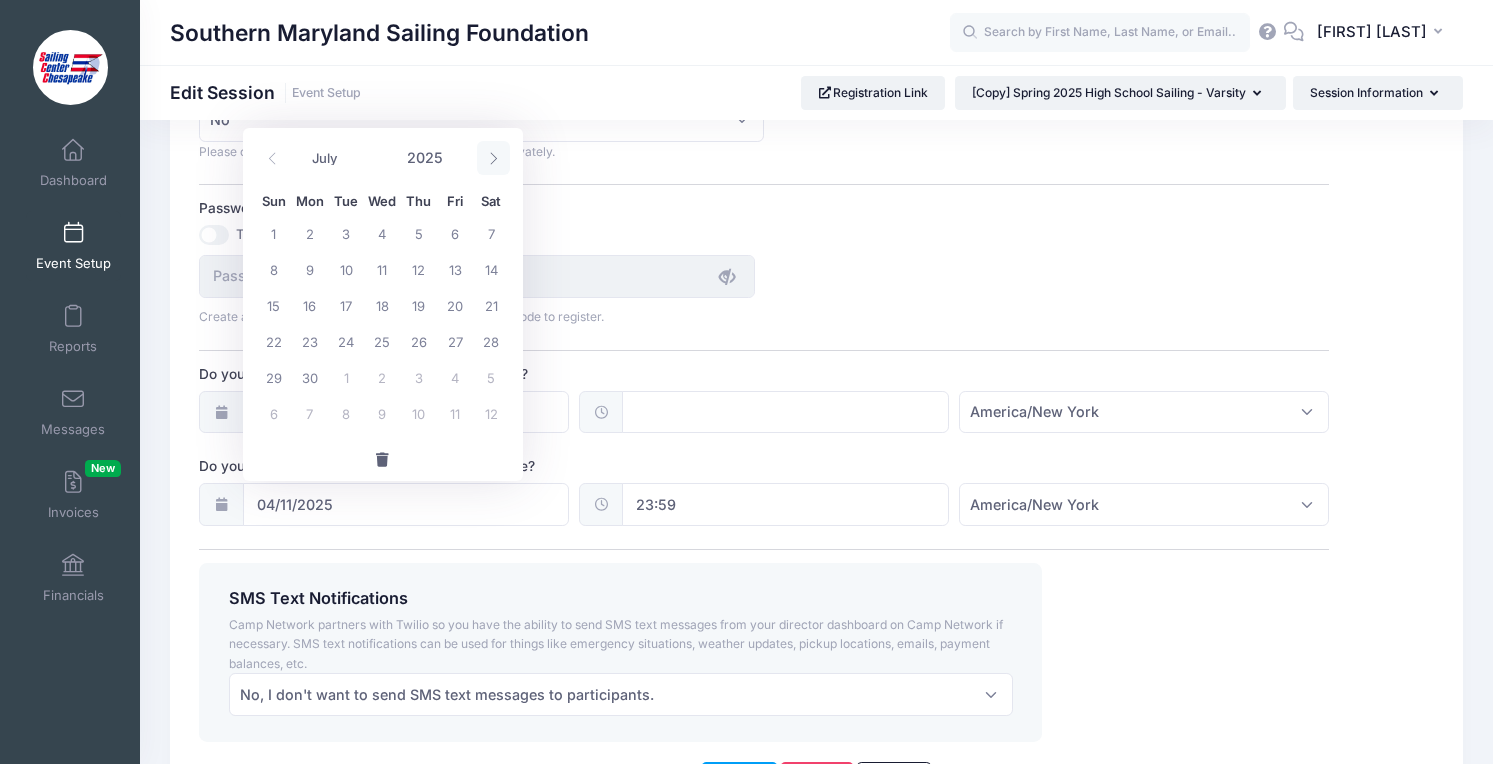 click 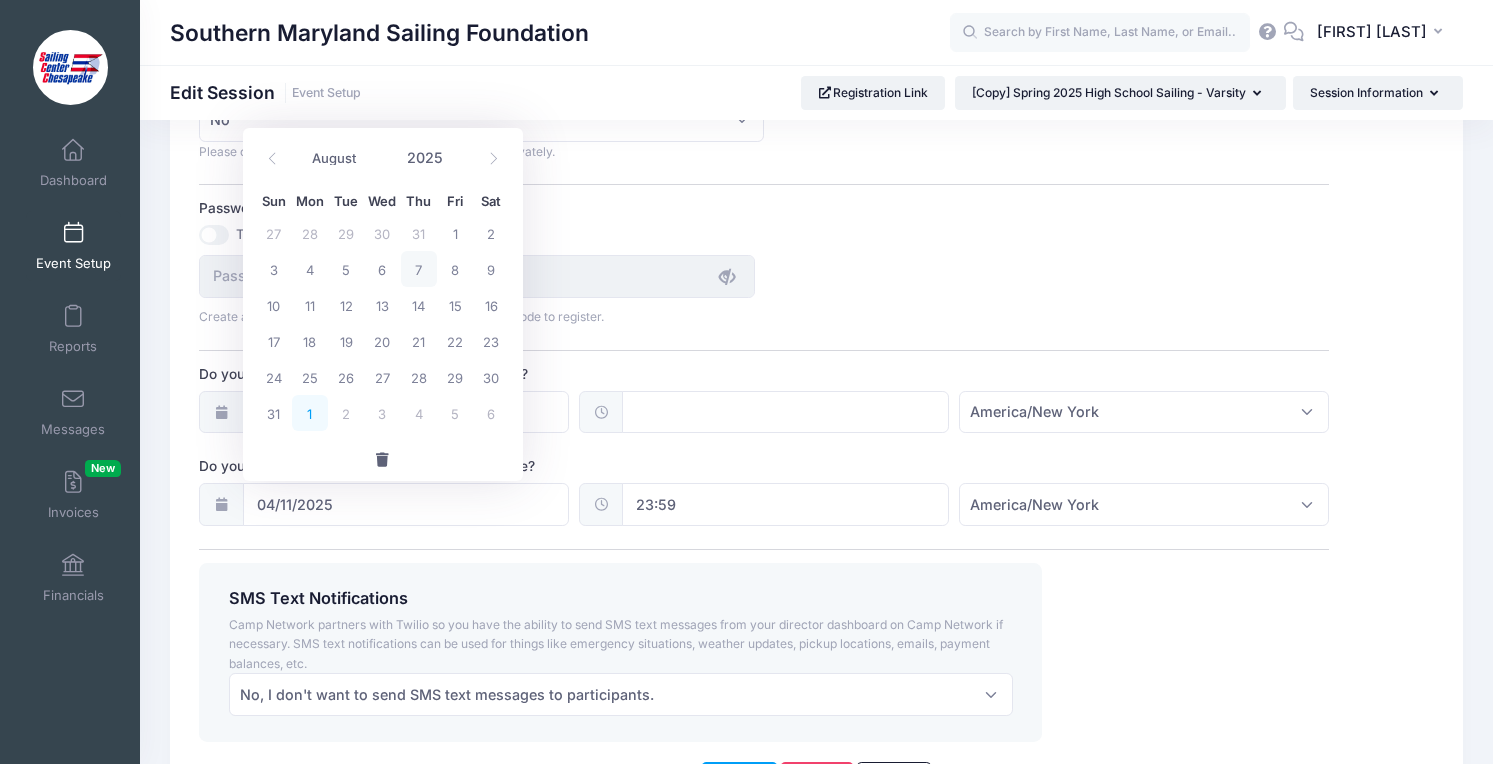 click on "1" at bounding box center (310, 413) 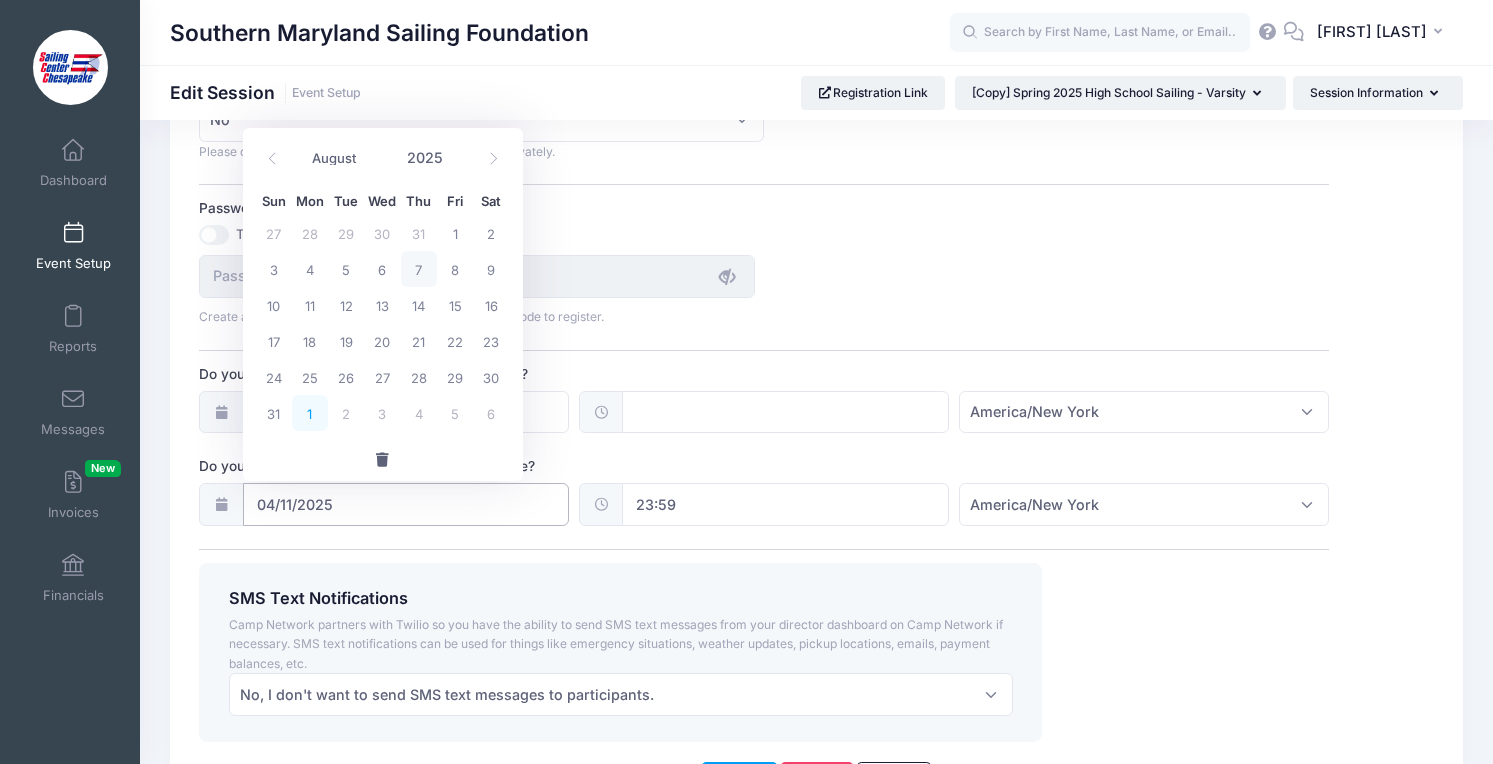type on "09/01/2025" 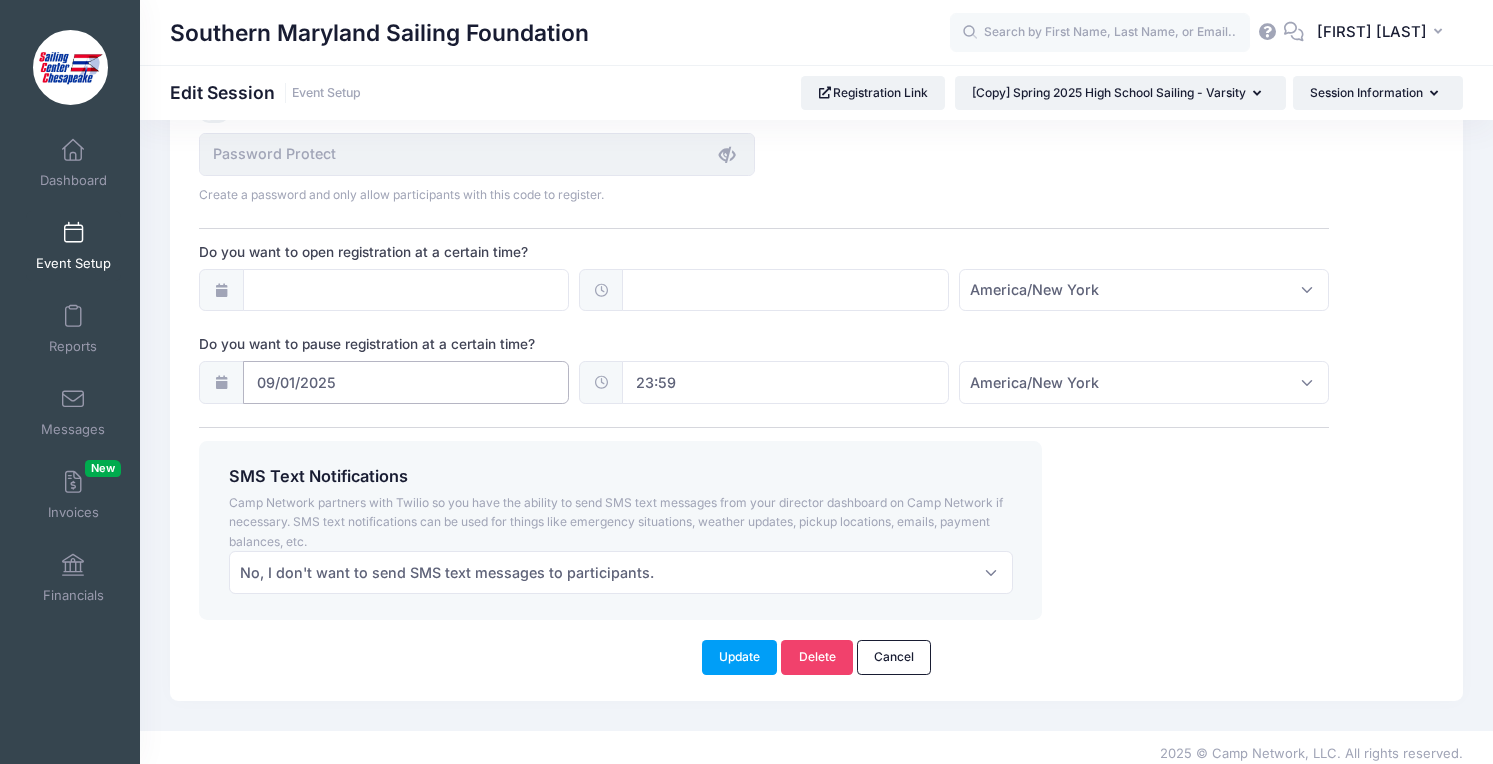 scroll, scrollTop: 1407, scrollLeft: 0, axis: vertical 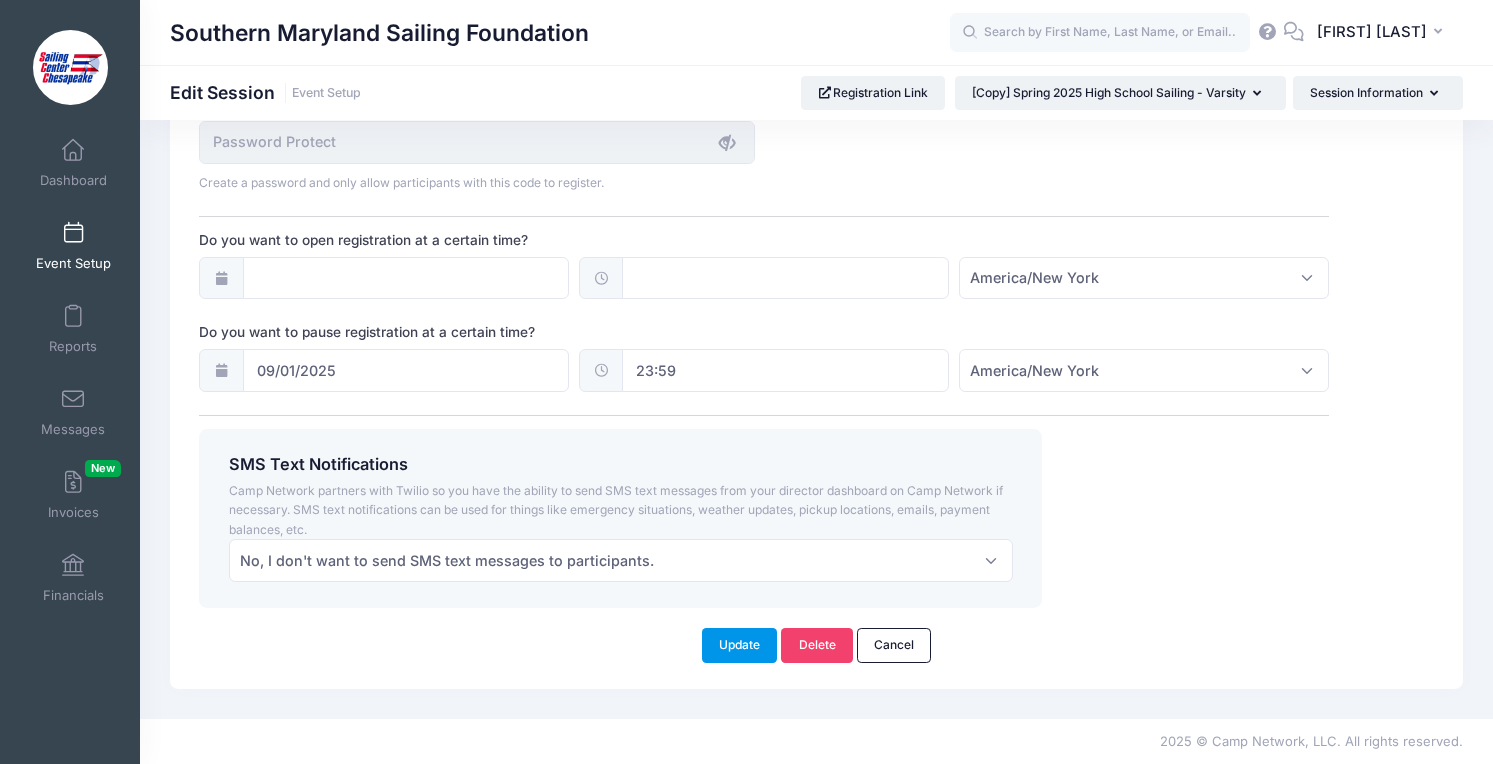 click on "Update" at bounding box center [740, 645] 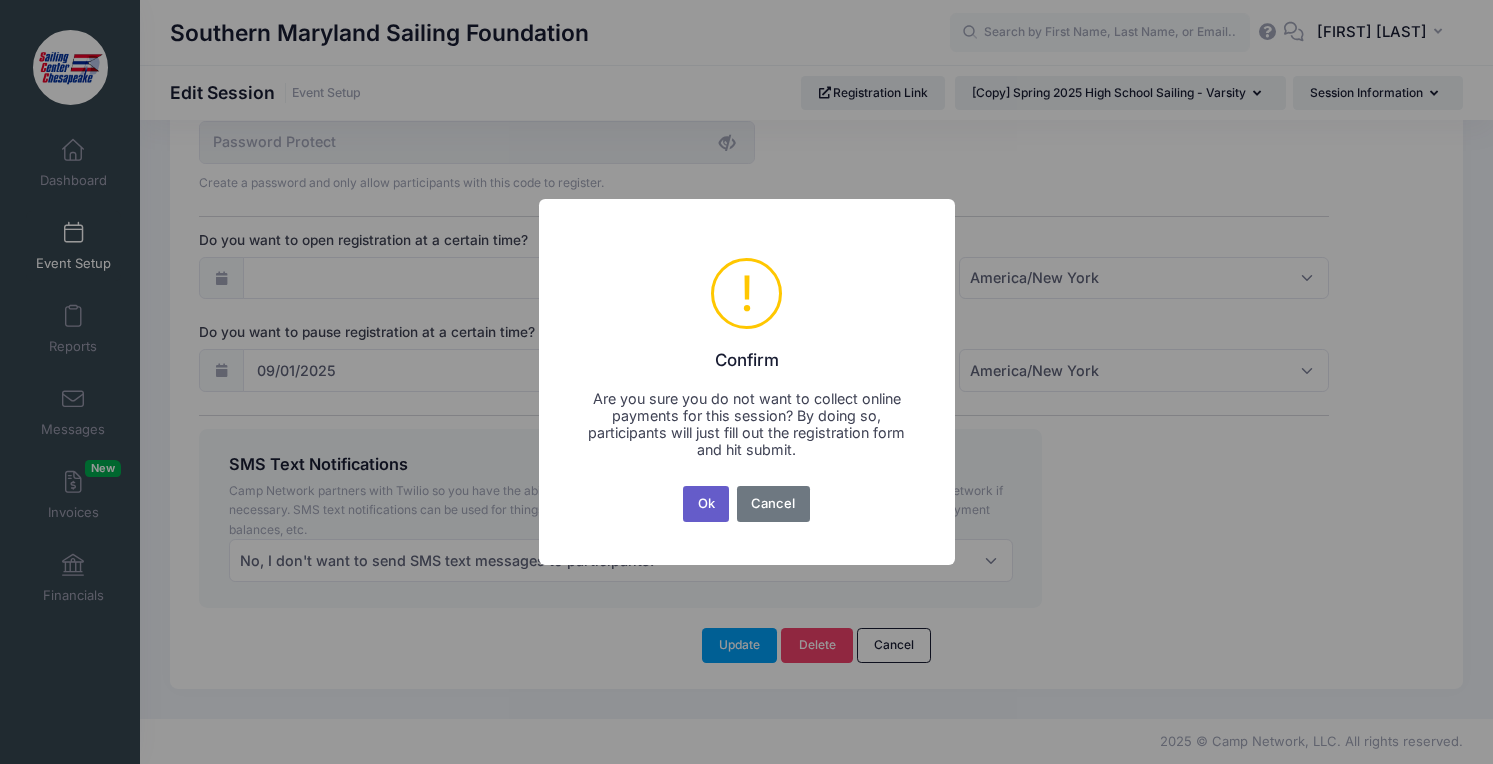 click on "Ok" at bounding box center (706, 504) 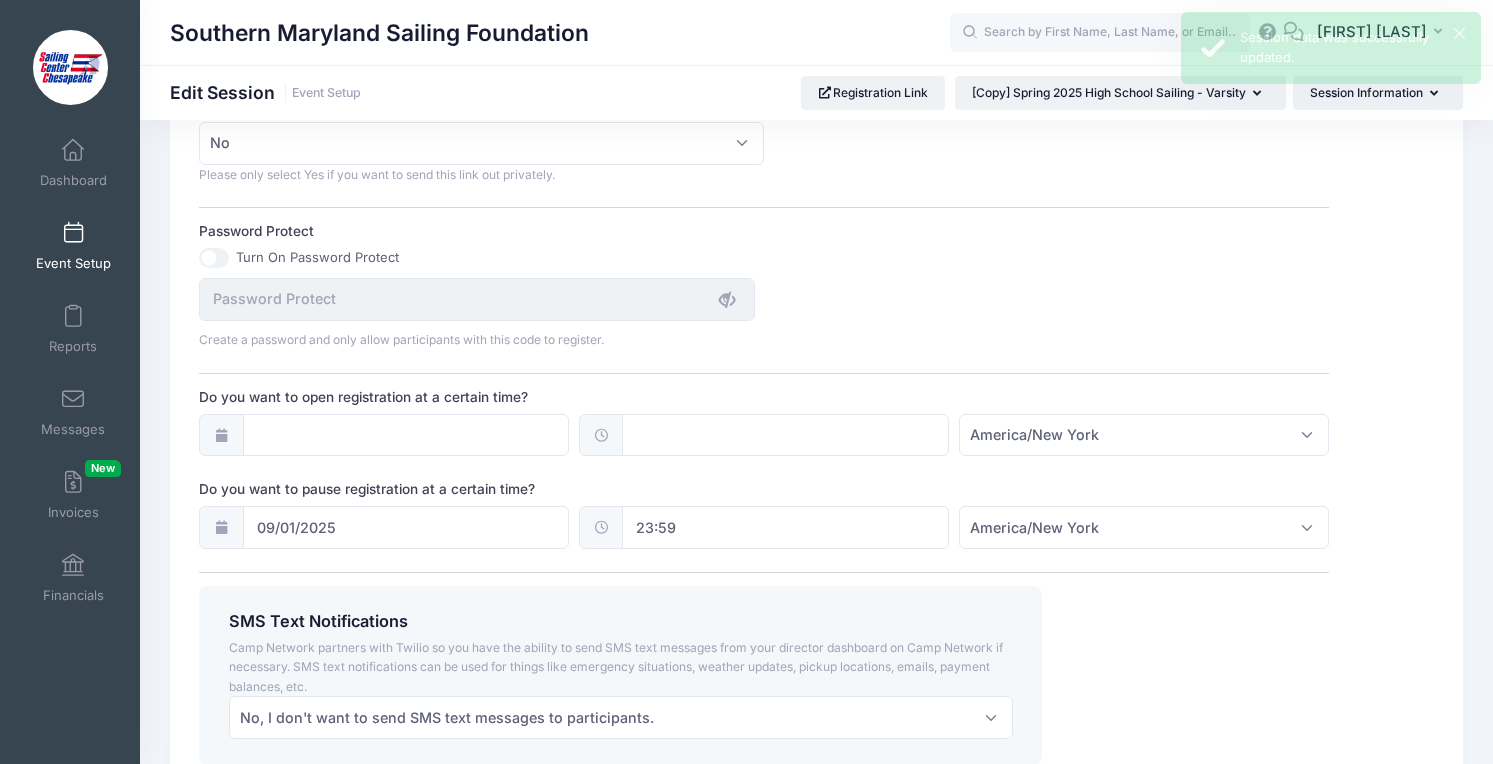 scroll, scrollTop: 1251, scrollLeft: 0, axis: vertical 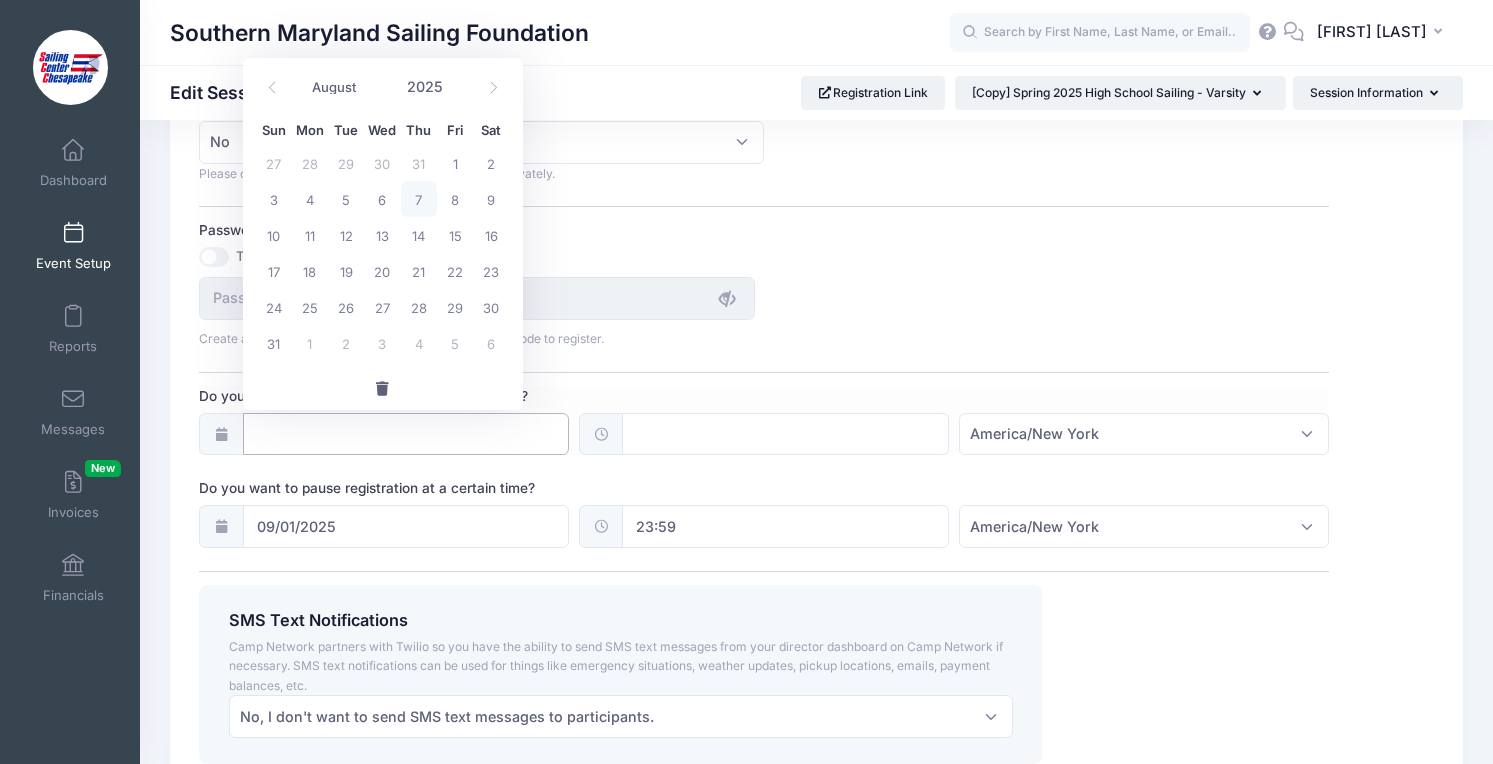 click on "Do you want to open registration at a certain time?" at bounding box center [406, 434] 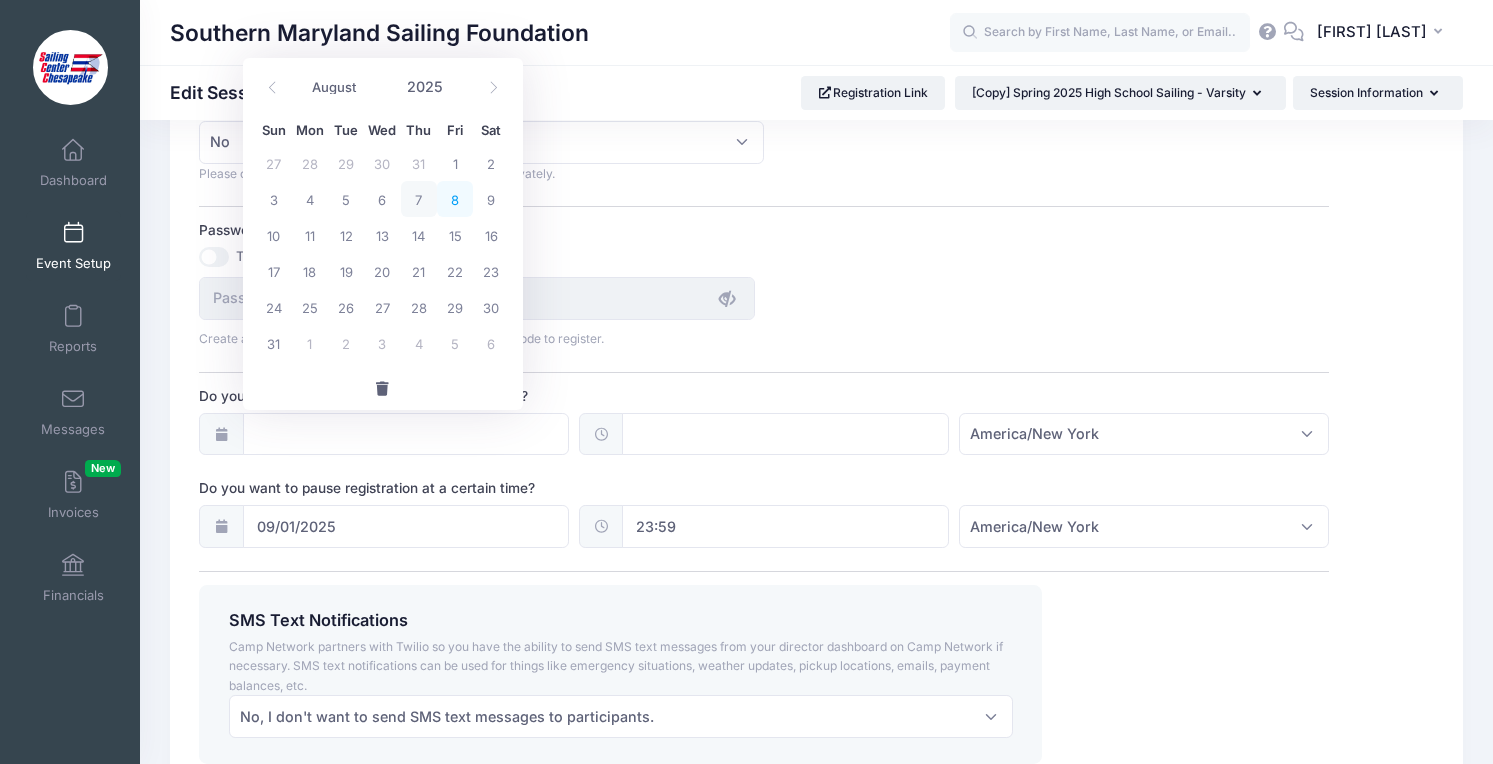 click on "8" at bounding box center (455, 199) 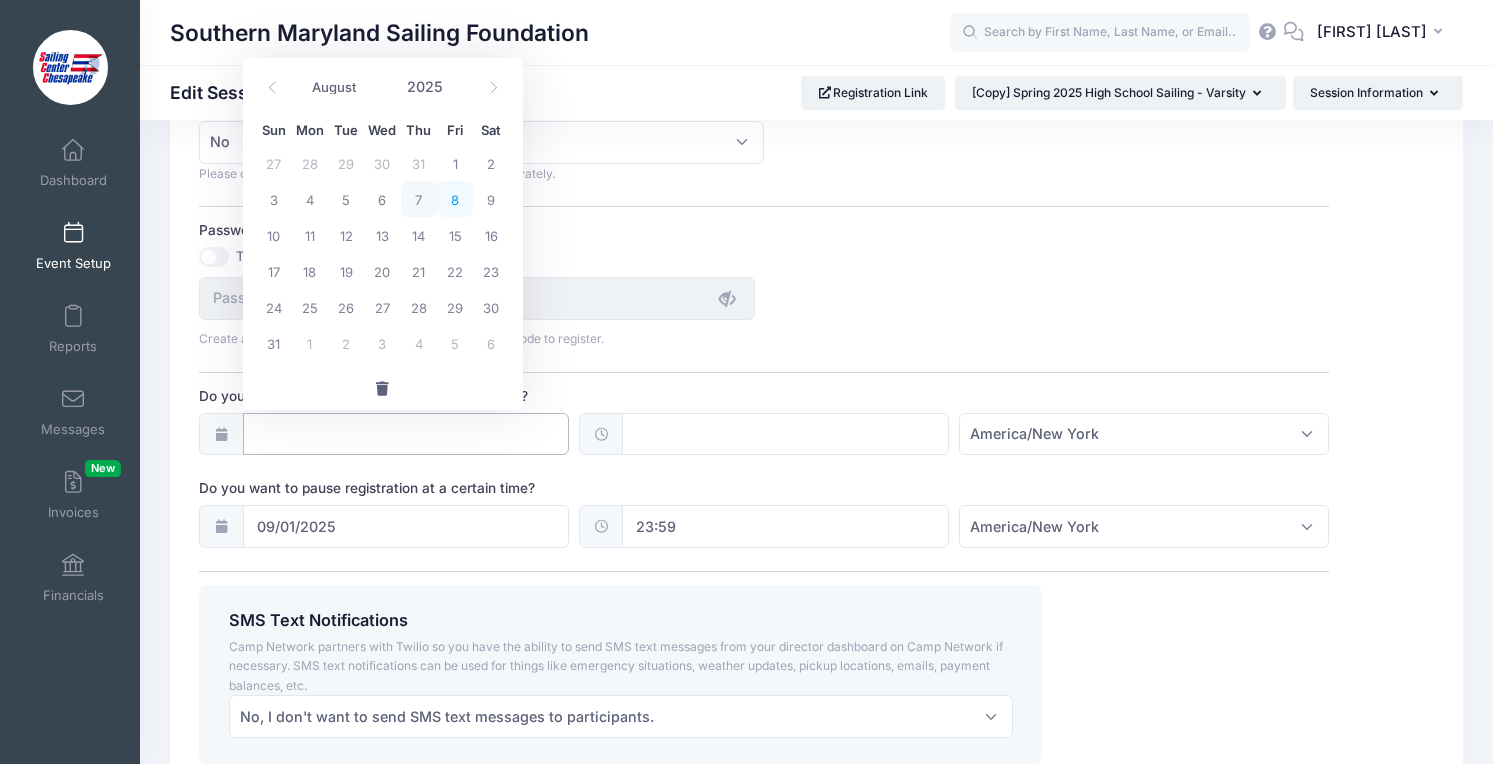 type on "08/08/2025" 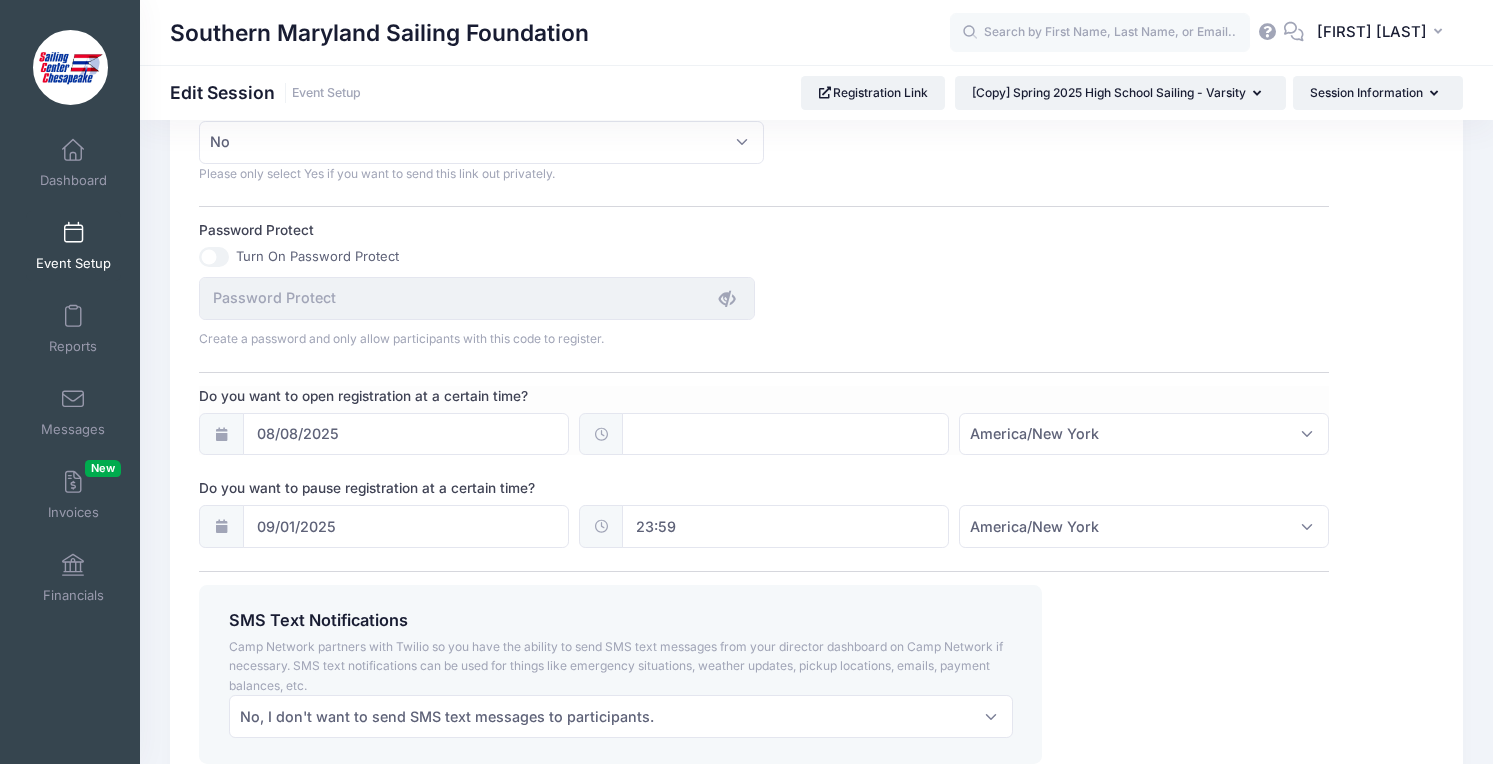 click at bounding box center [785, 434] 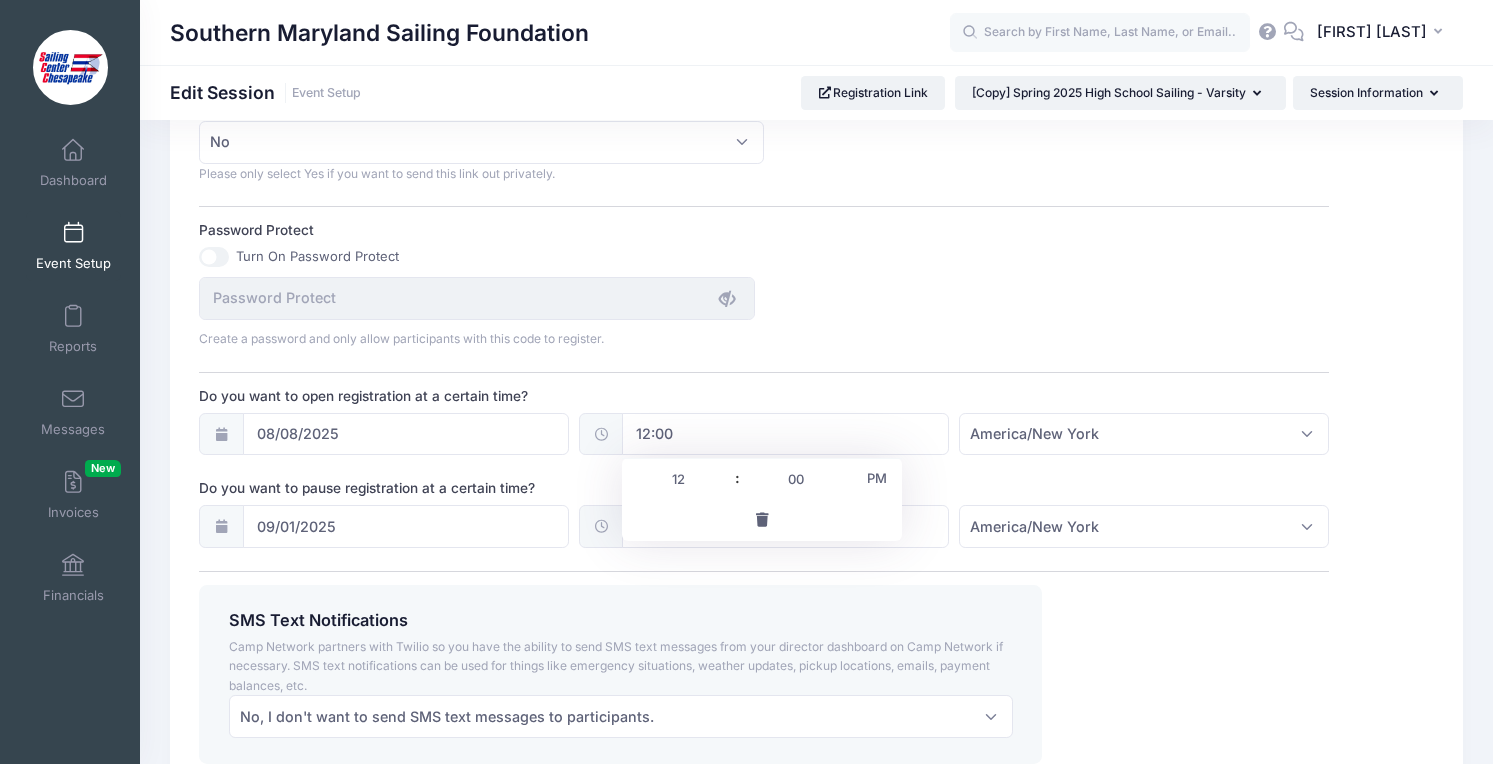 click on "PM" at bounding box center [877, 478] 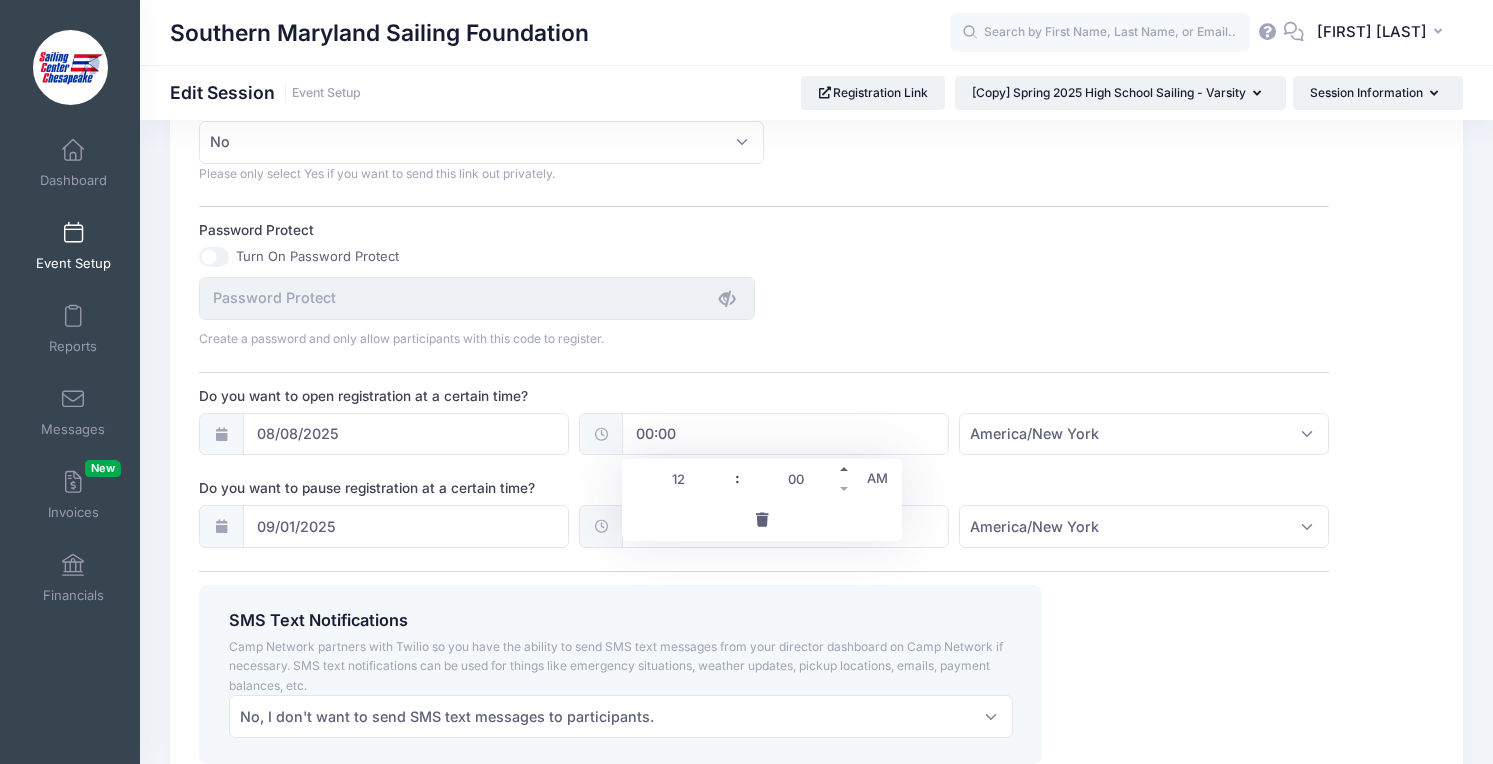 click at bounding box center [845, 469] 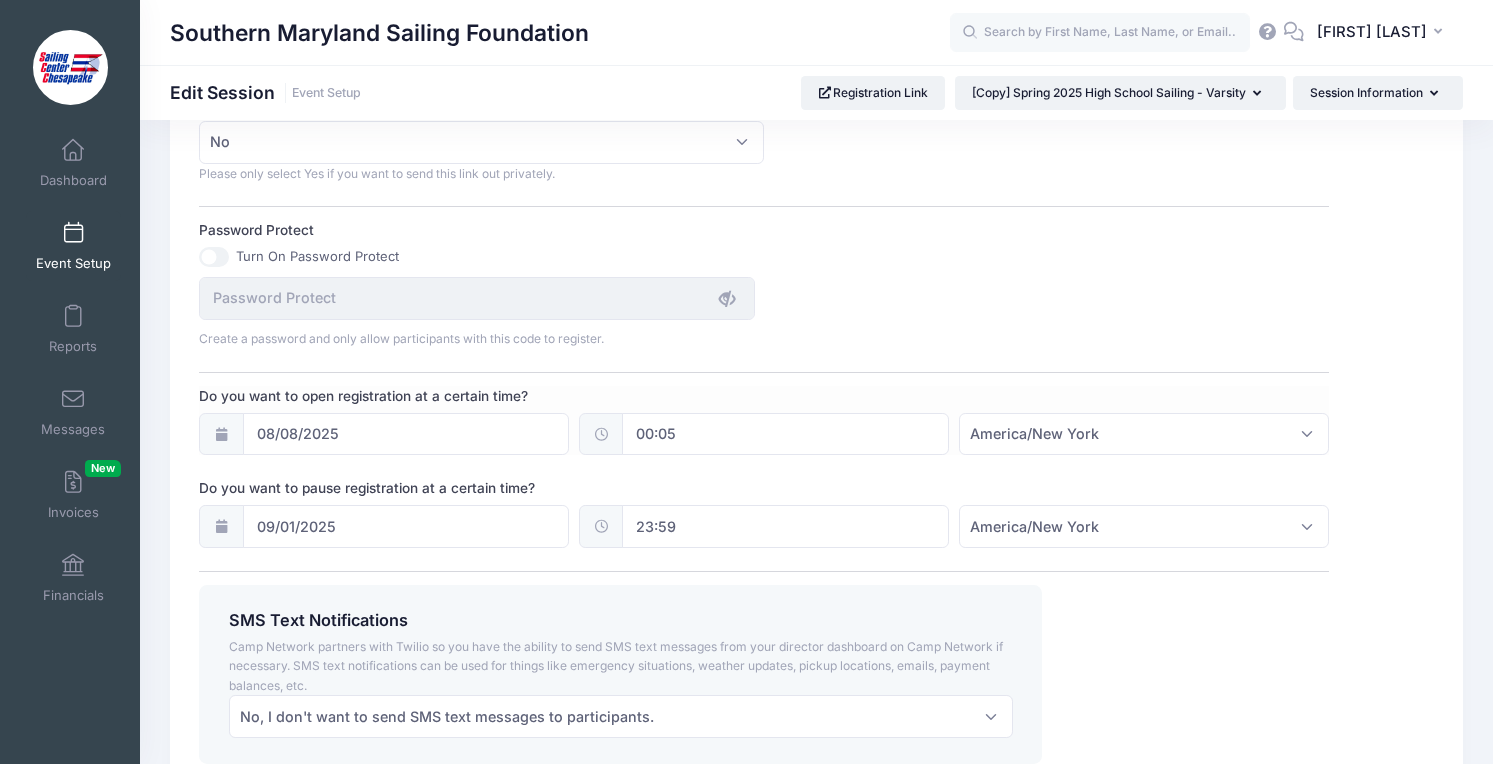 click on "Do you want to open registration at a certain time?
08/08/2025
00:05
America/New York America/Los Angeles America/Chicago America/Denver          America/New York" at bounding box center (764, 421) 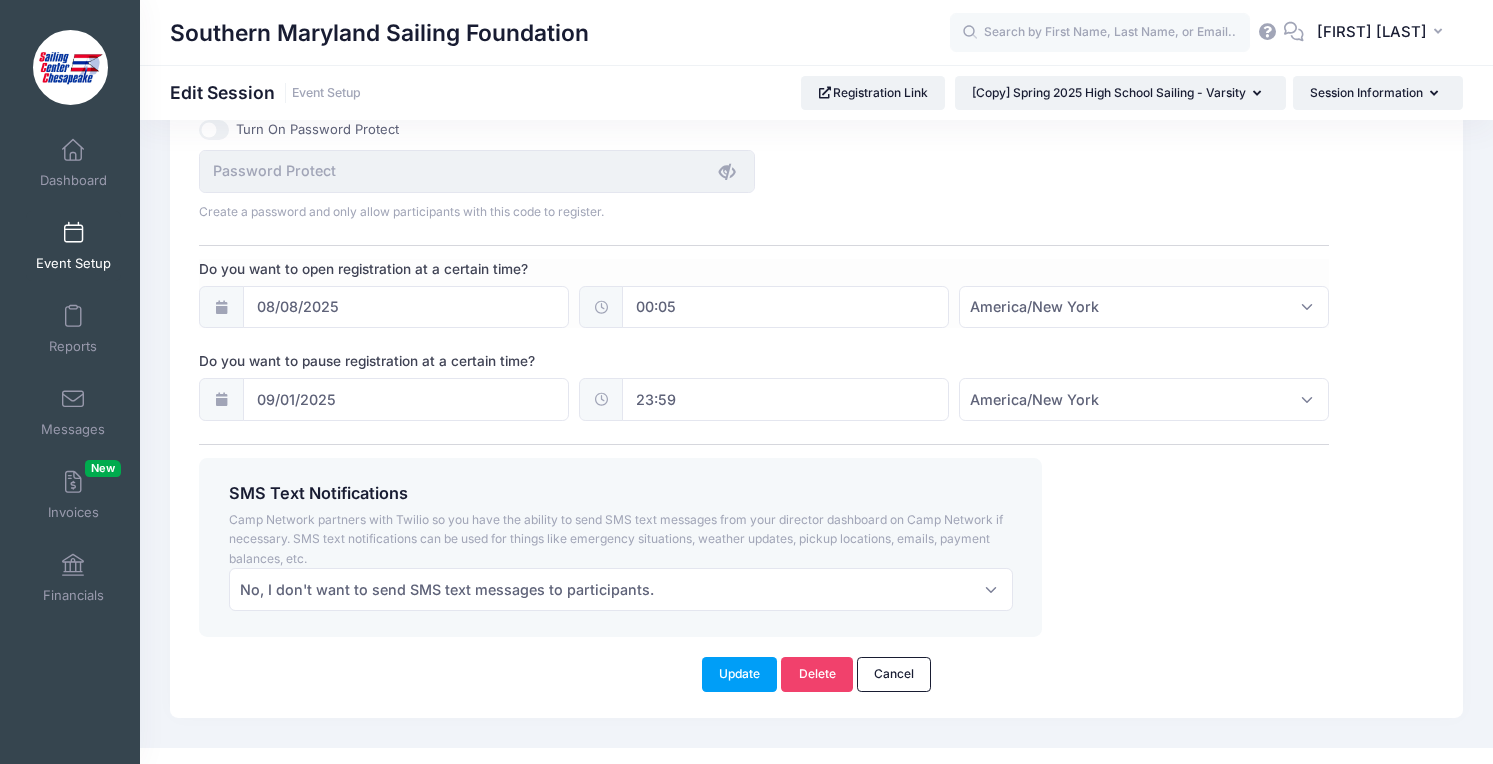 scroll, scrollTop: 1407, scrollLeft: 0, axis: vertical 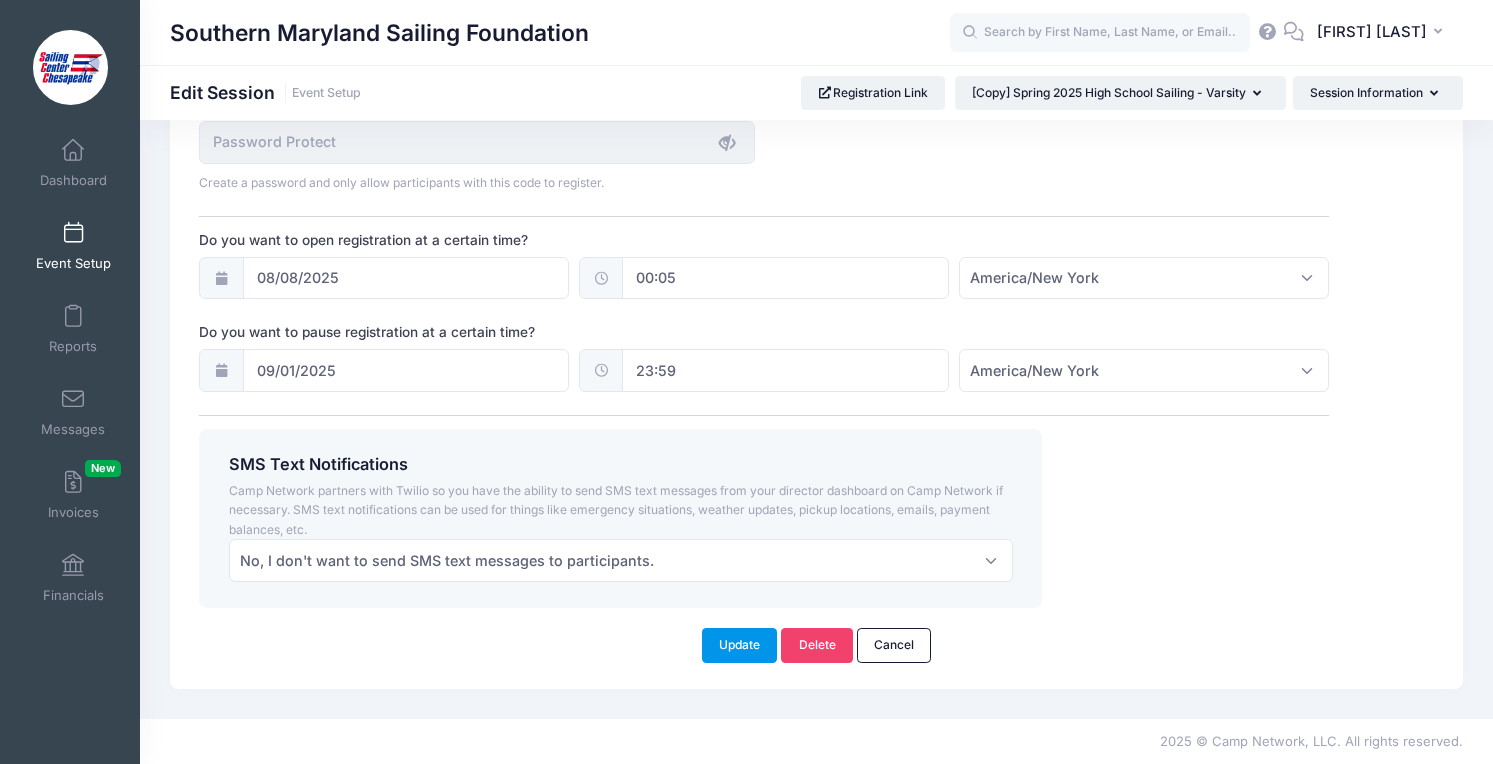 click on "Update" at bounding box center [740, 645] 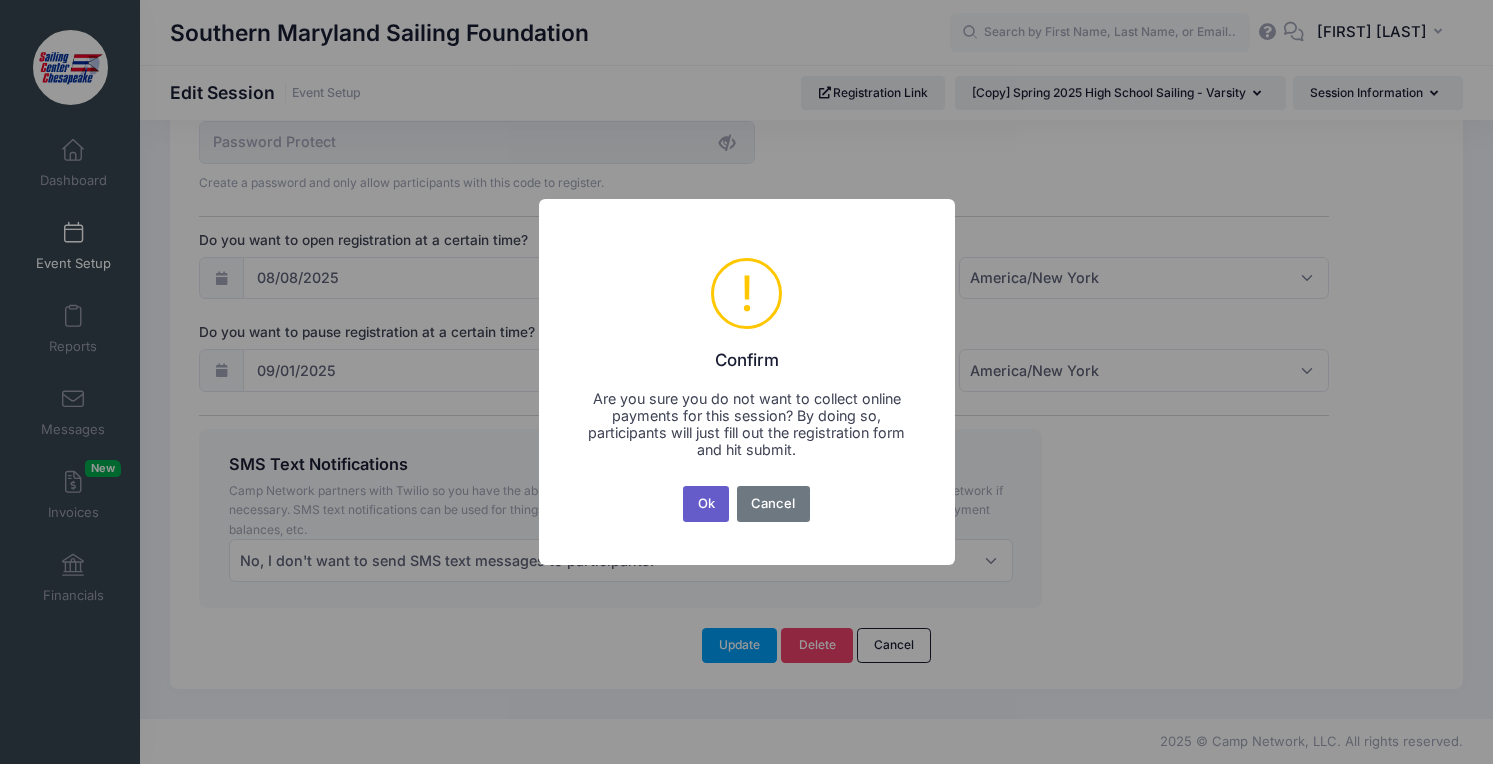 click on "Ok" at bounding box center [706, 504] 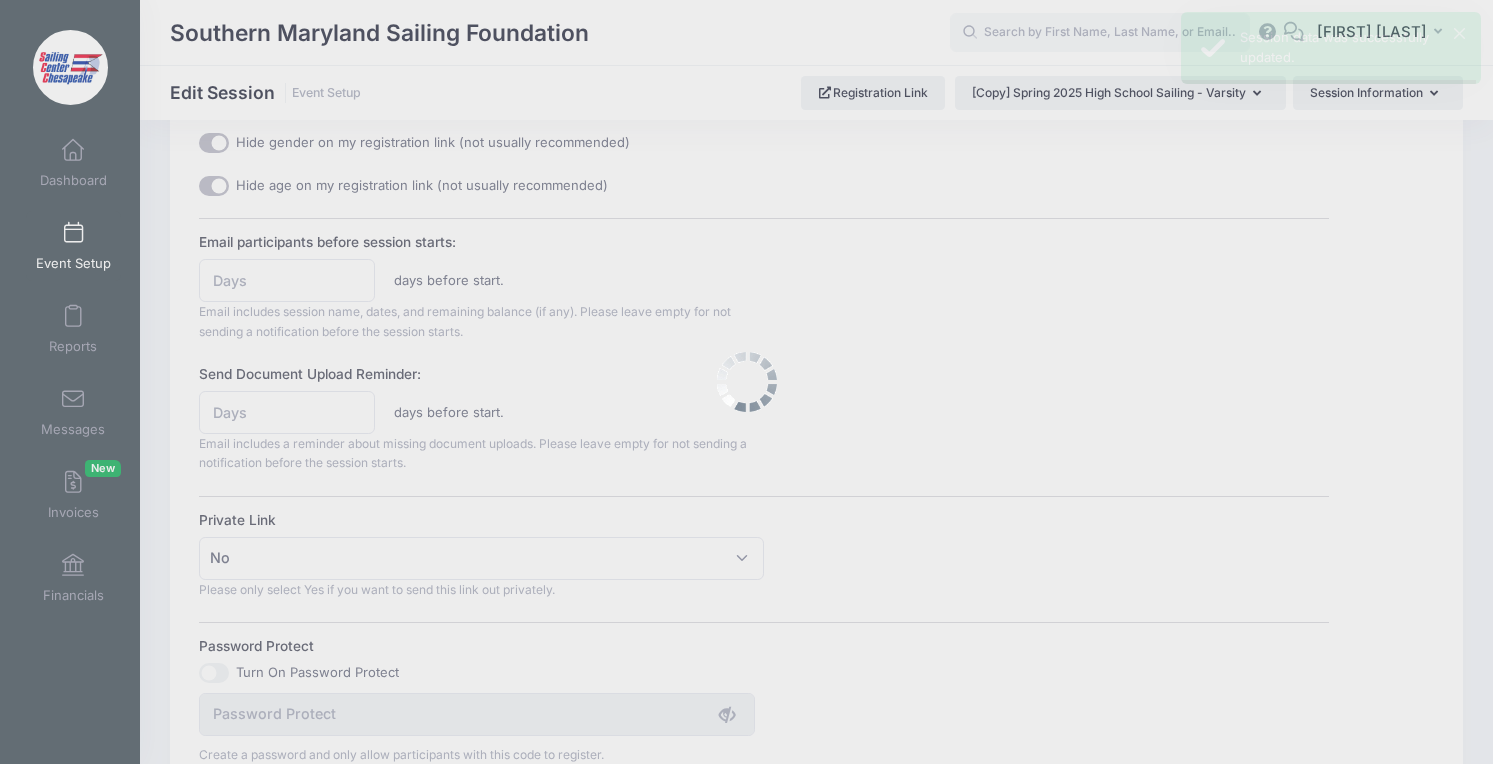 scroll, scrollTop: 0, scrollLeft: 0, axis: both 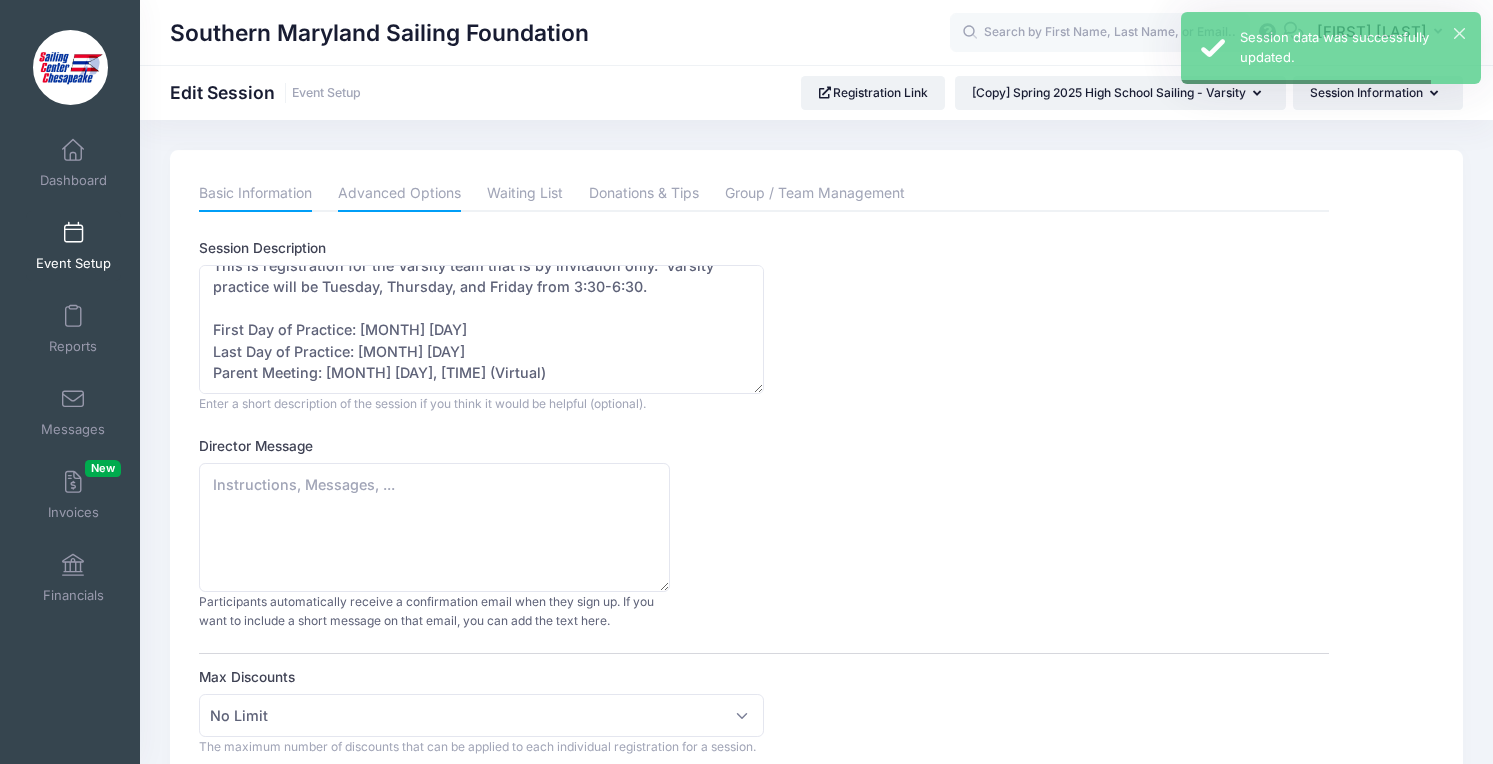 click on "Basic Information" at bounding box center [255, 194] 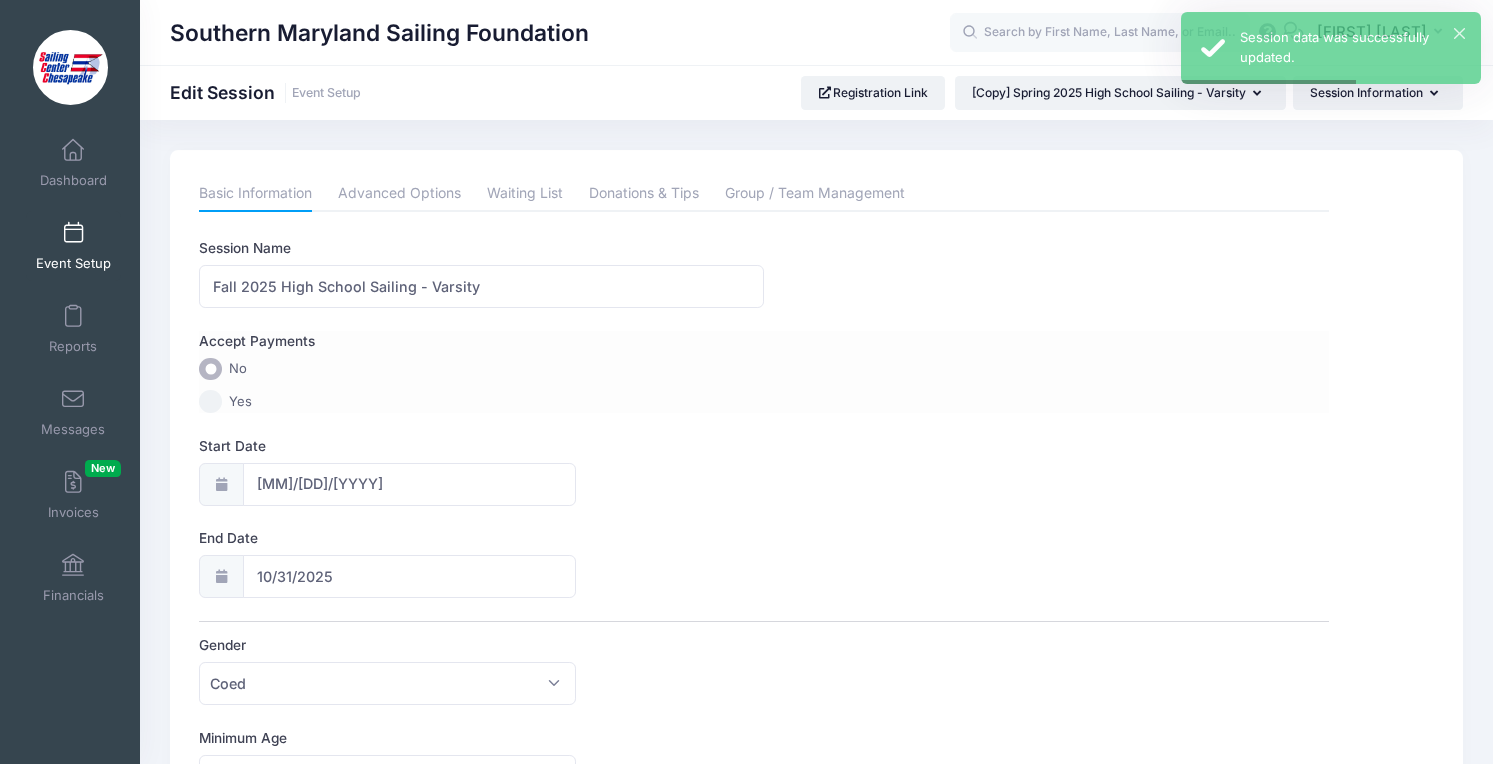 click on "Yes" at bounding box center [240, 402] 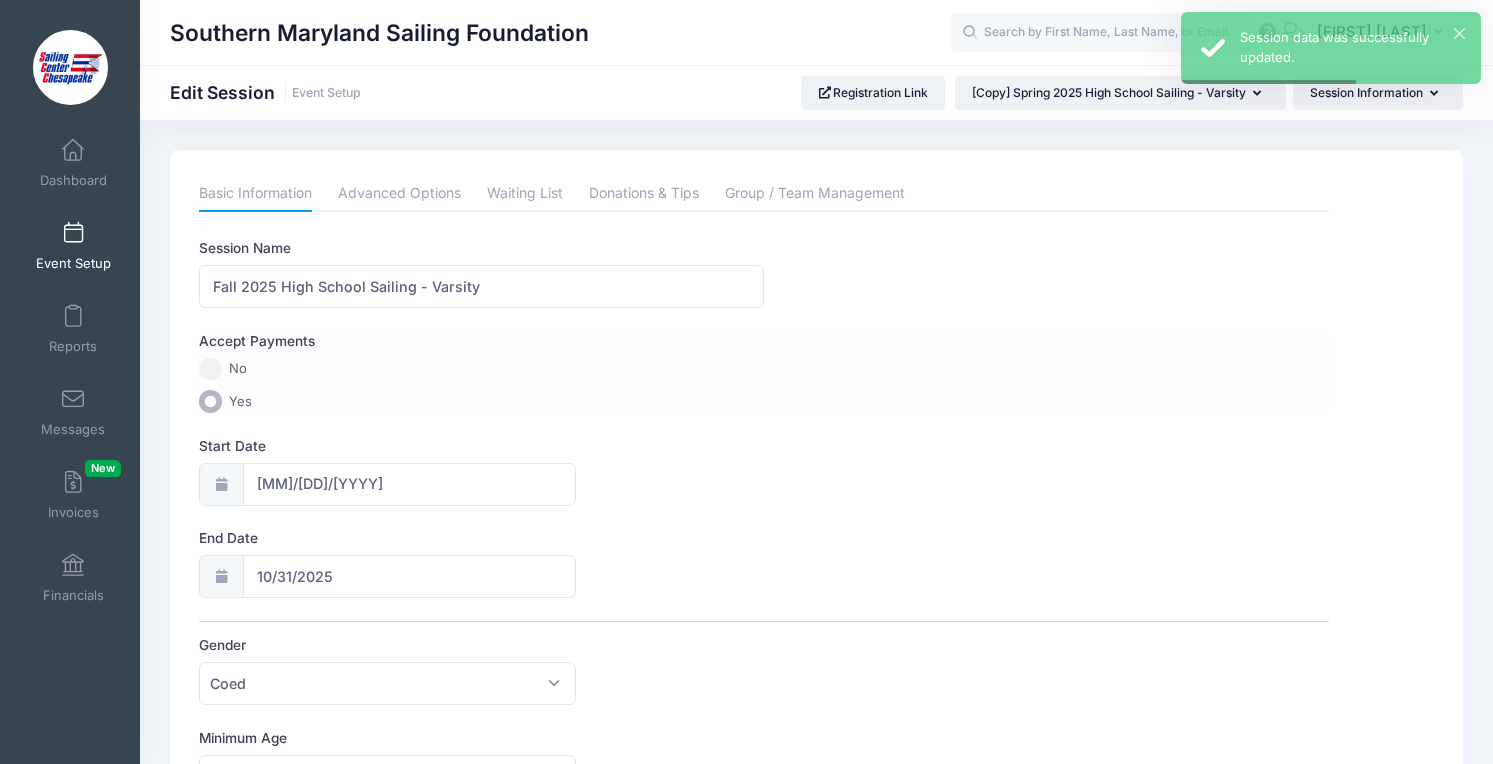 radio on "true" 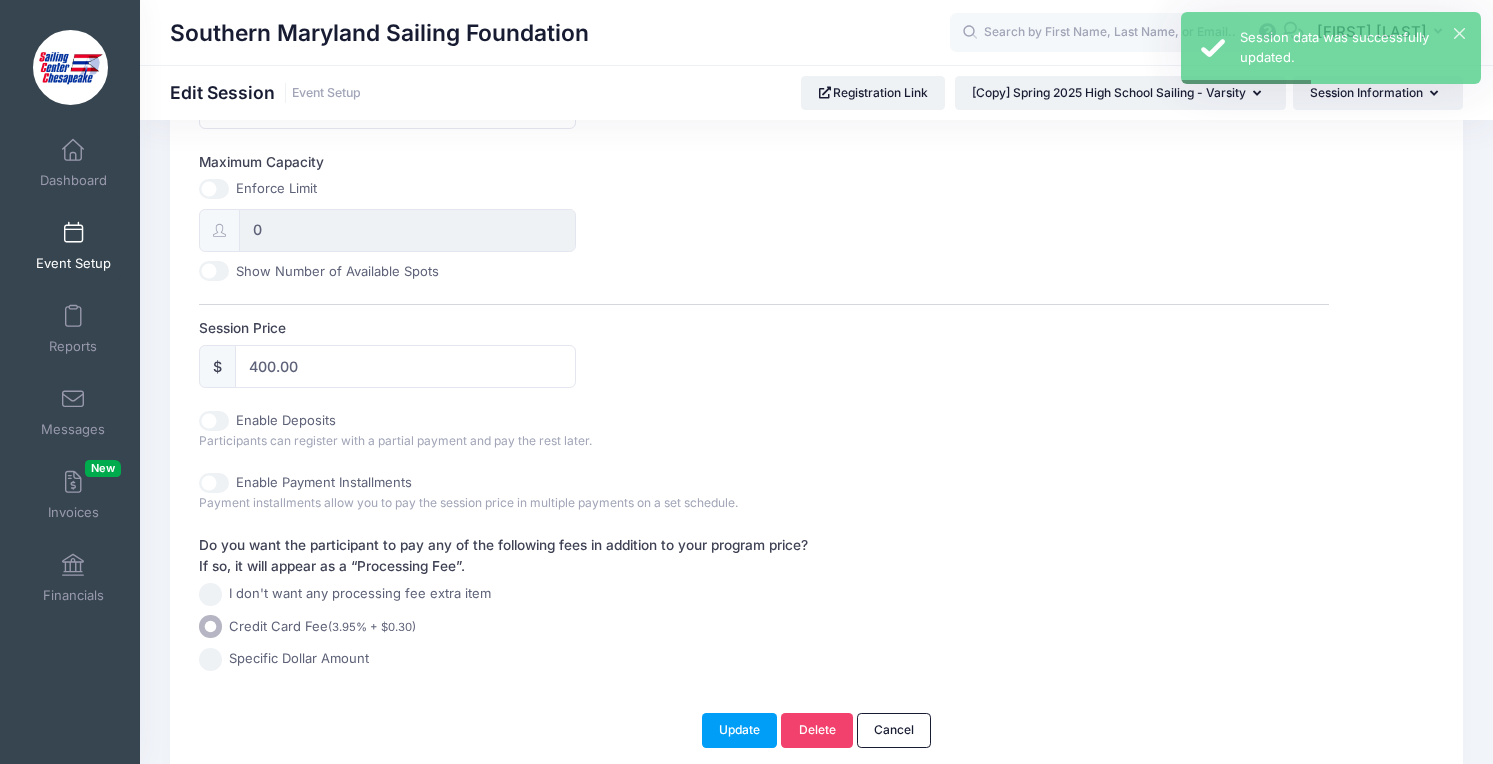 scroll, scrollTop: 846, scrollLeft: 0, axis: vertical 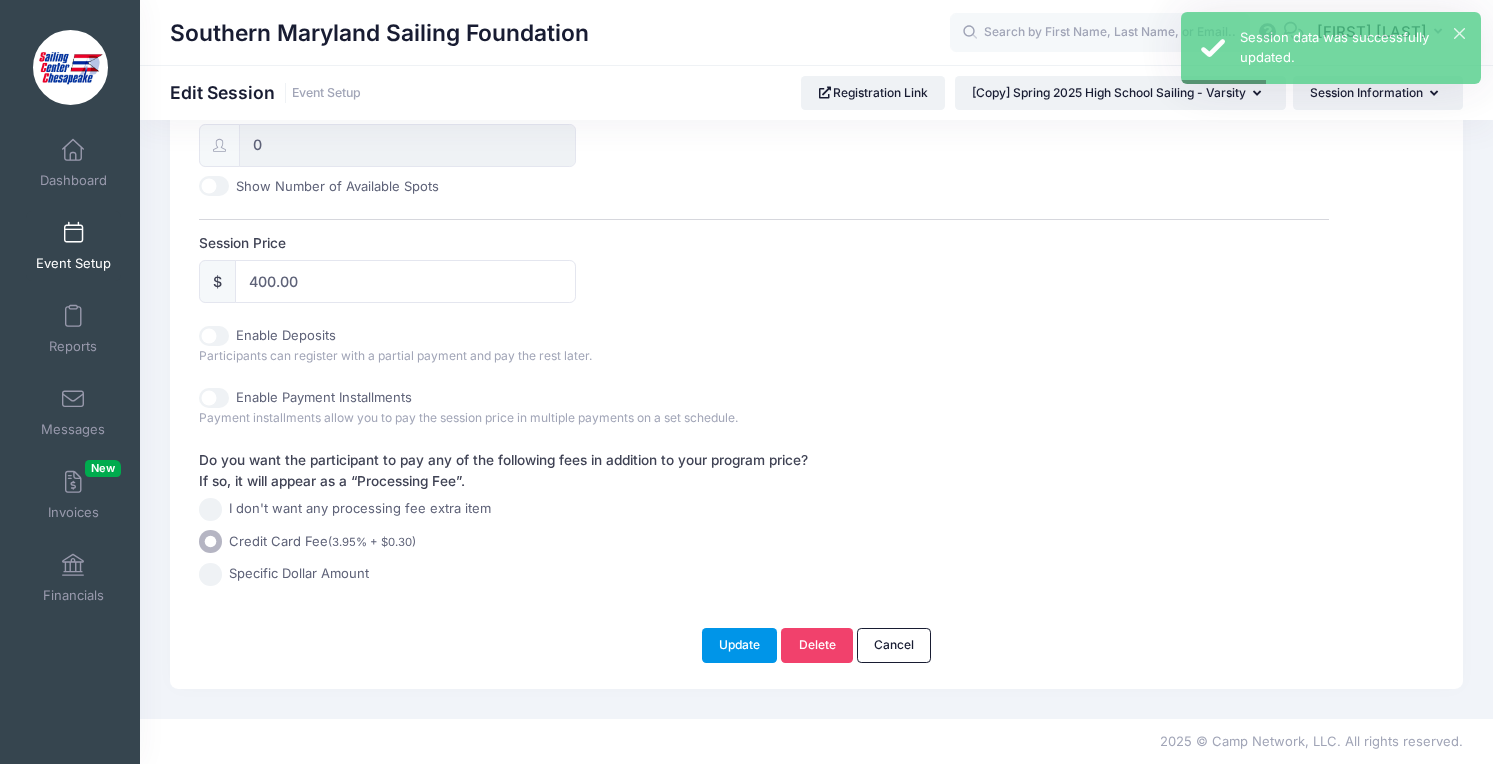 click on "Update" at bounding box center (740, 645) 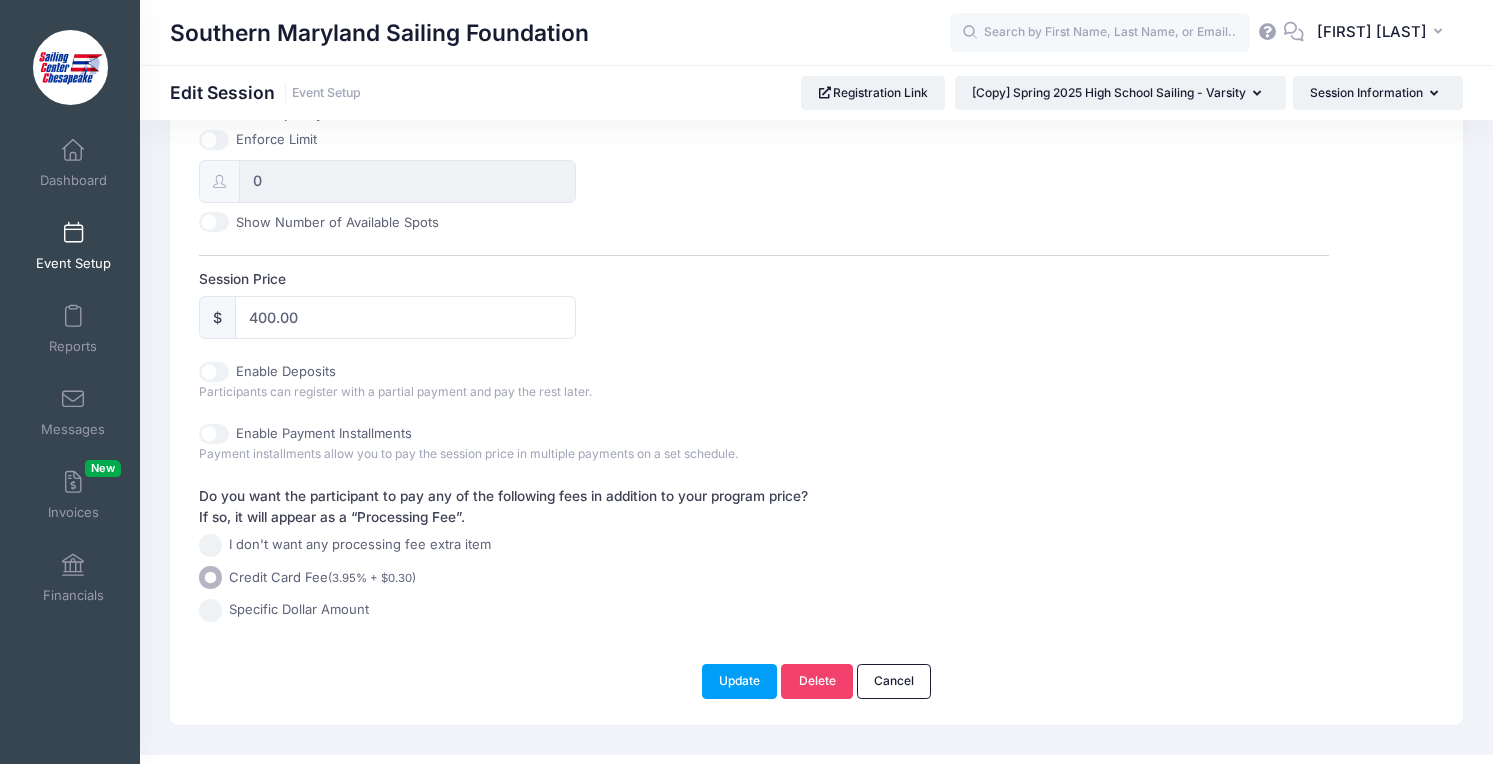 scroll, scrollTop: 846, scrollLeft: 0, axis: vertical 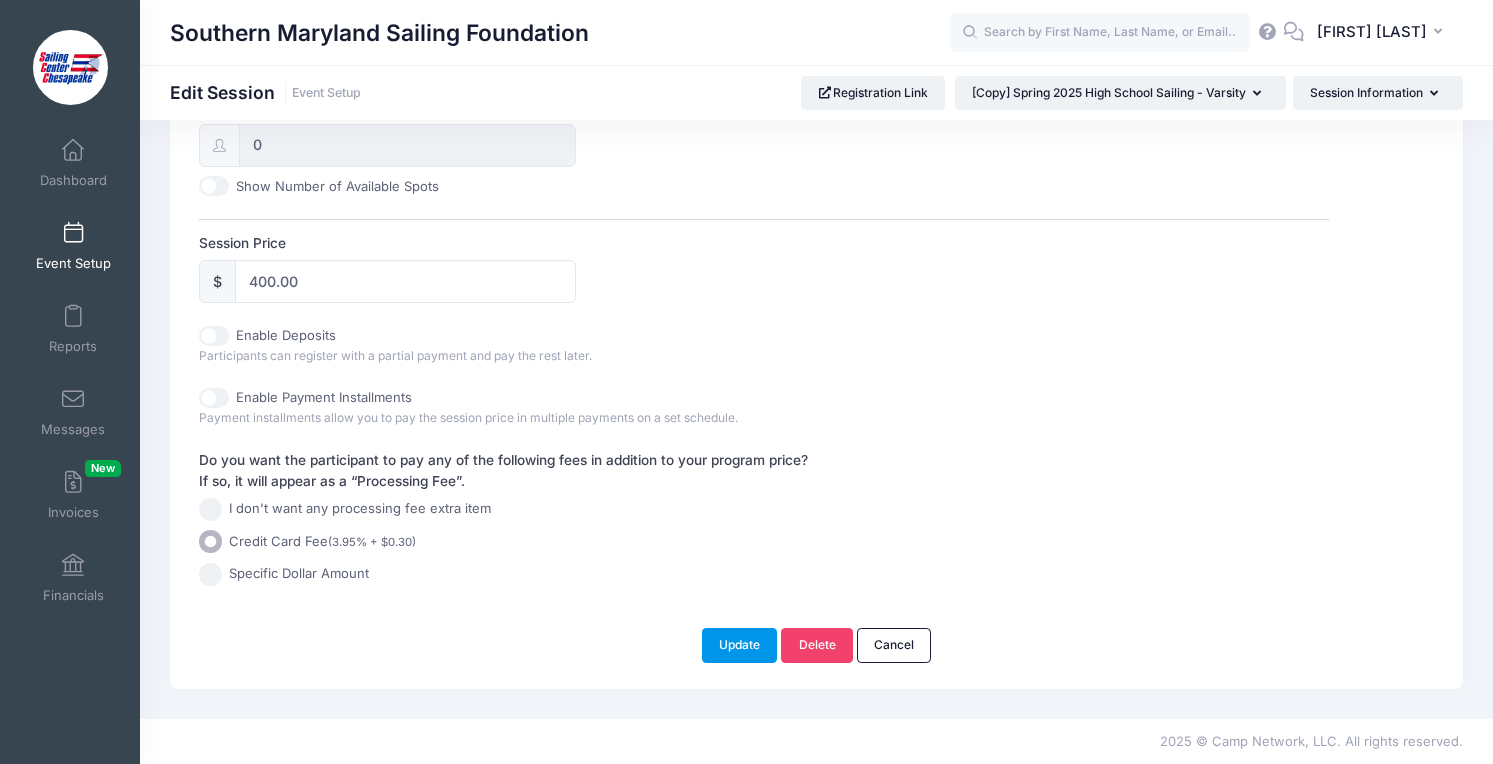 click on "Update" at bounding box center [740, 645] 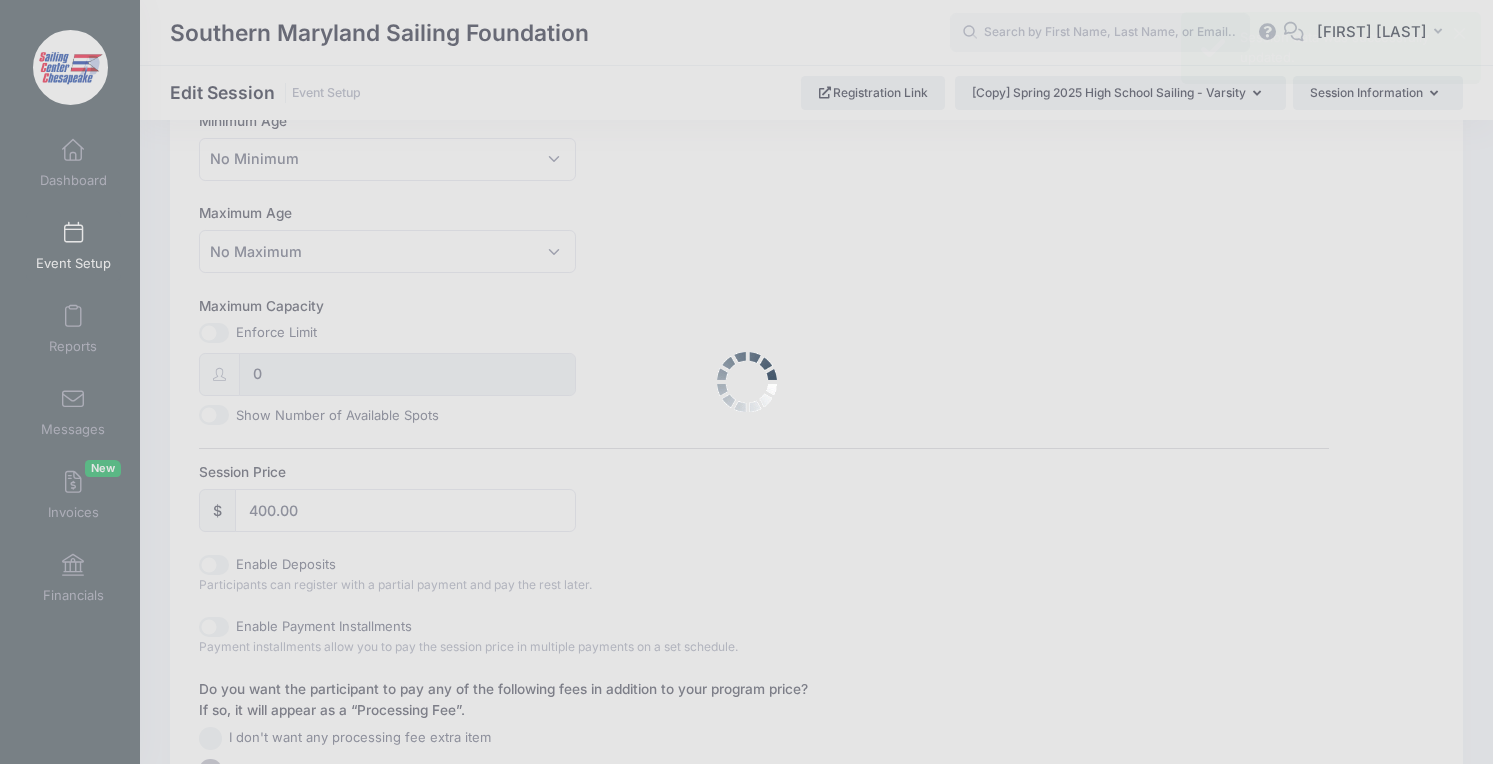 scroll, scrollTop: 0, scrollLeft: 0, axis: both 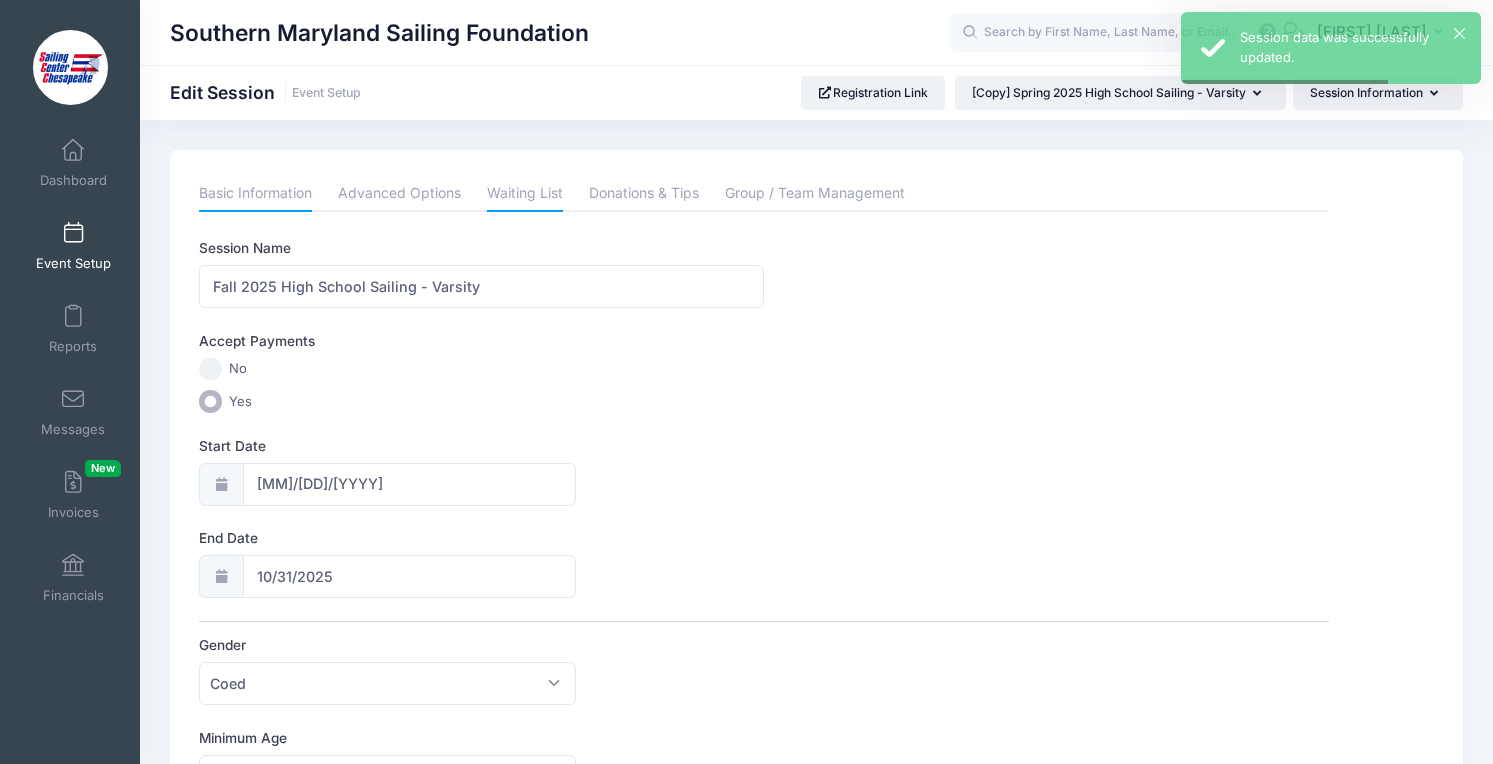 click on "Waiting List" at bounding box center [525, 194] 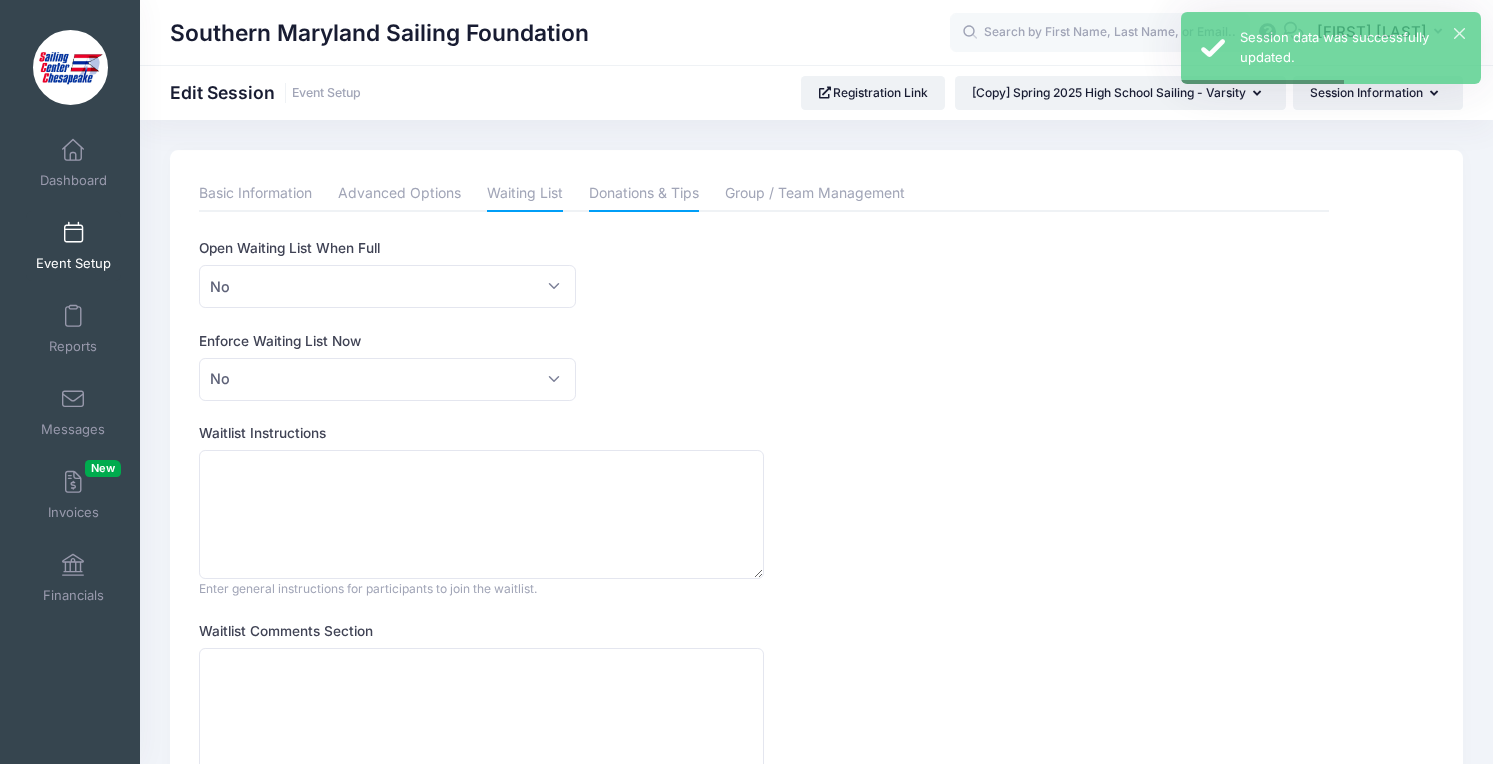 click on "Donations & Tips" at bounding box center [644, 194] 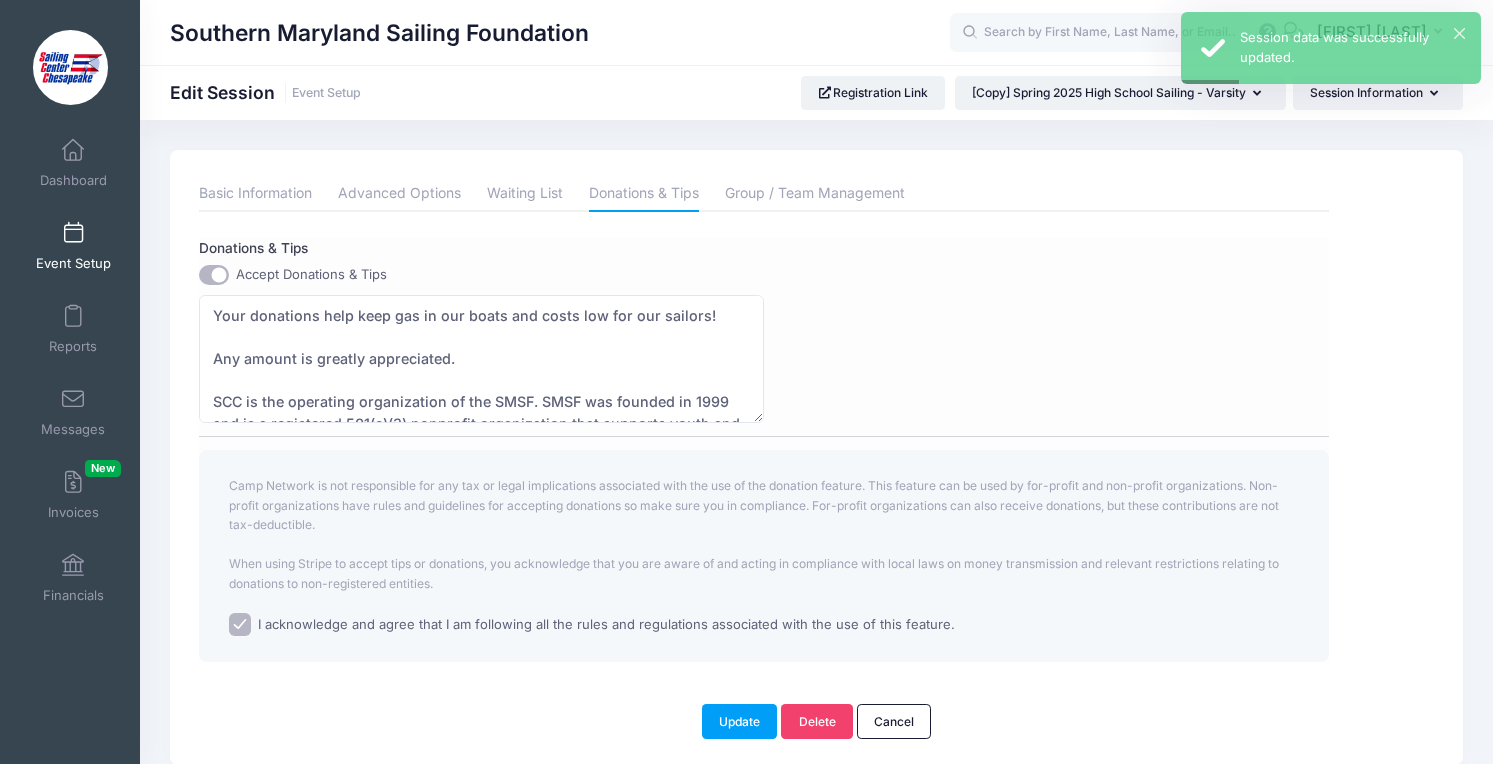 scroll, scrollTop: 43, scrollLeft: 0, axis: vertical 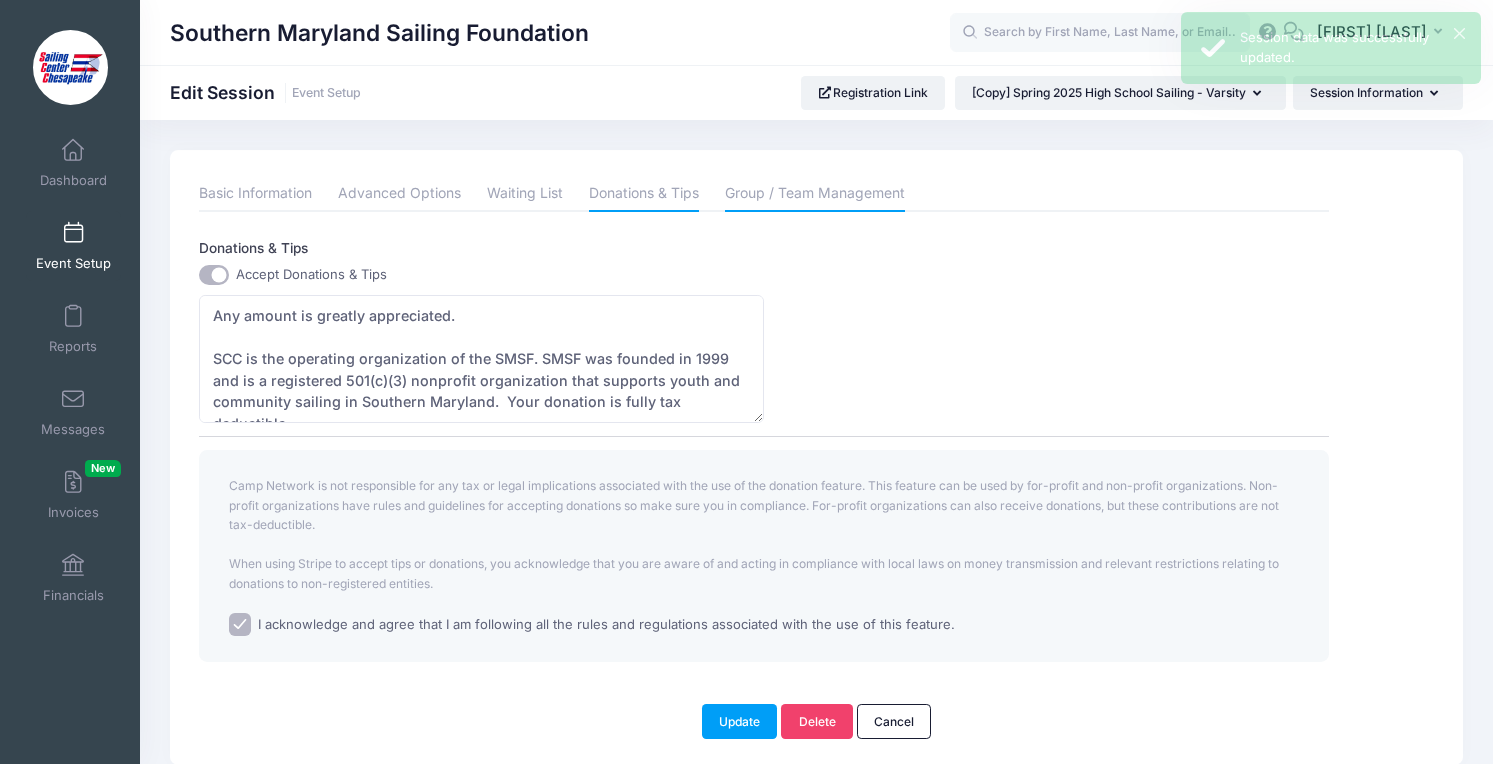click on "Group / Team Management" at bounding box center [815, 194] 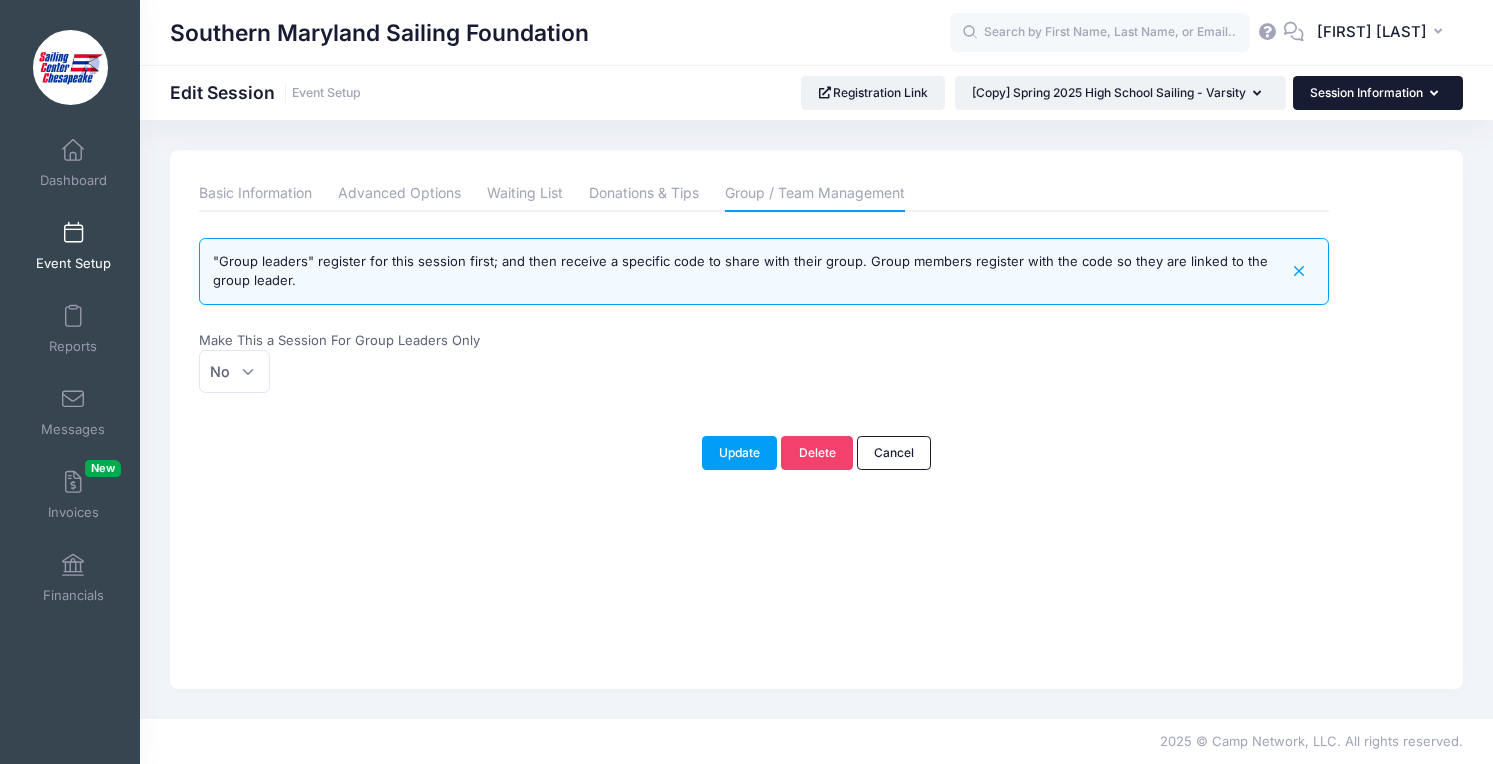 click on "Session Information" at bounding box center (1378, 93) 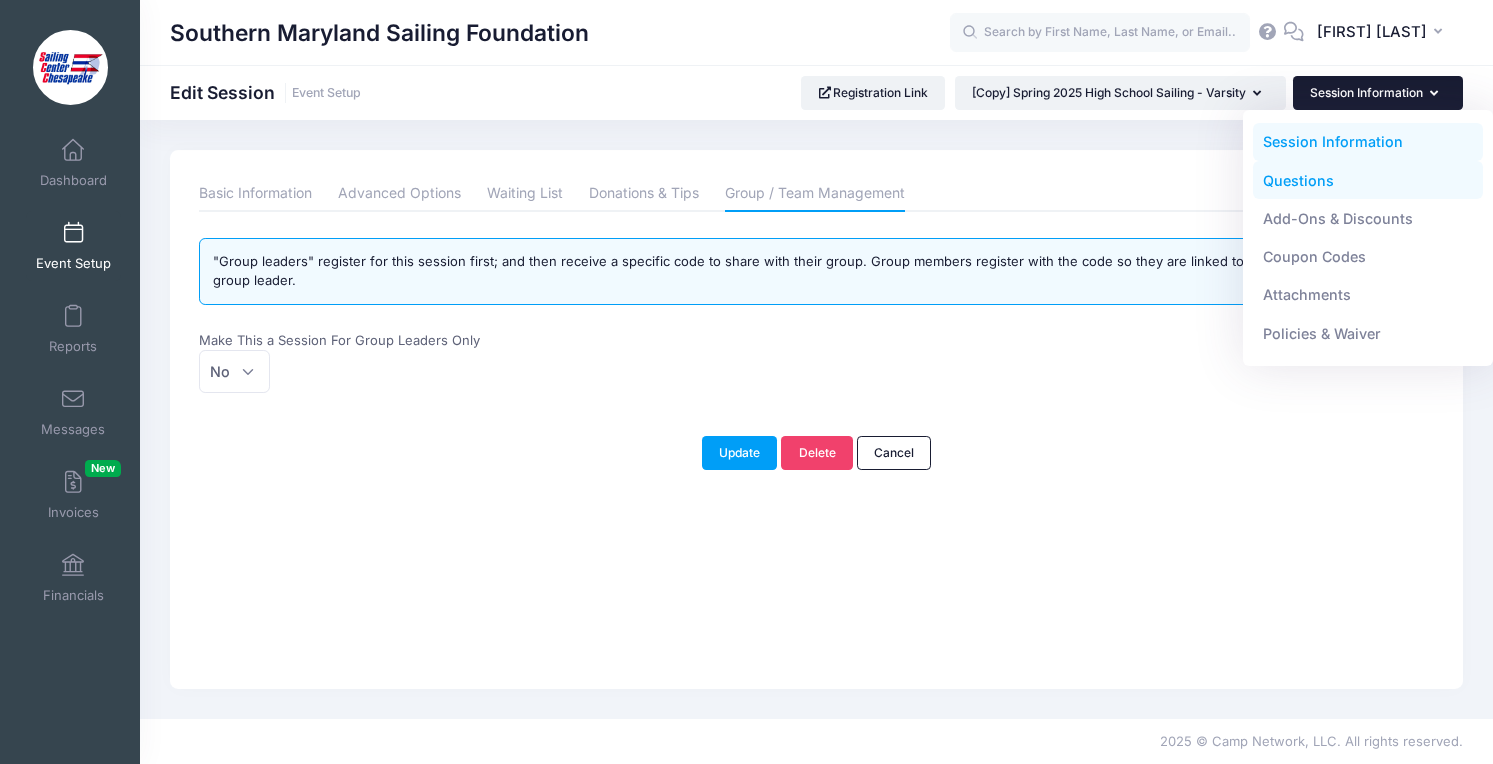 click on "Questions" at bounding box center [1368, 180] 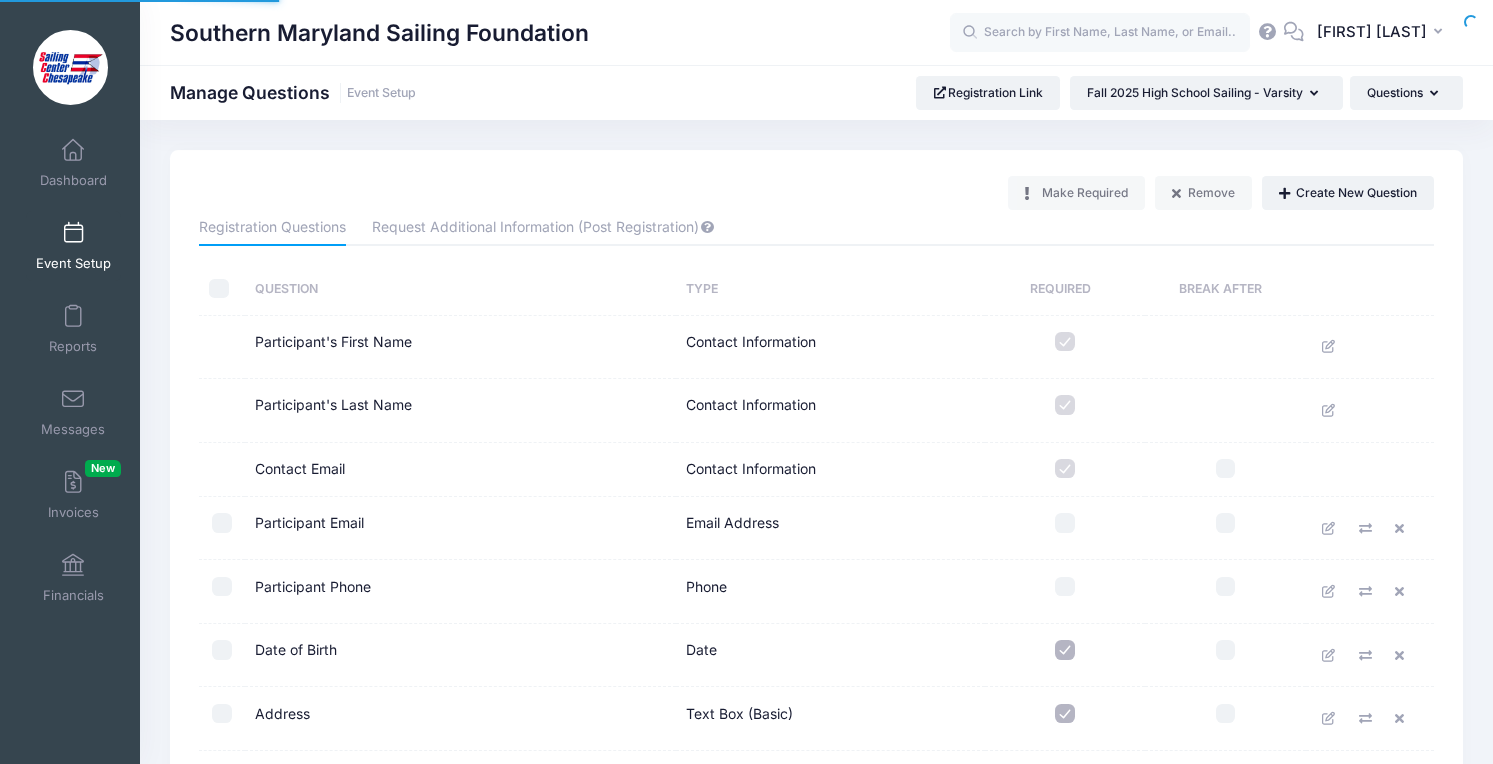 scroll, scrollTop: 0, scrollLeft: 0, axis: both 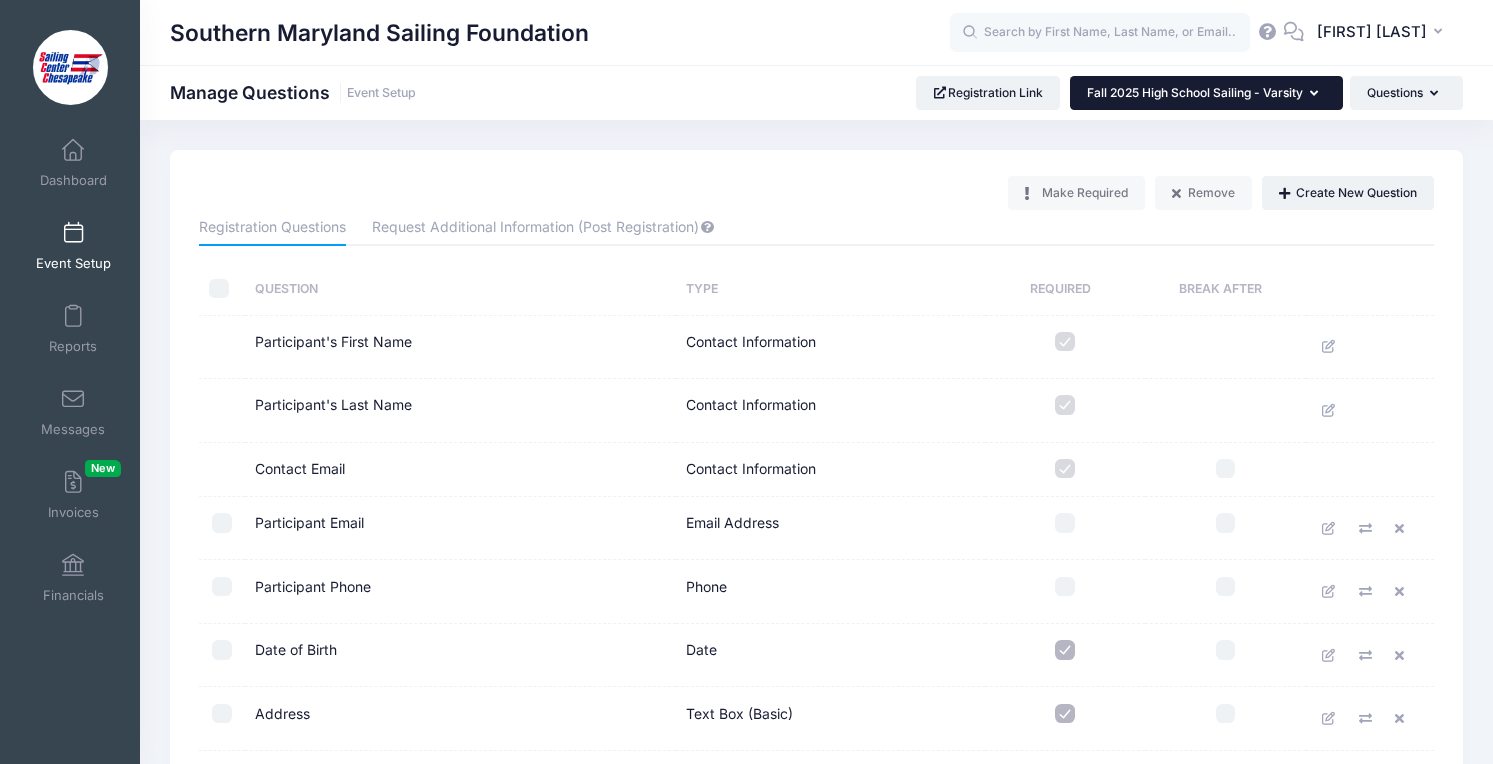 click on "Fall 2025 High School Sailing - Varsity" at bounding box center [1206, 93] 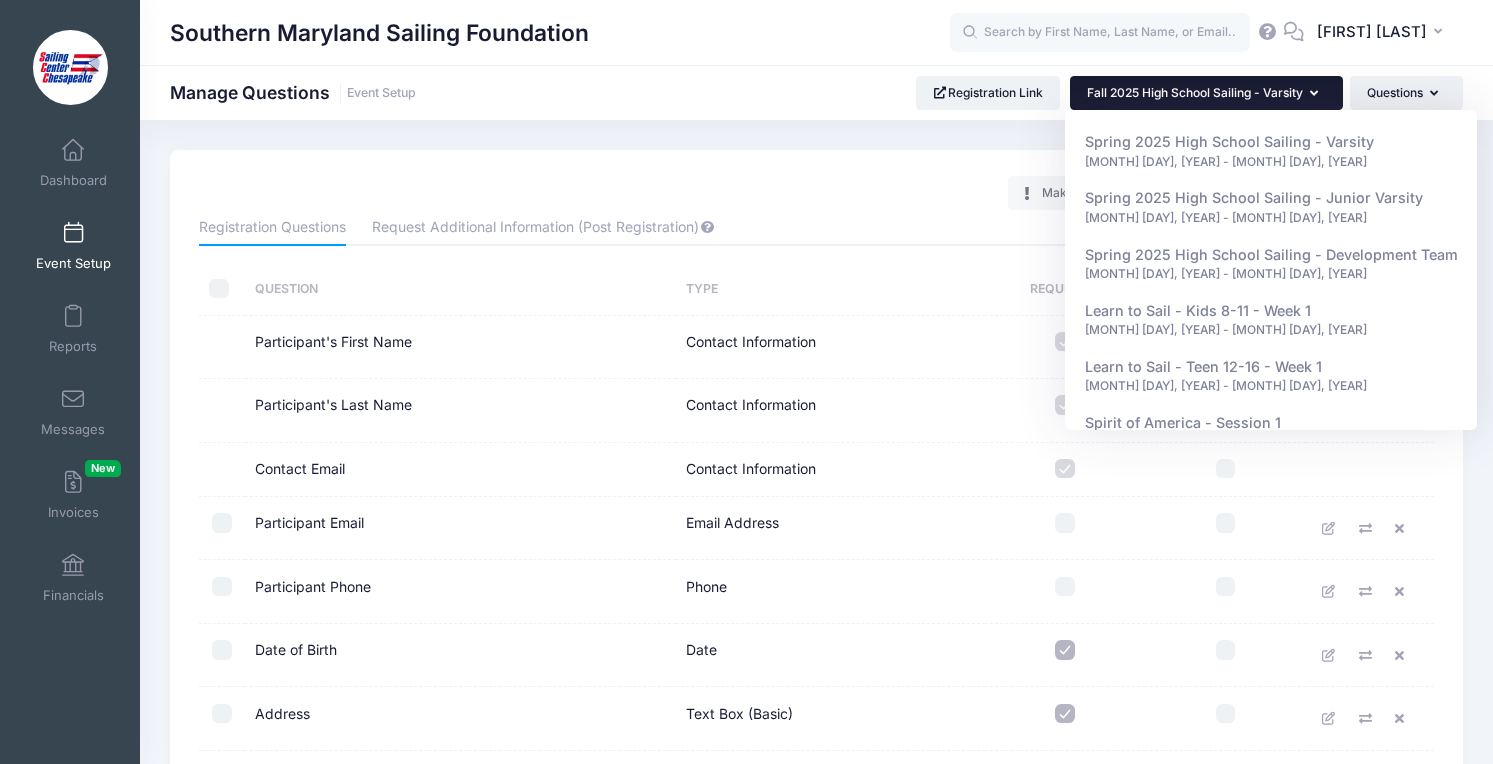 click on "Make Required
Remove
Create New Question" at bounding box center [817, 193] 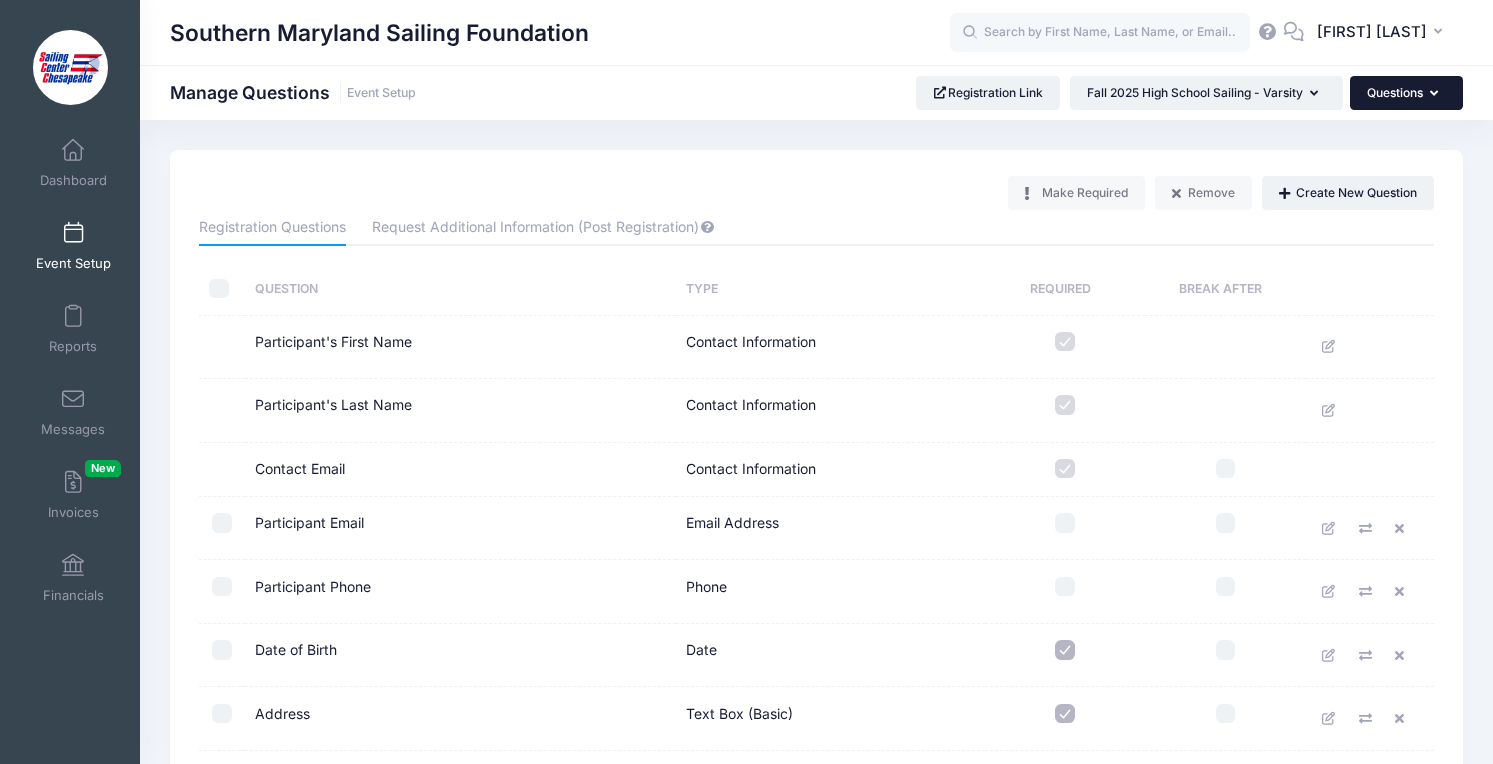 click on "Questions" at bounding box center (1406, 93) 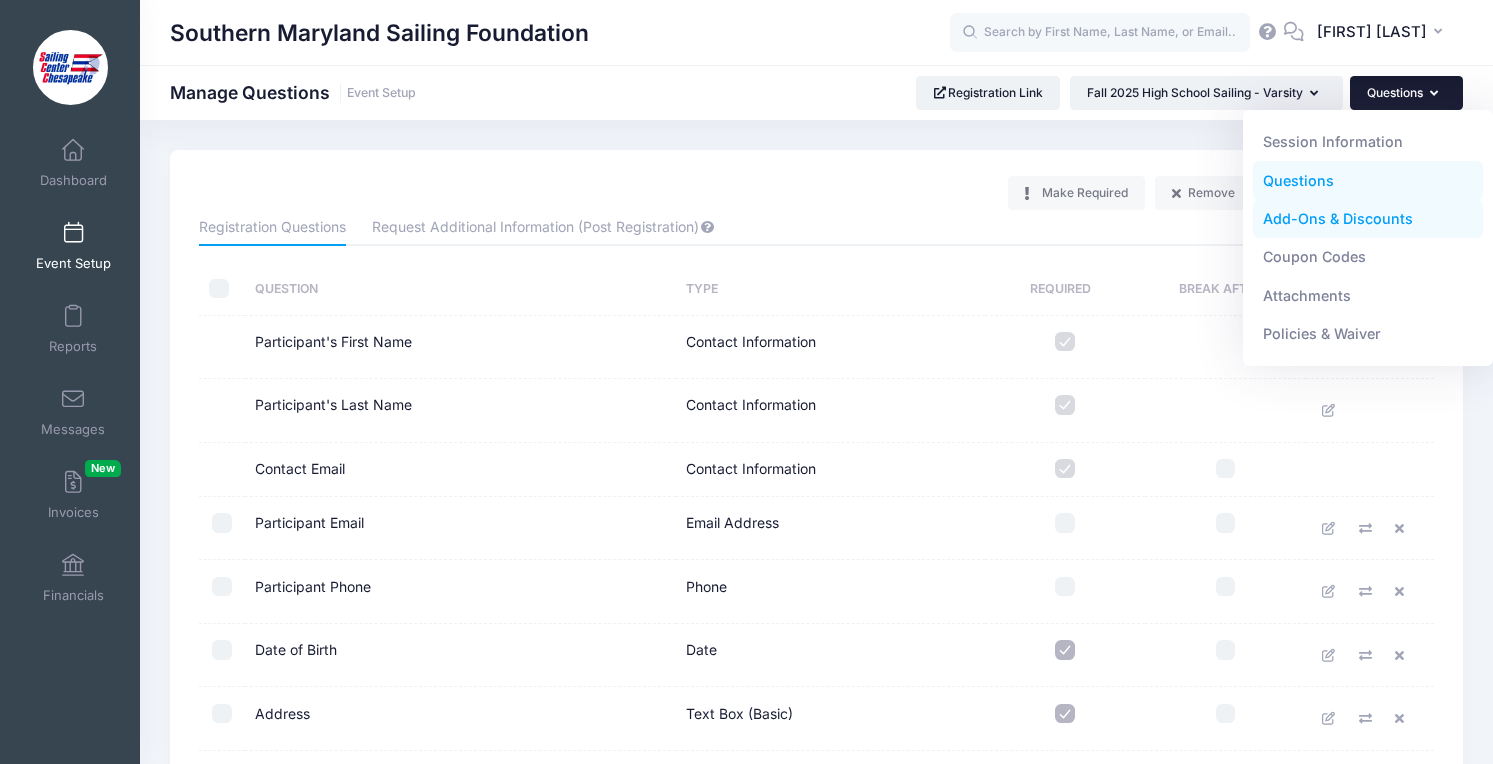 click on "Add-Ons & Discounts" at bounding box center [1368, 219] 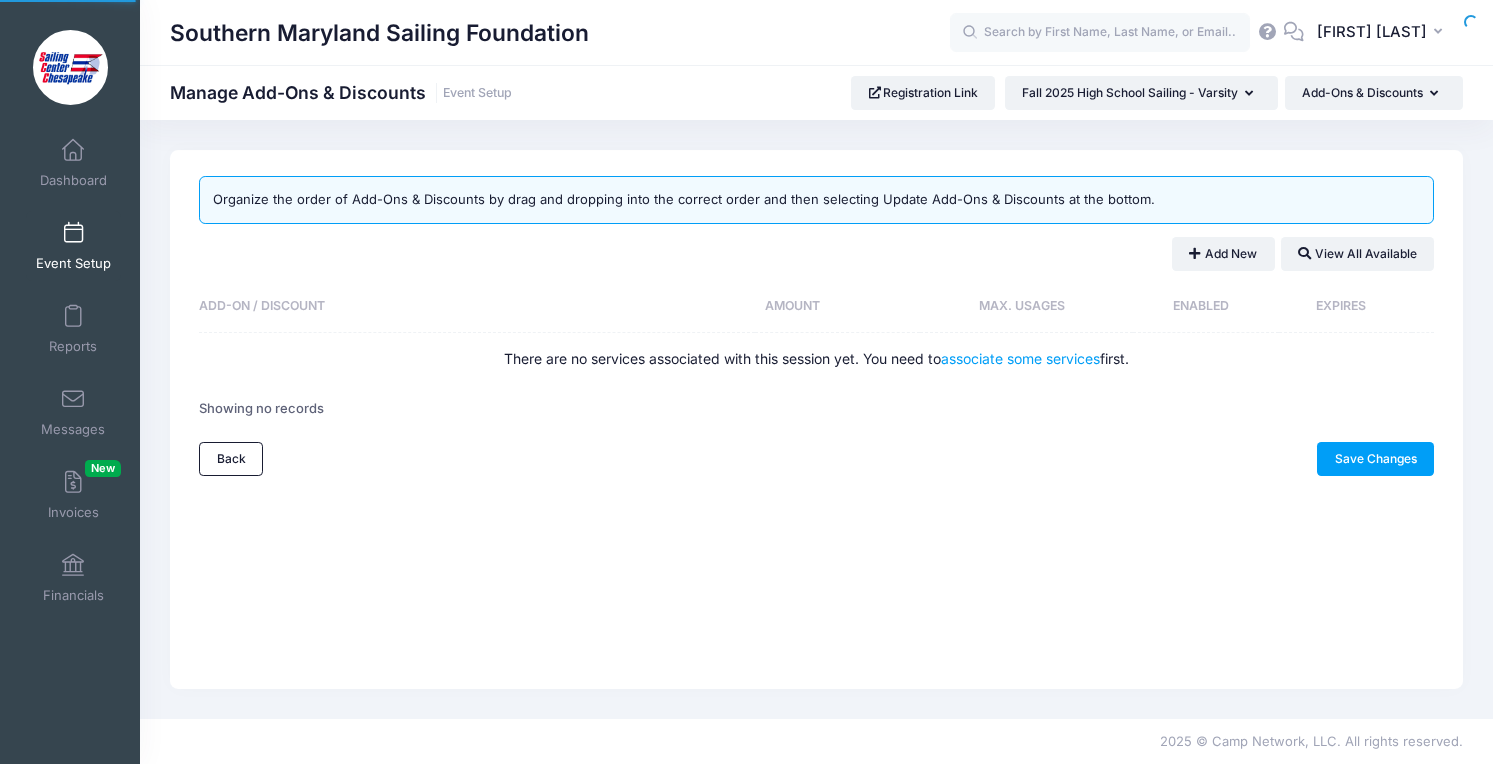 scroll, scrollTop: 0, scrollLeft: 0, axis: both 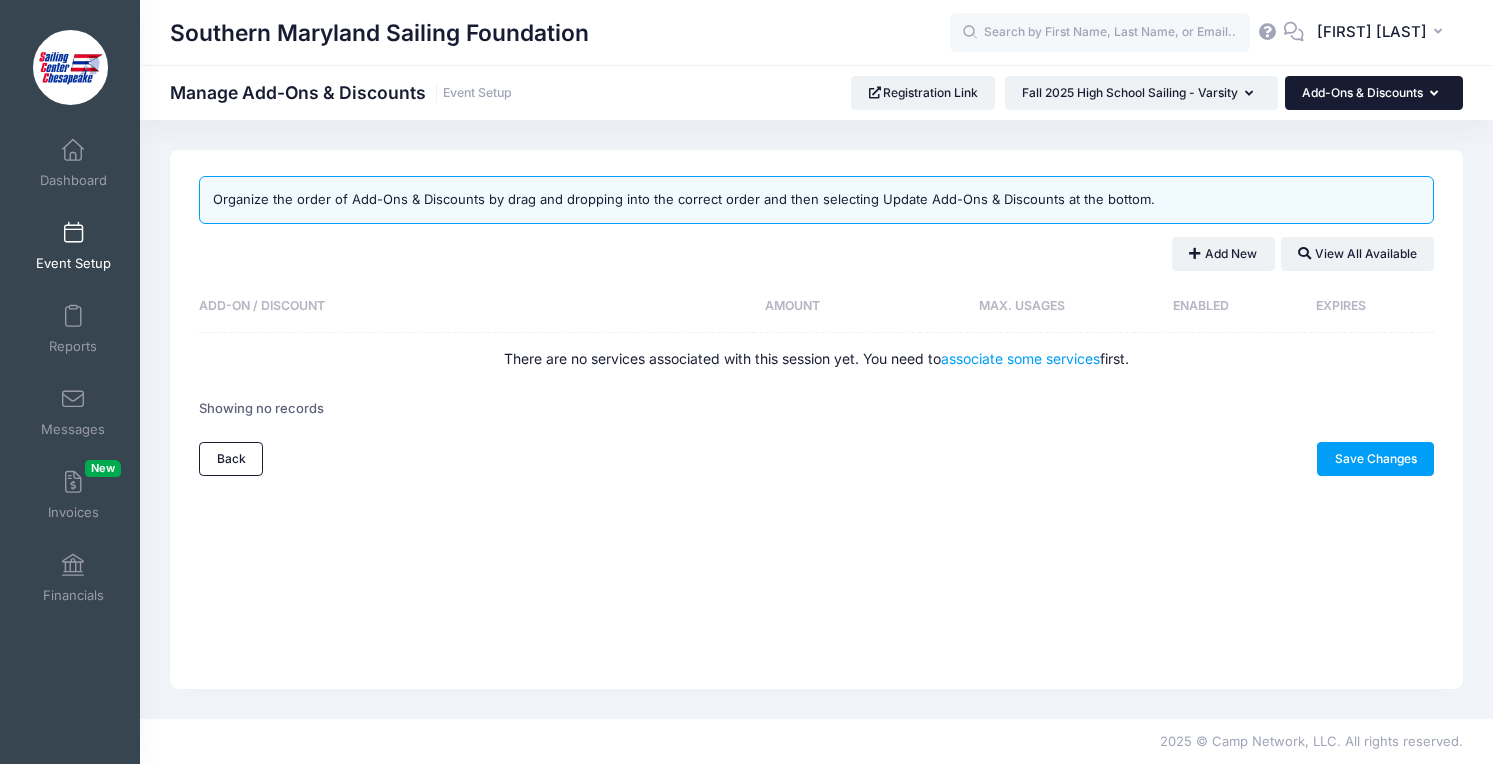 click on "Add-Ons & Discounts" at bounding box center (1374, 93) 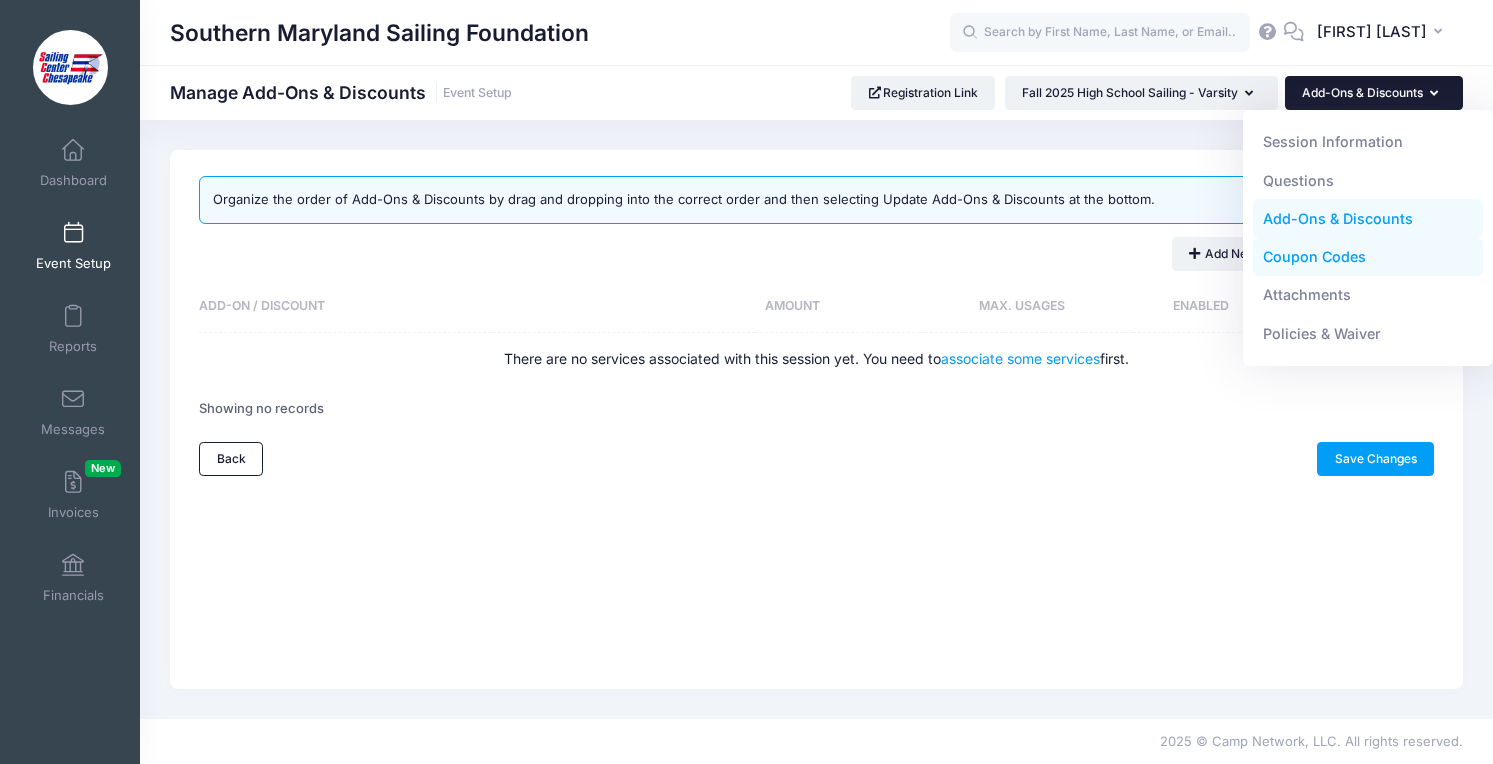 click on "Coupon Codes" at bounding box center [1368, 257] 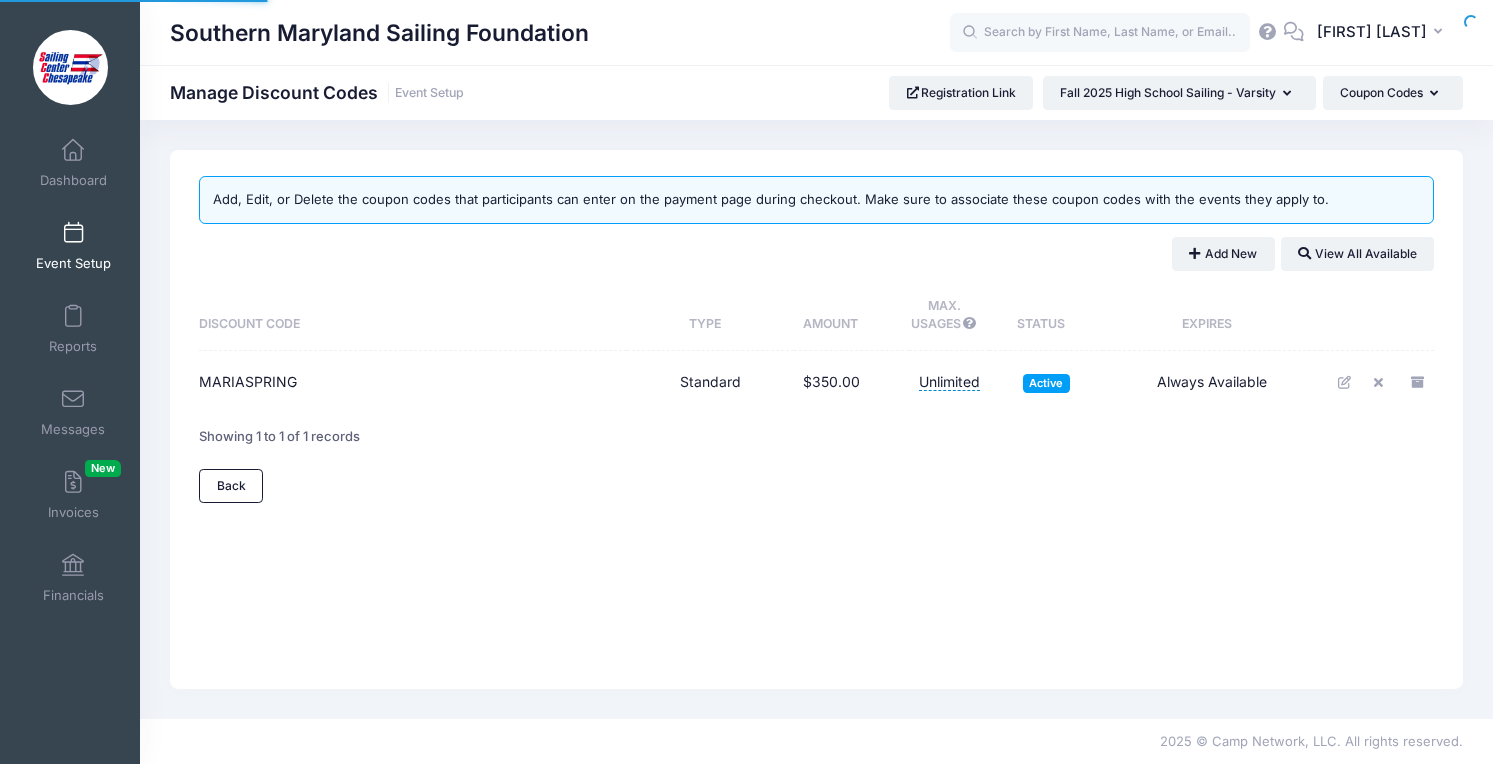 scroll, scrollTop: 0, scrollLeft: 0, axis: both 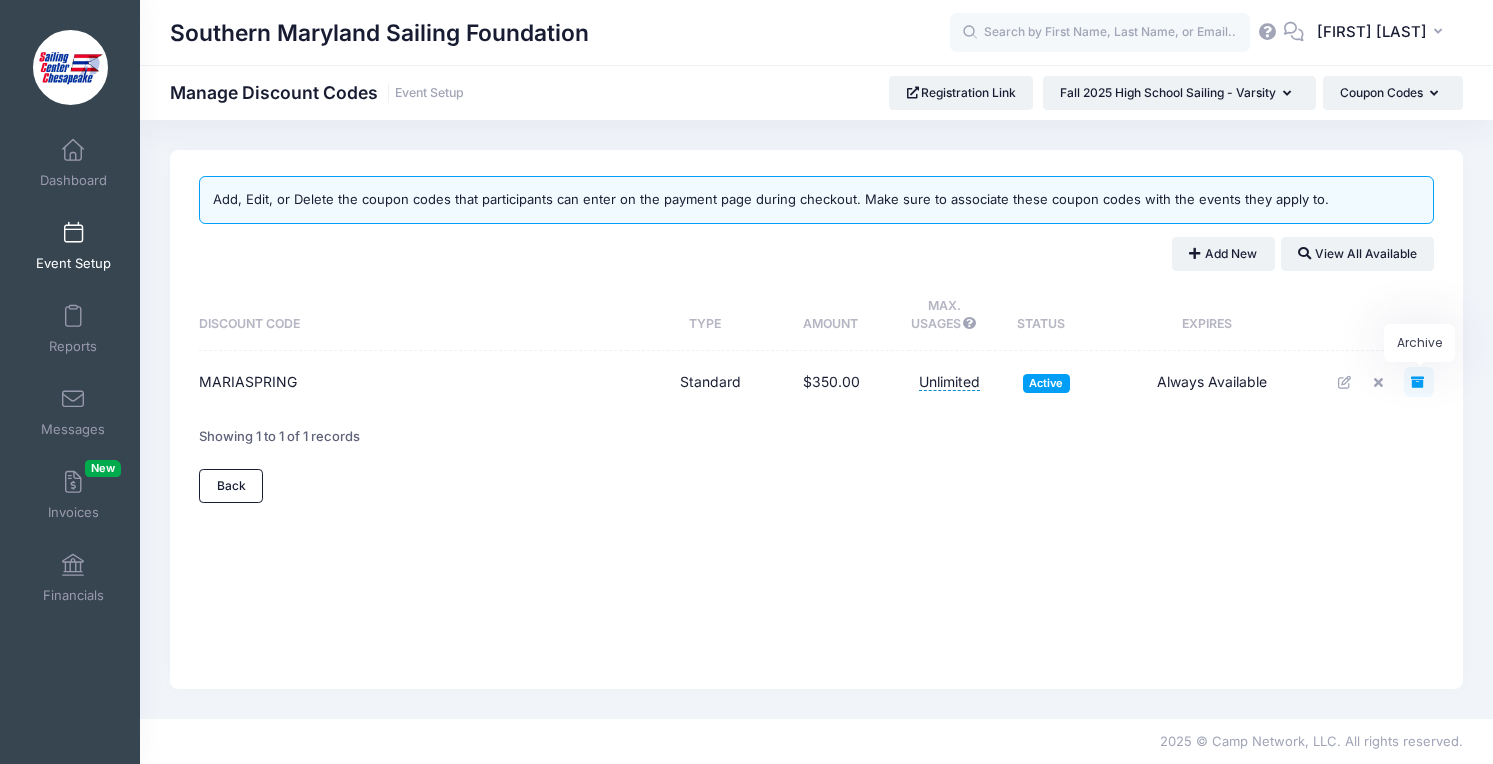 click at bounding box center [1419, 382] 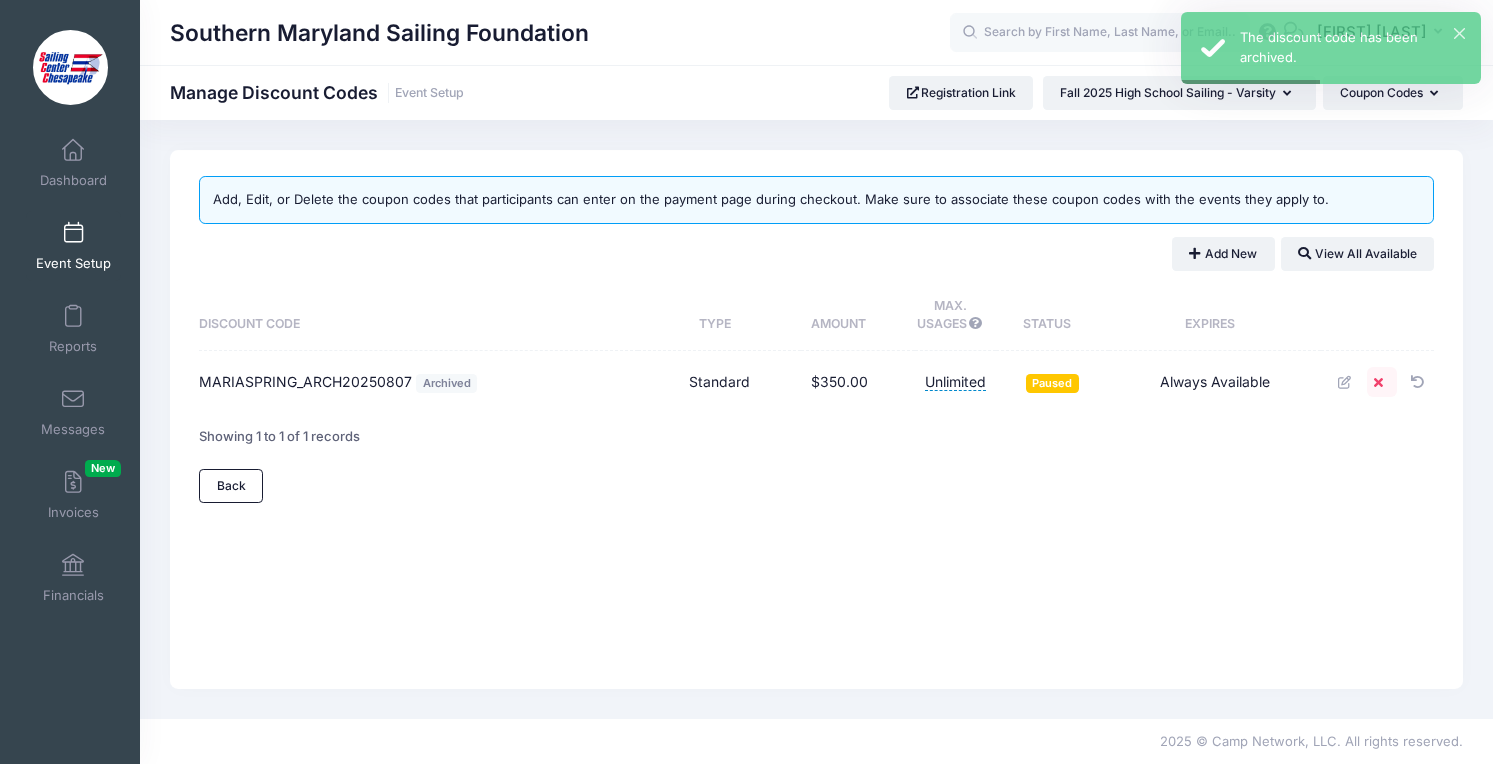 click at bounding box center [1382, 382] 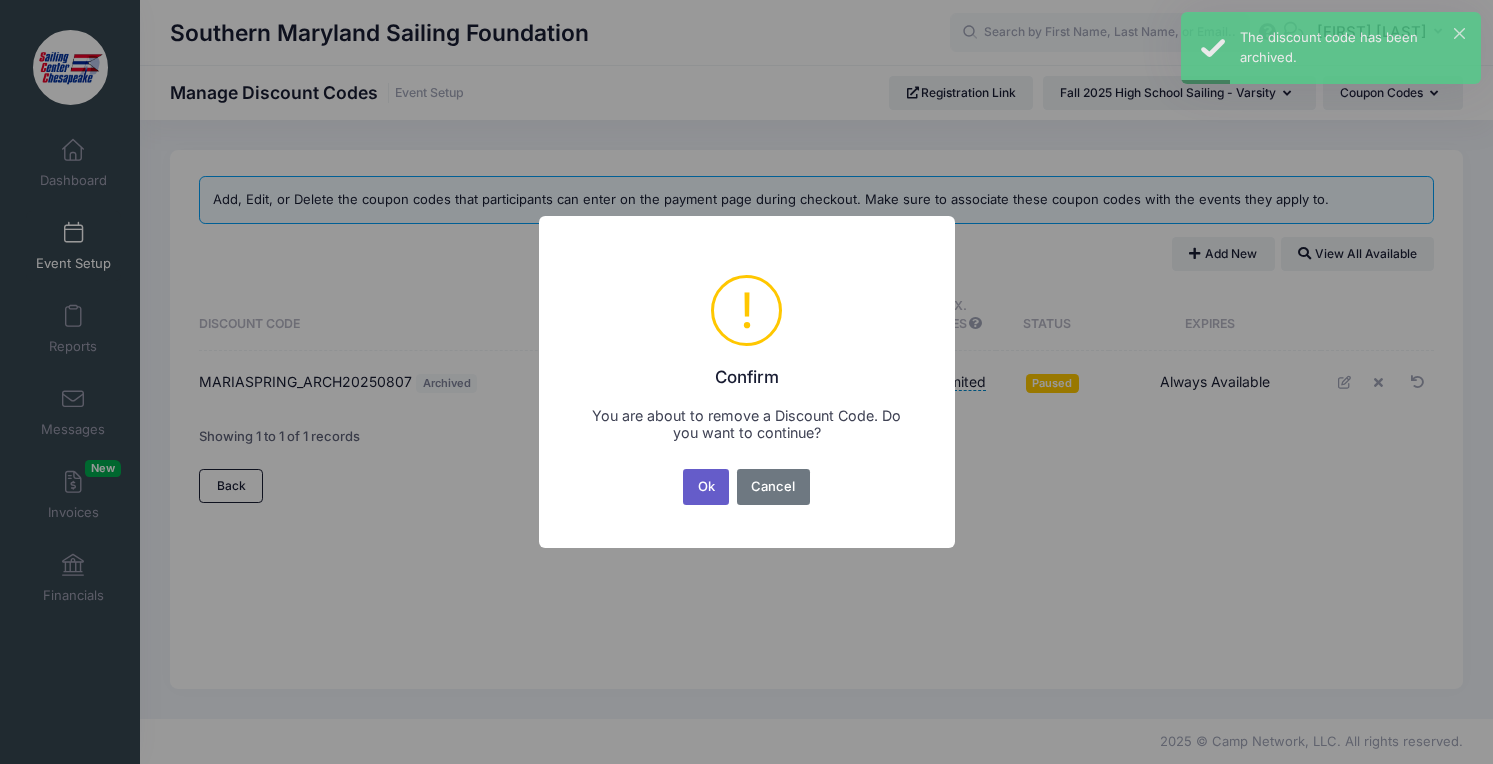 click on "Ok" at bounding box center (706, 487) 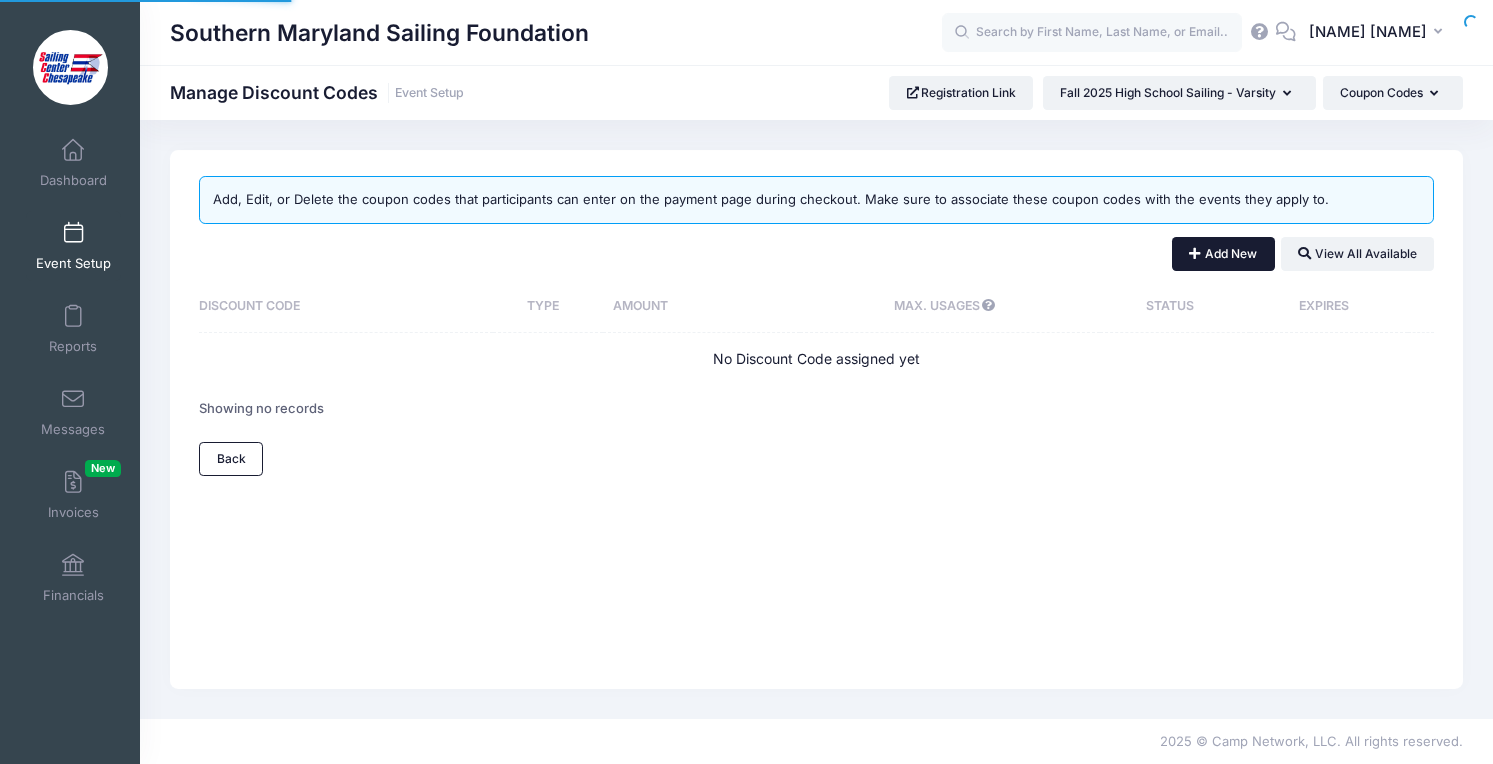 scroll, scrollTop: 0, scrollLeft: 0, axis: both 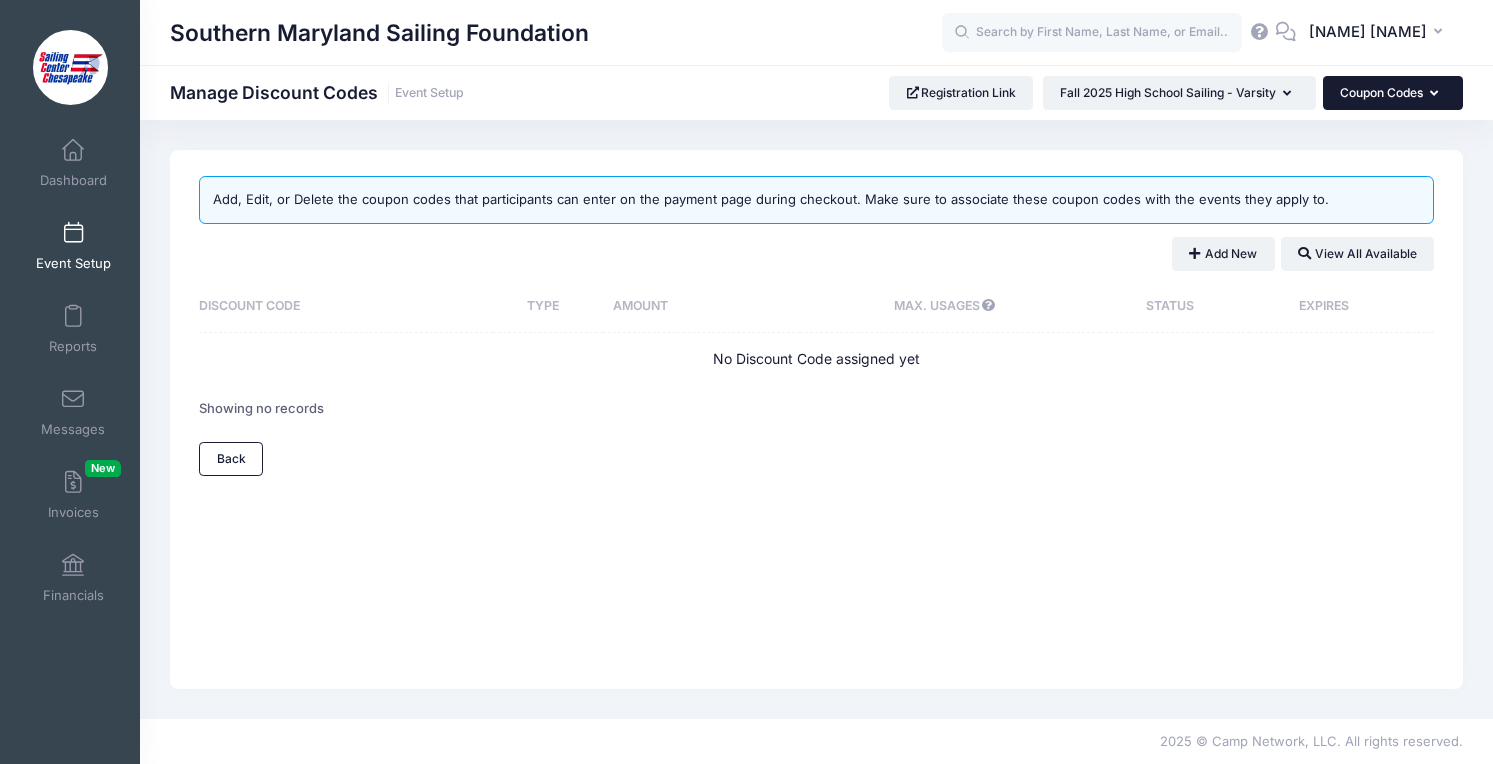 click on "Coupon Codes" at bounding box center [1393, 93] 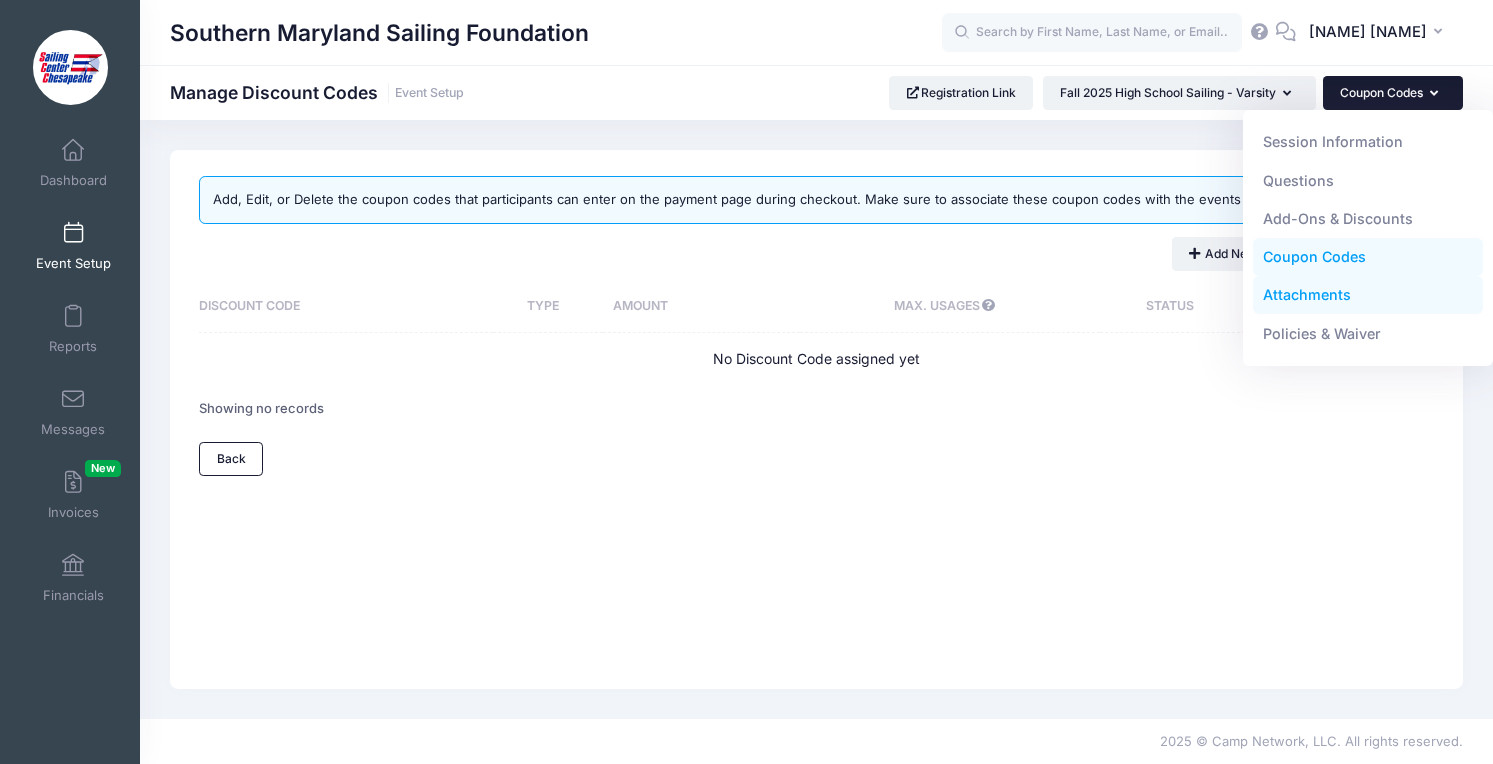 click on "Attachments" at bounding box center (1368, 295) 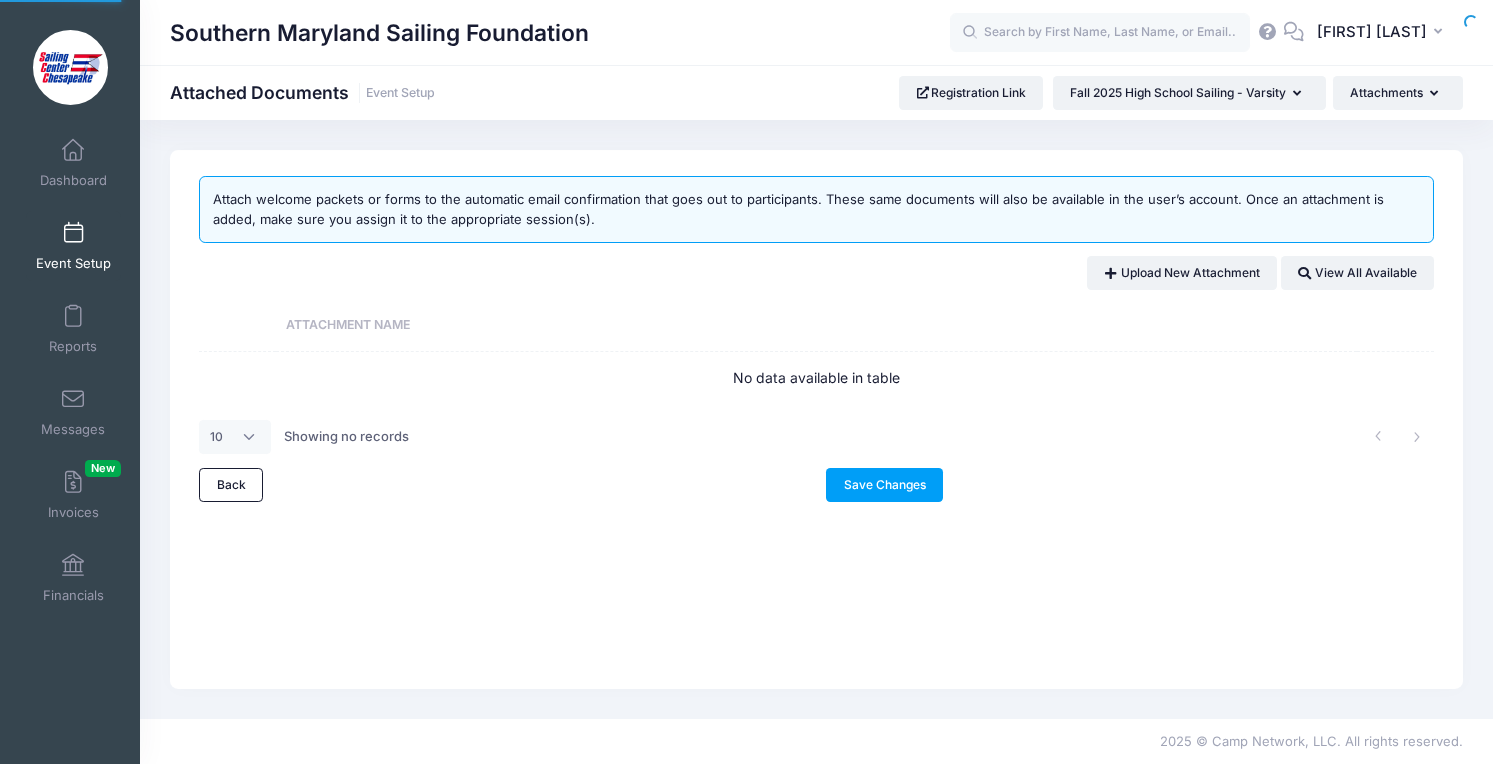 scroll, scrollTop: 0, scrollLeft: 0, axis: both 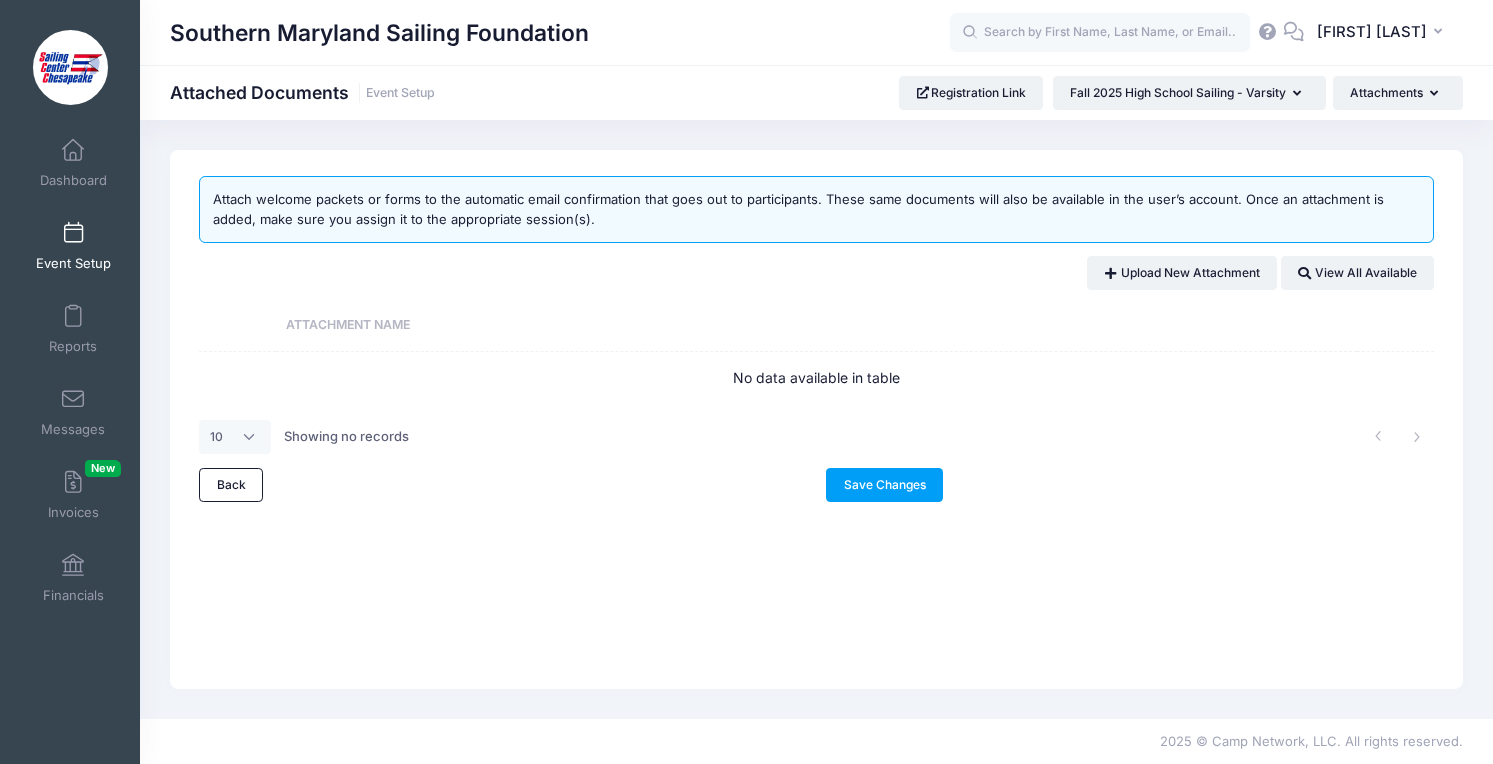 click on "Southern Maryland Sailing Foundation
Attached Documents
Event Setup
Registration Link" at bounding box center [816, 92] 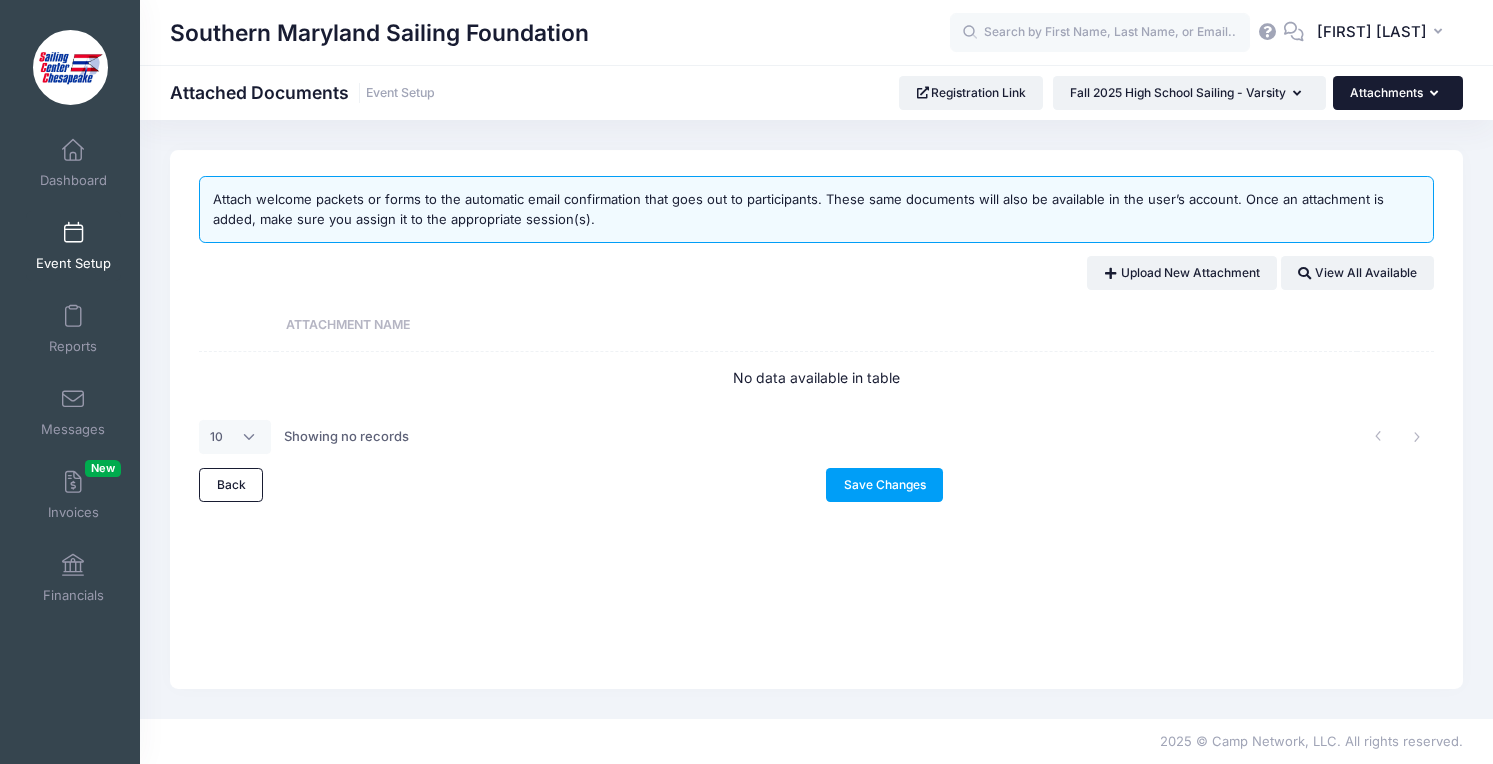 click on "Attachments" at bounding box center (1398, 93) 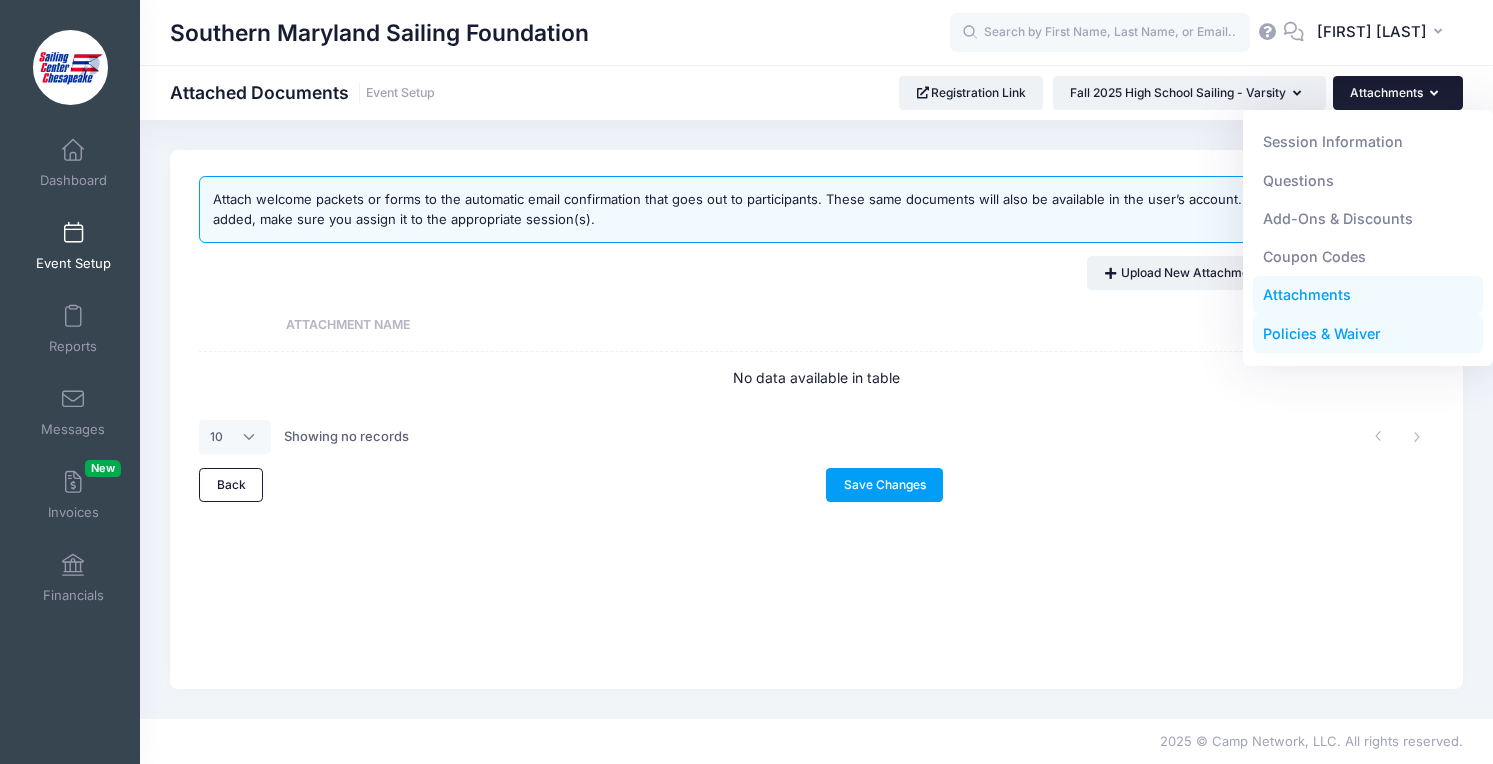 click on "Policies & Waiver" at bounding box center [1368, 334] 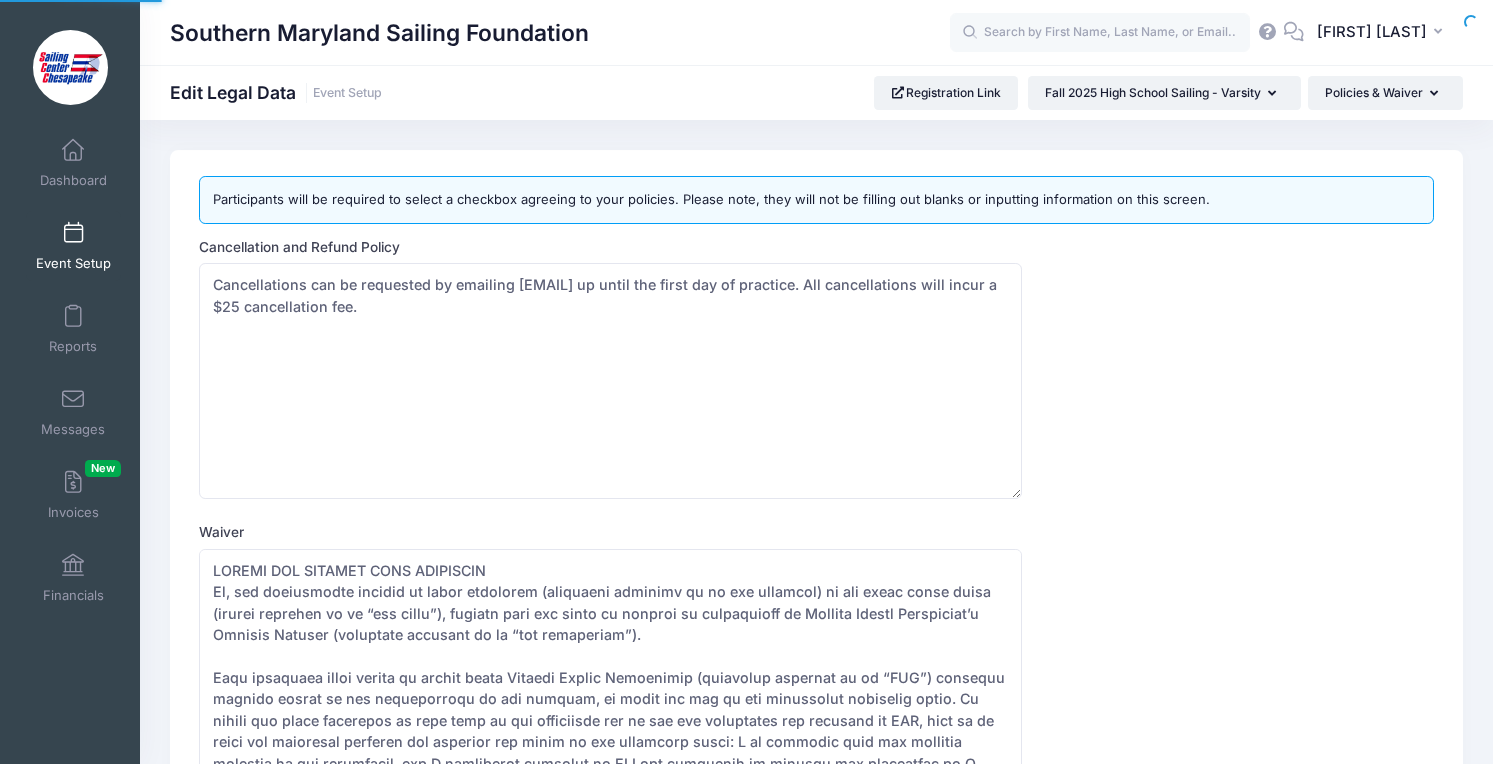 scroll, scrollTop: 0, scrollLeft: 0, axis: both 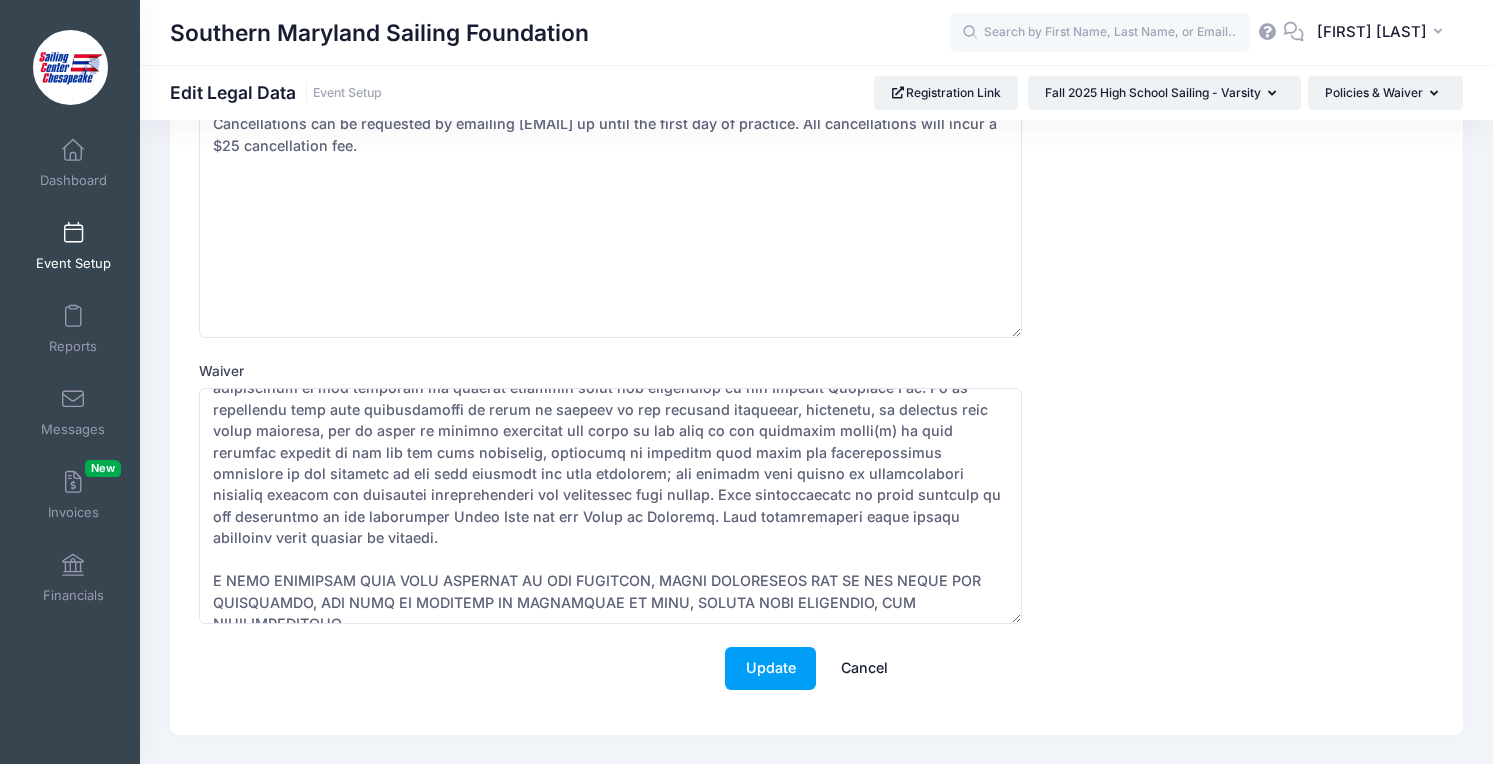 click on "Cancel" at bounding box center [864, 668] 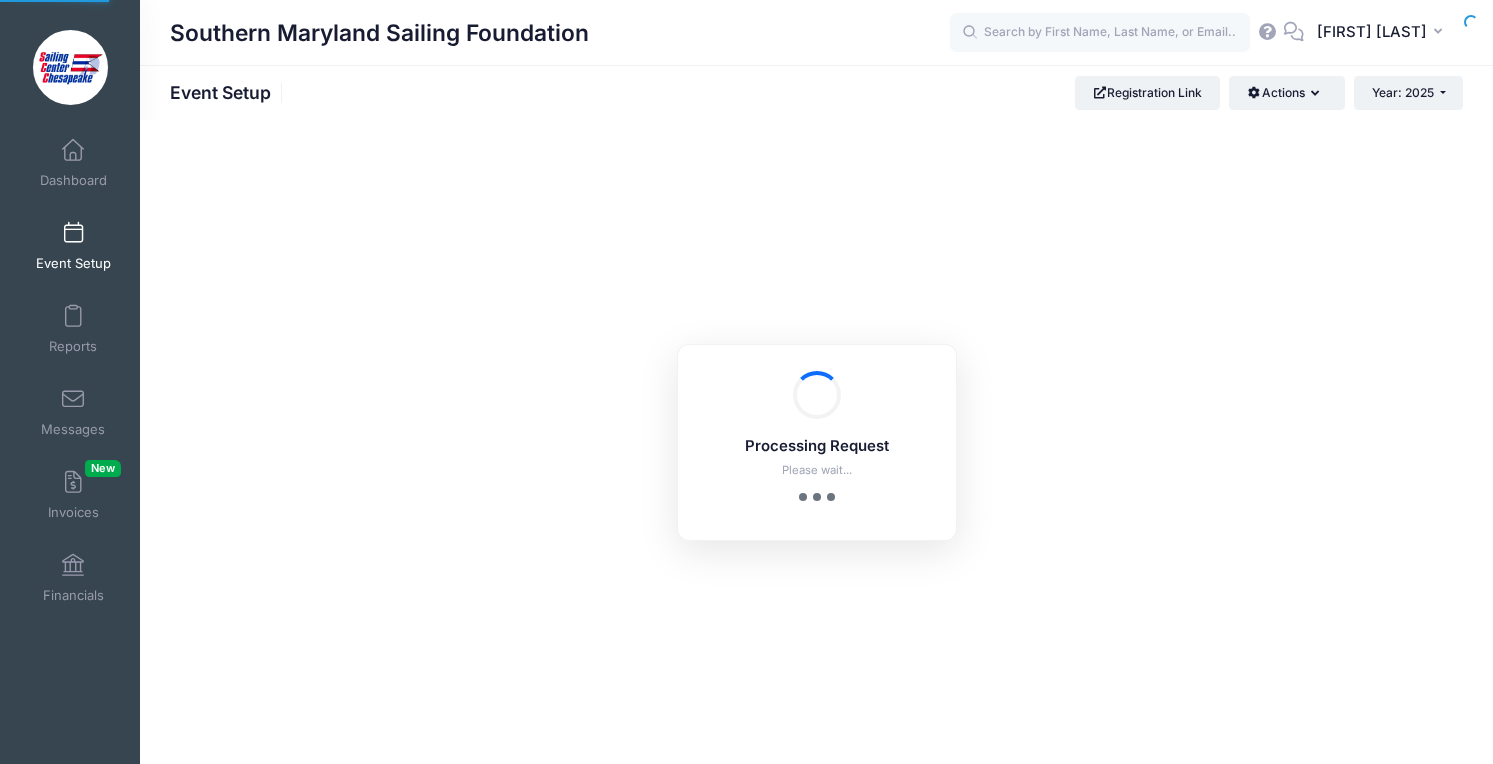 scroll, scrollTop: 0, scrollLeft: 0, axis: both 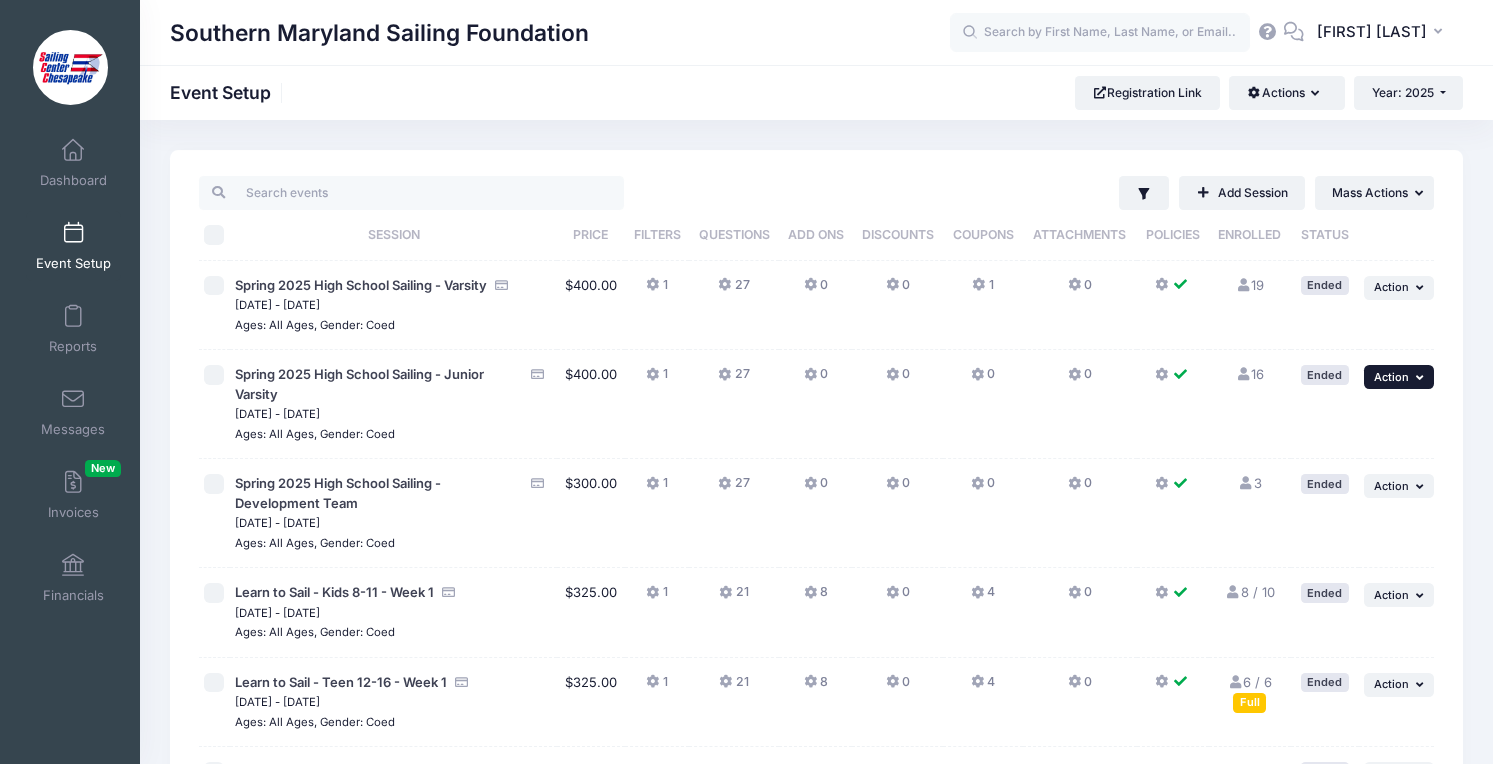 click on "Action" at bounding box center (1391, 377) 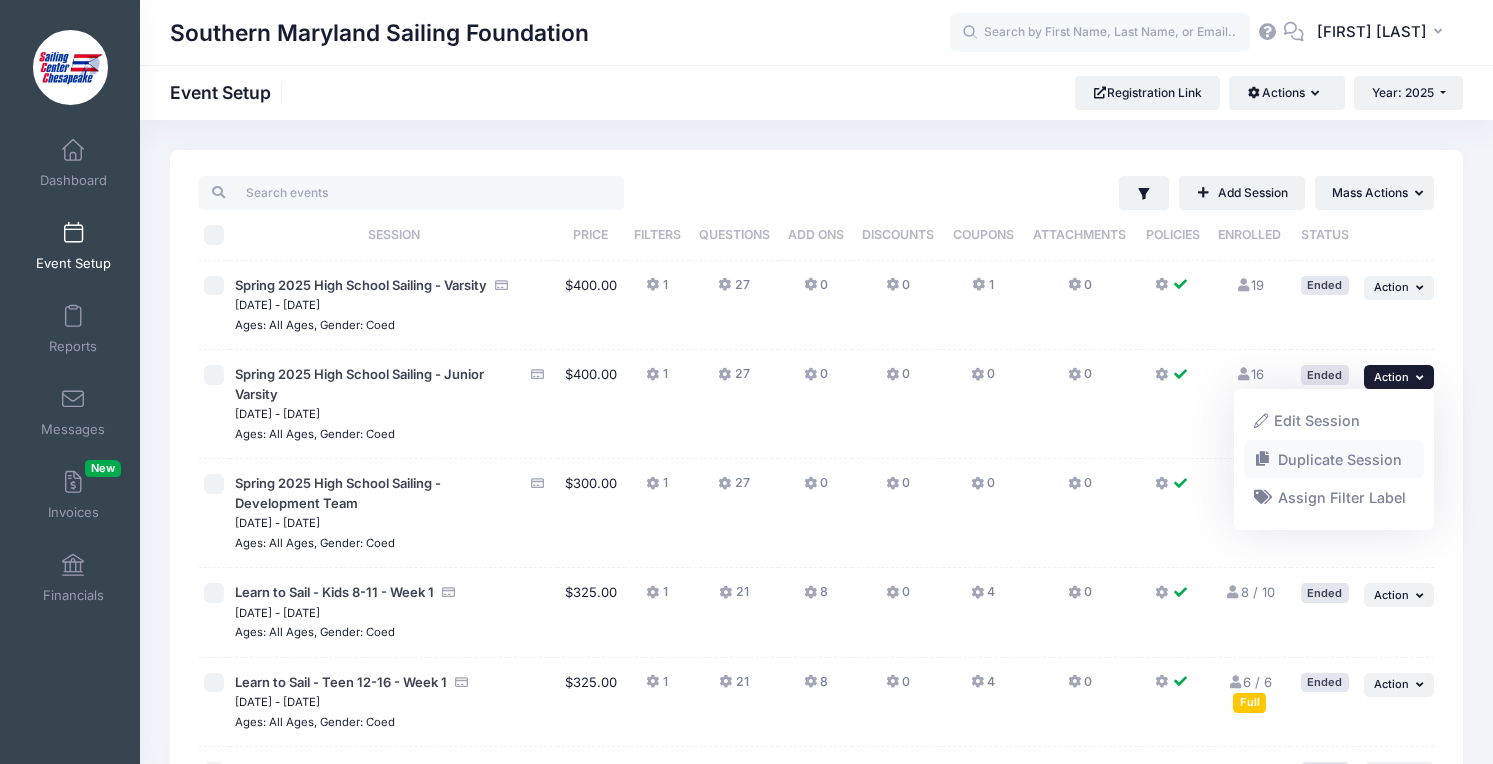 click on "Duplicate Session" at bounding box center [1334, 459] 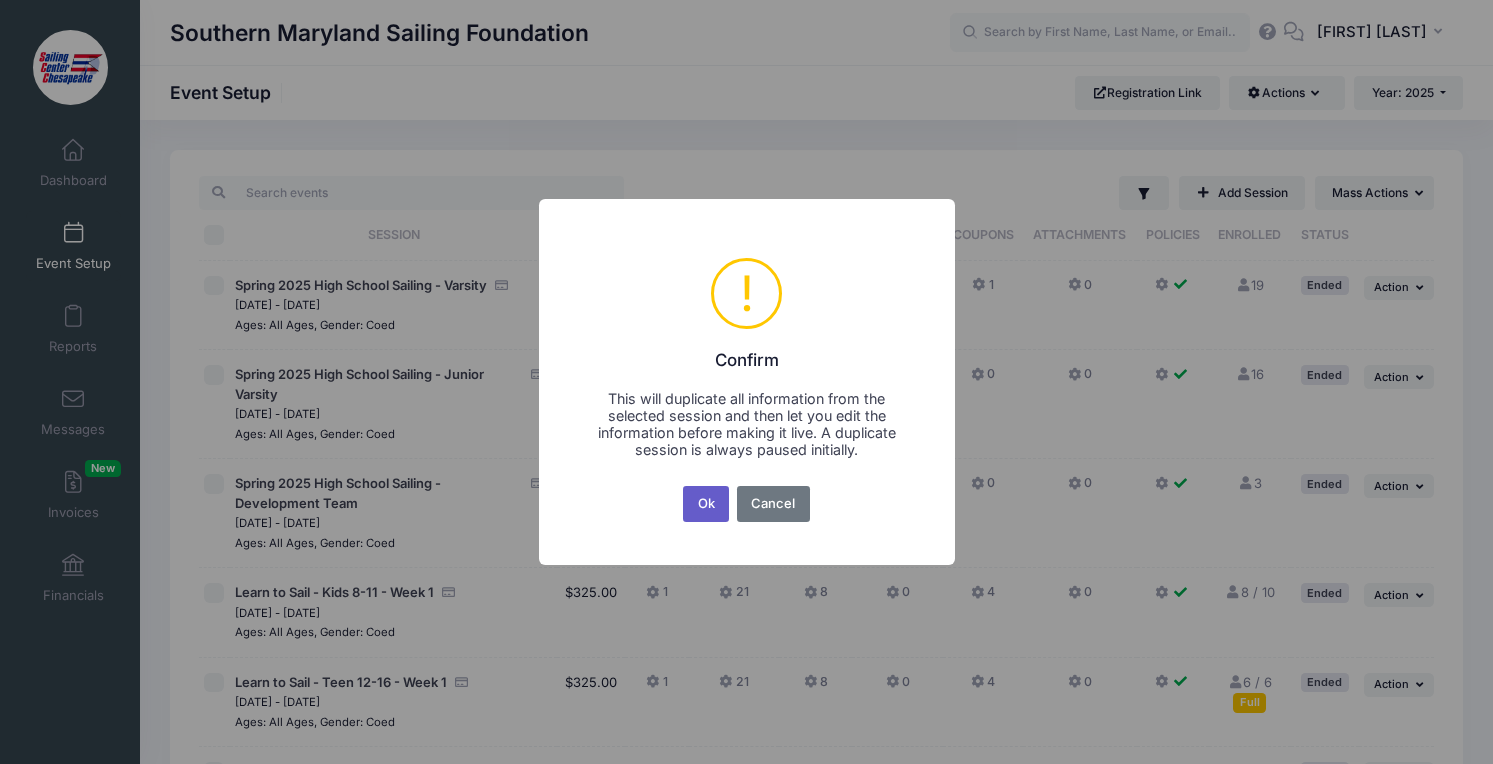 click on "Ok" at bounding box center (706, 504) 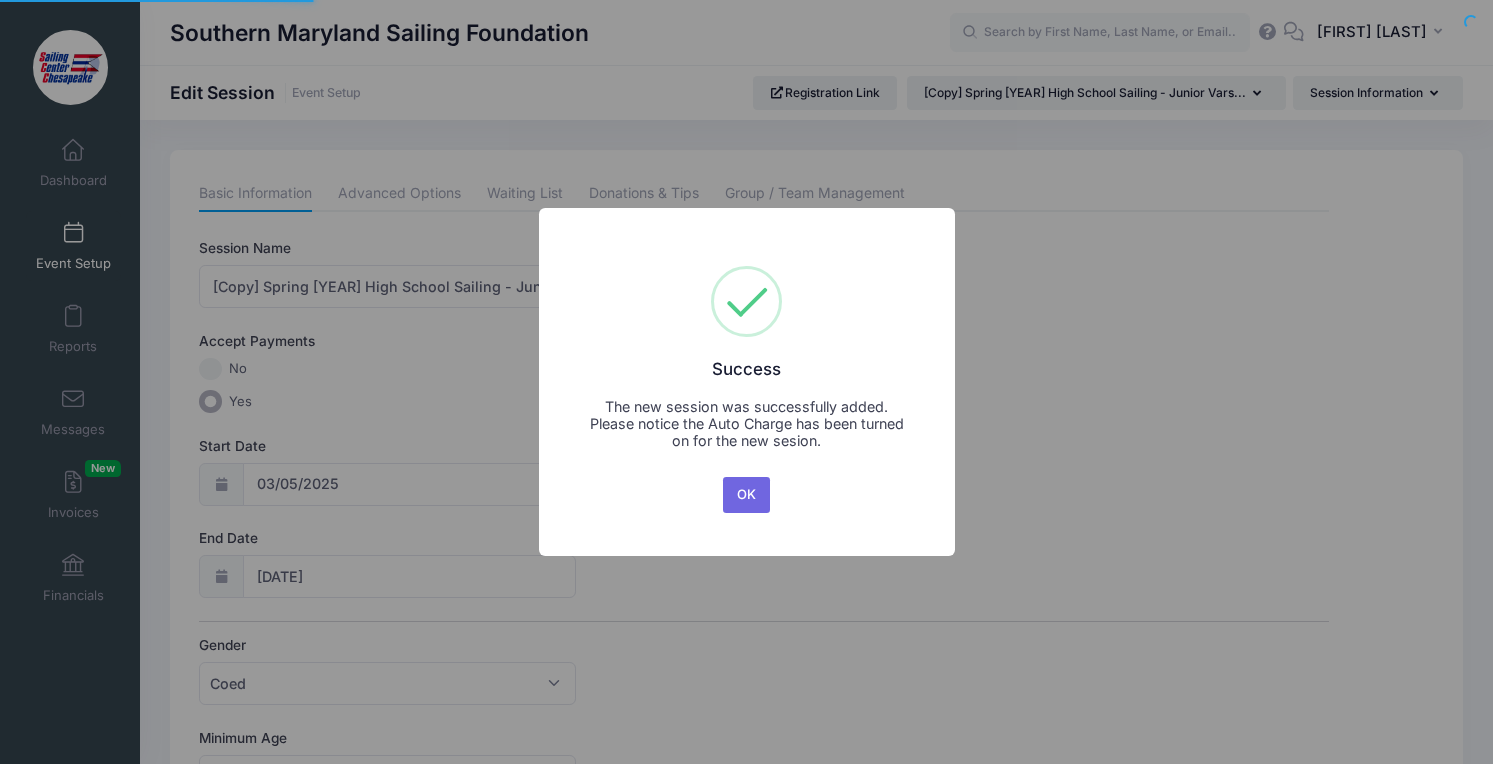 scroll, scrollTop: 0, scrollLeft: 0, axis: both 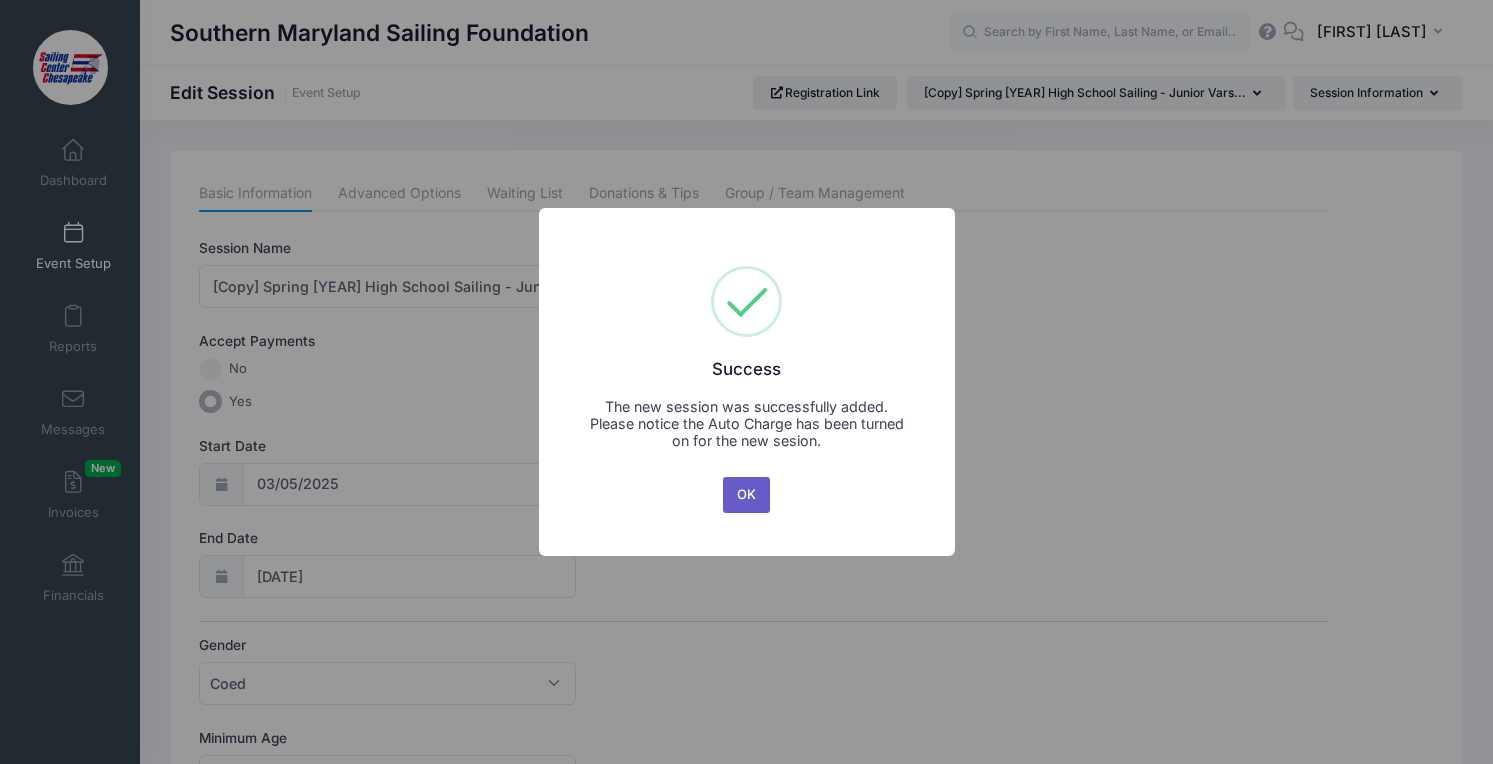 click on "OK" at bounding box center (747, 495) 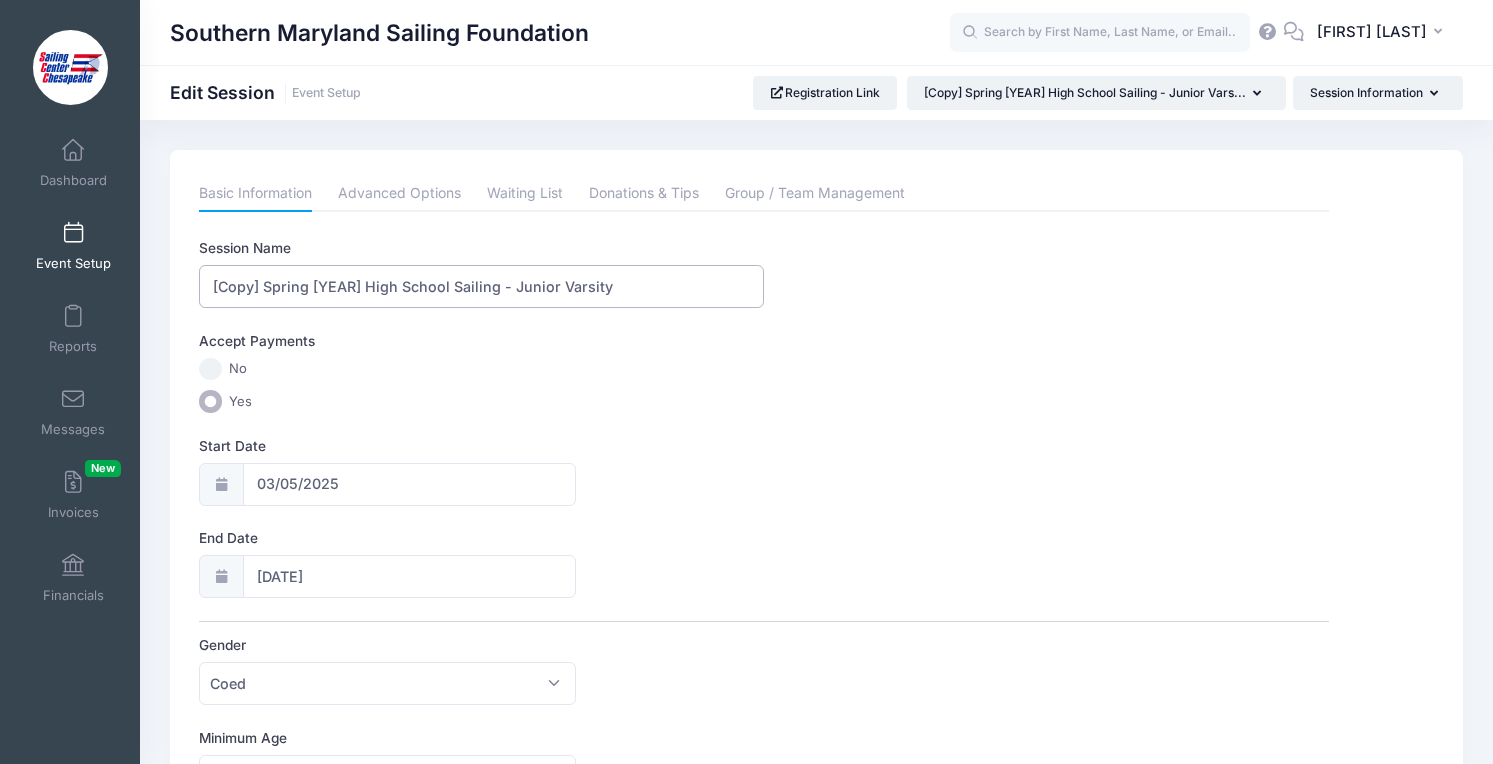 drag, startPoint x: 310, startPoint y: 290, endPoint x: 159, endPoint y: 287, distance: 151.0298 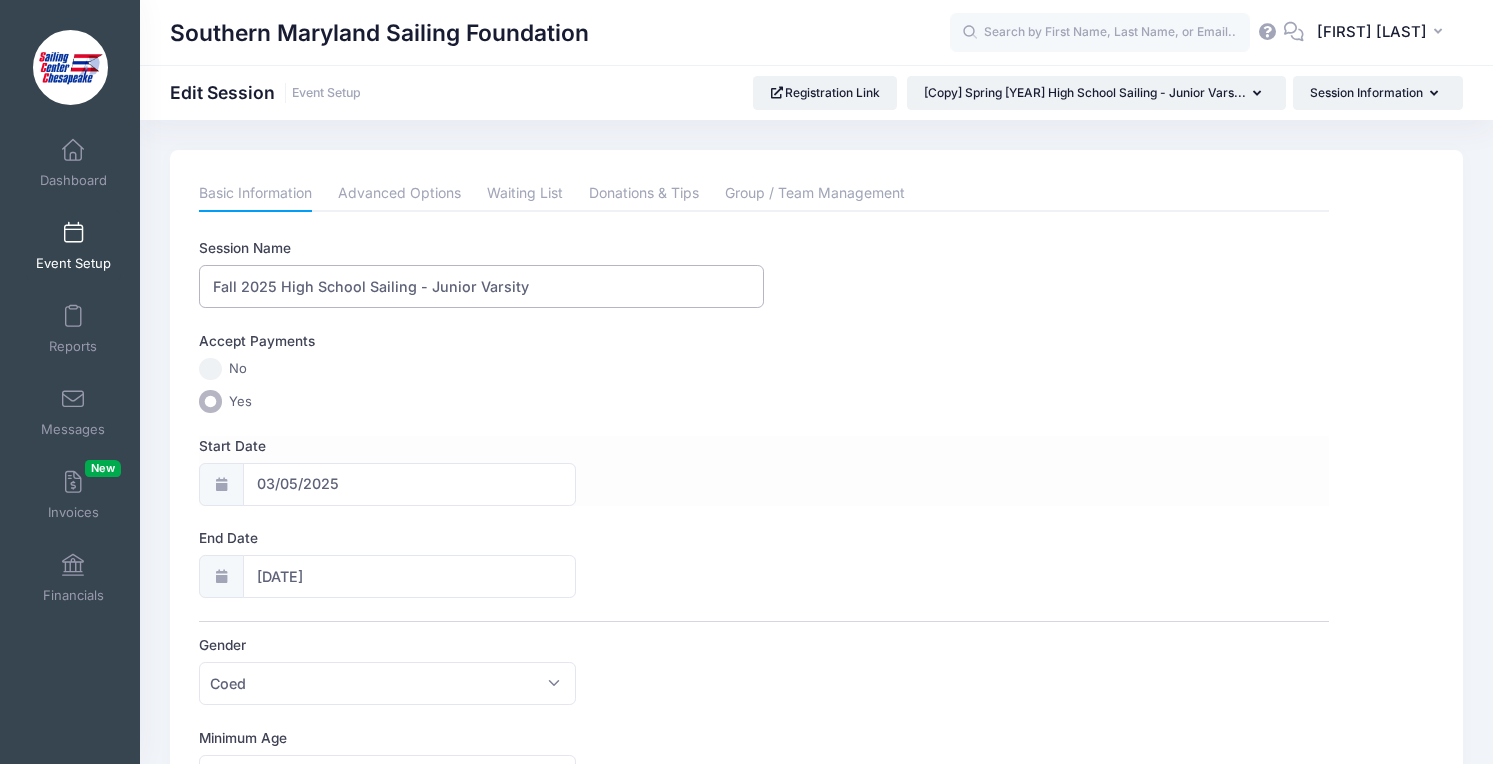 type on "Fall 2025 High School Sailing - Junior Varsity" 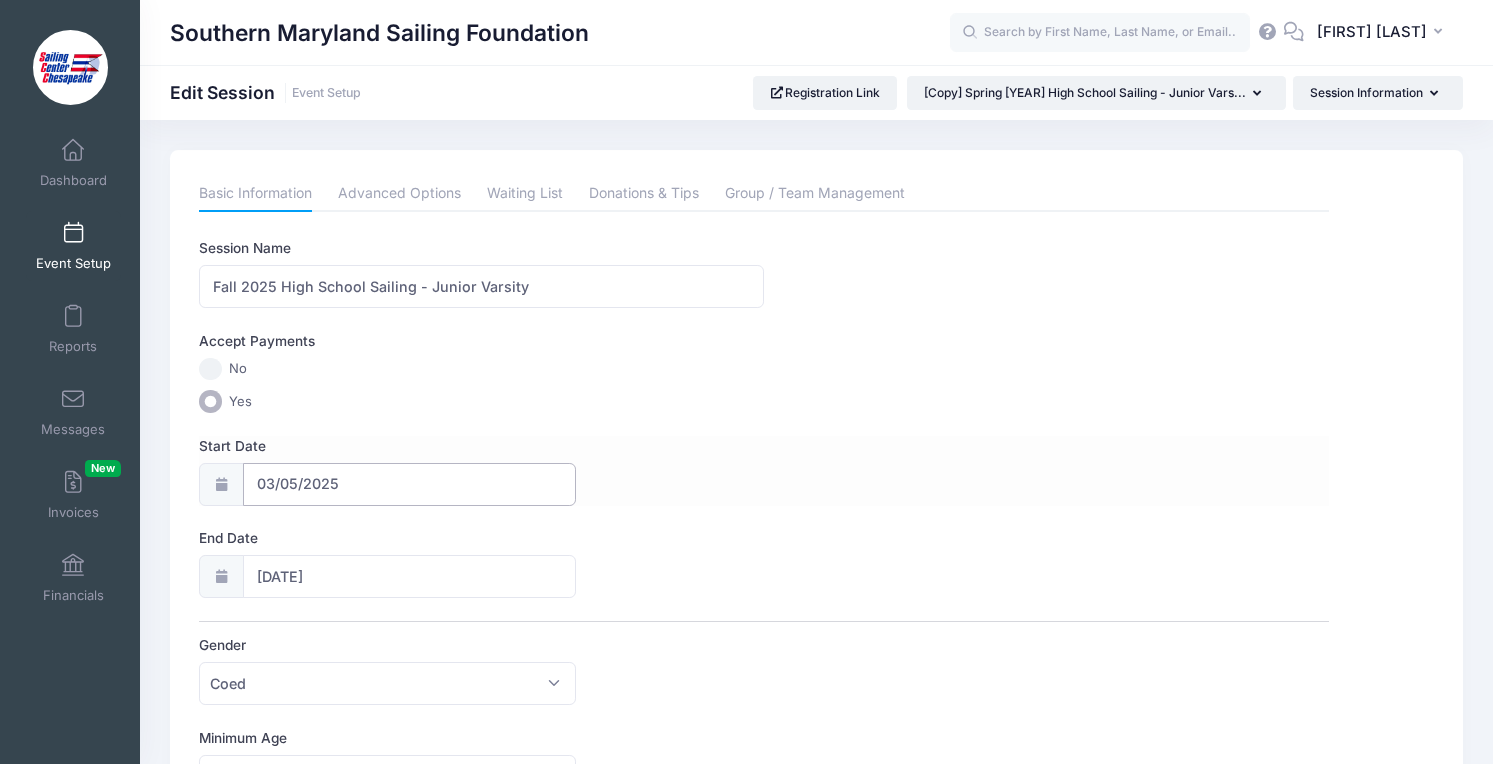click on "03/05/2025" at bounding box center (409, 484) 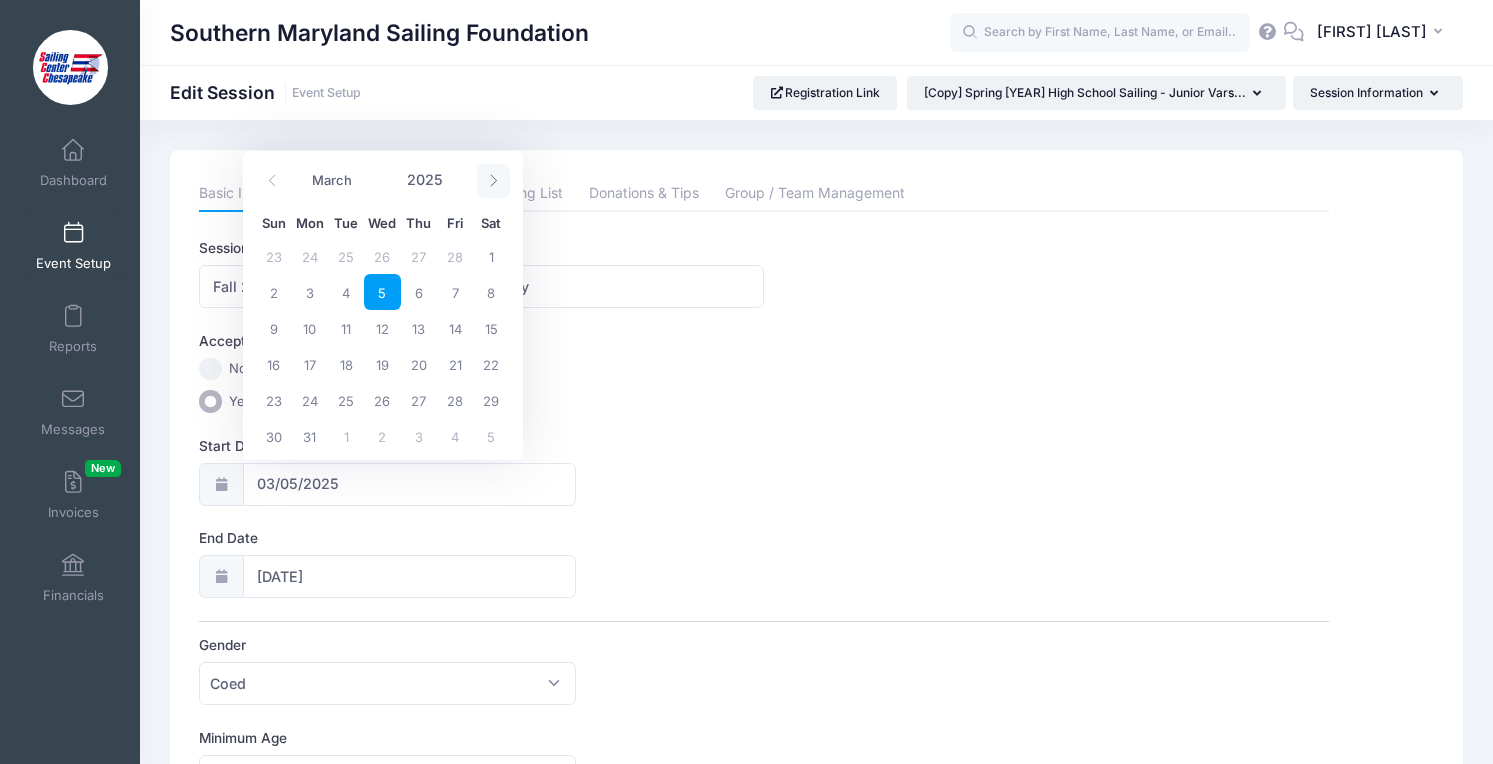 click at bounding box center (493, 181) 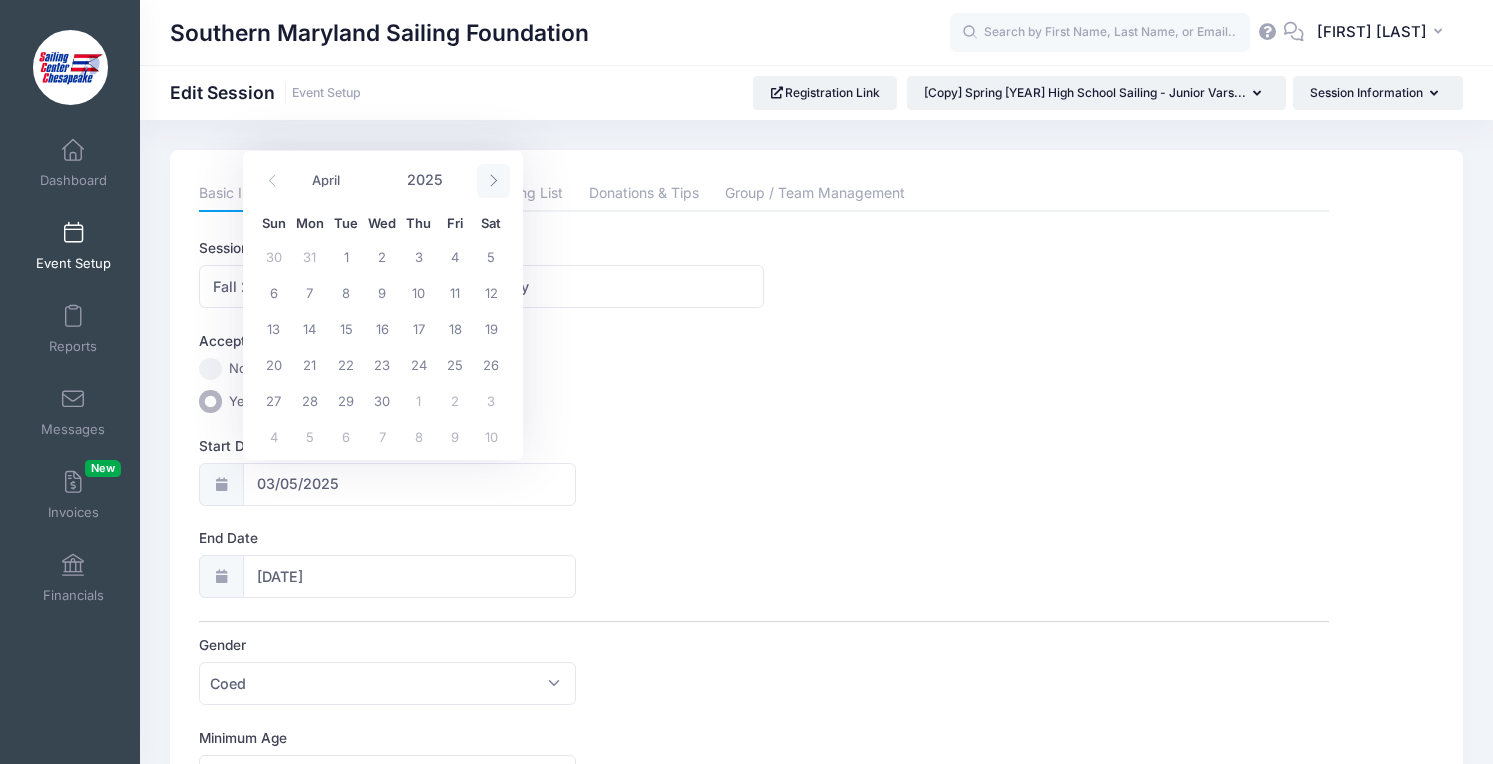 click at bounding box center [493, 181] 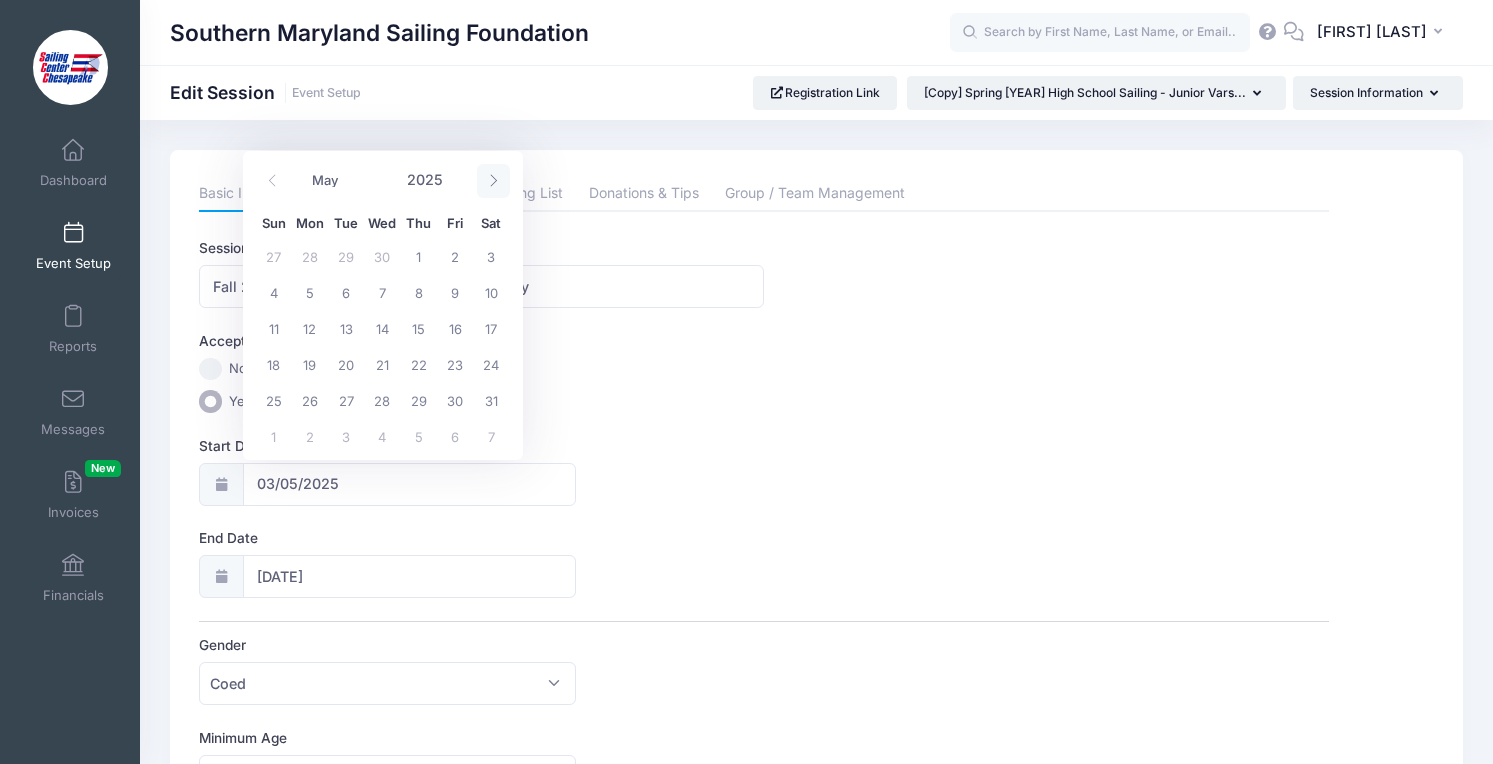 click at bounding box center [493, 181] 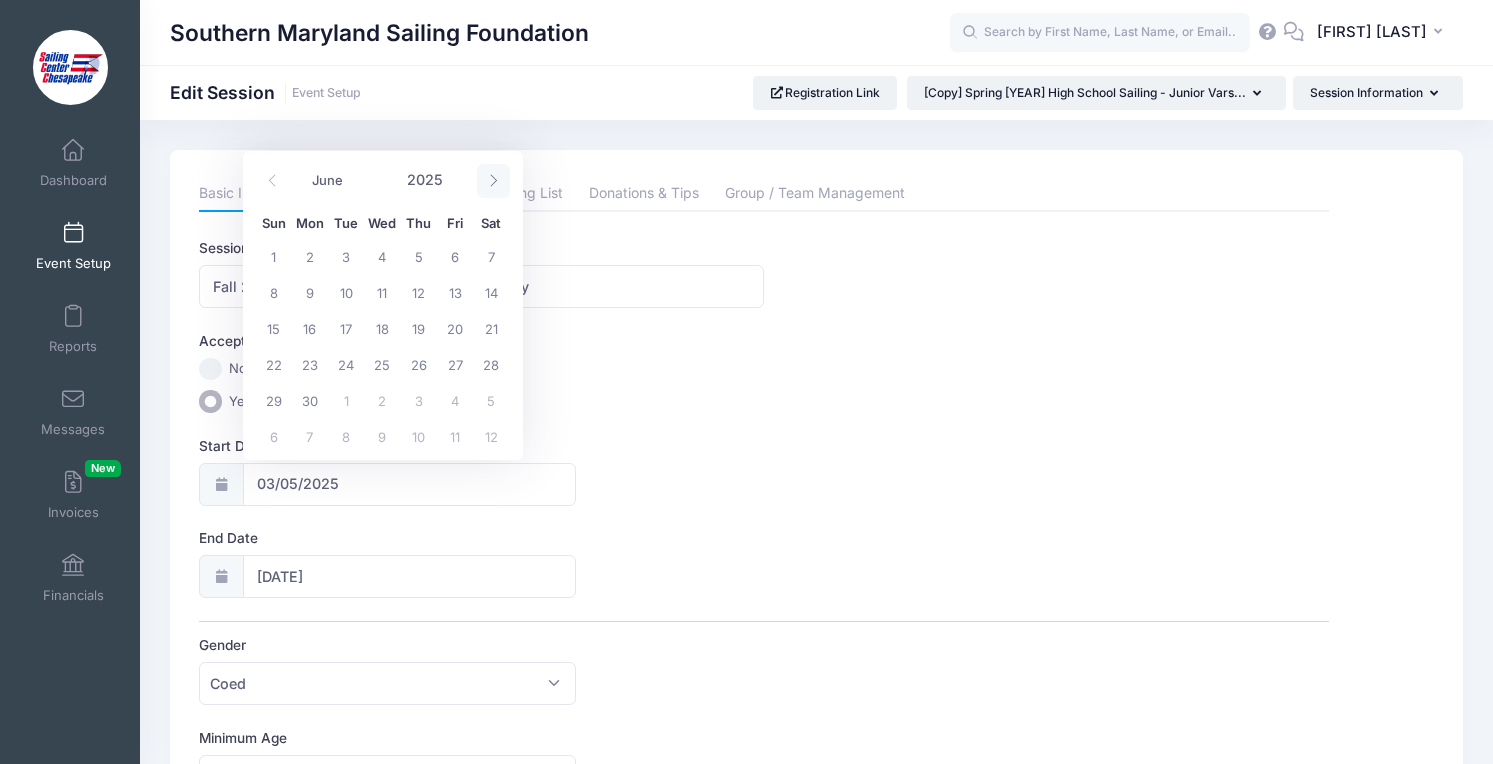 click at bounding box center [493, 181] 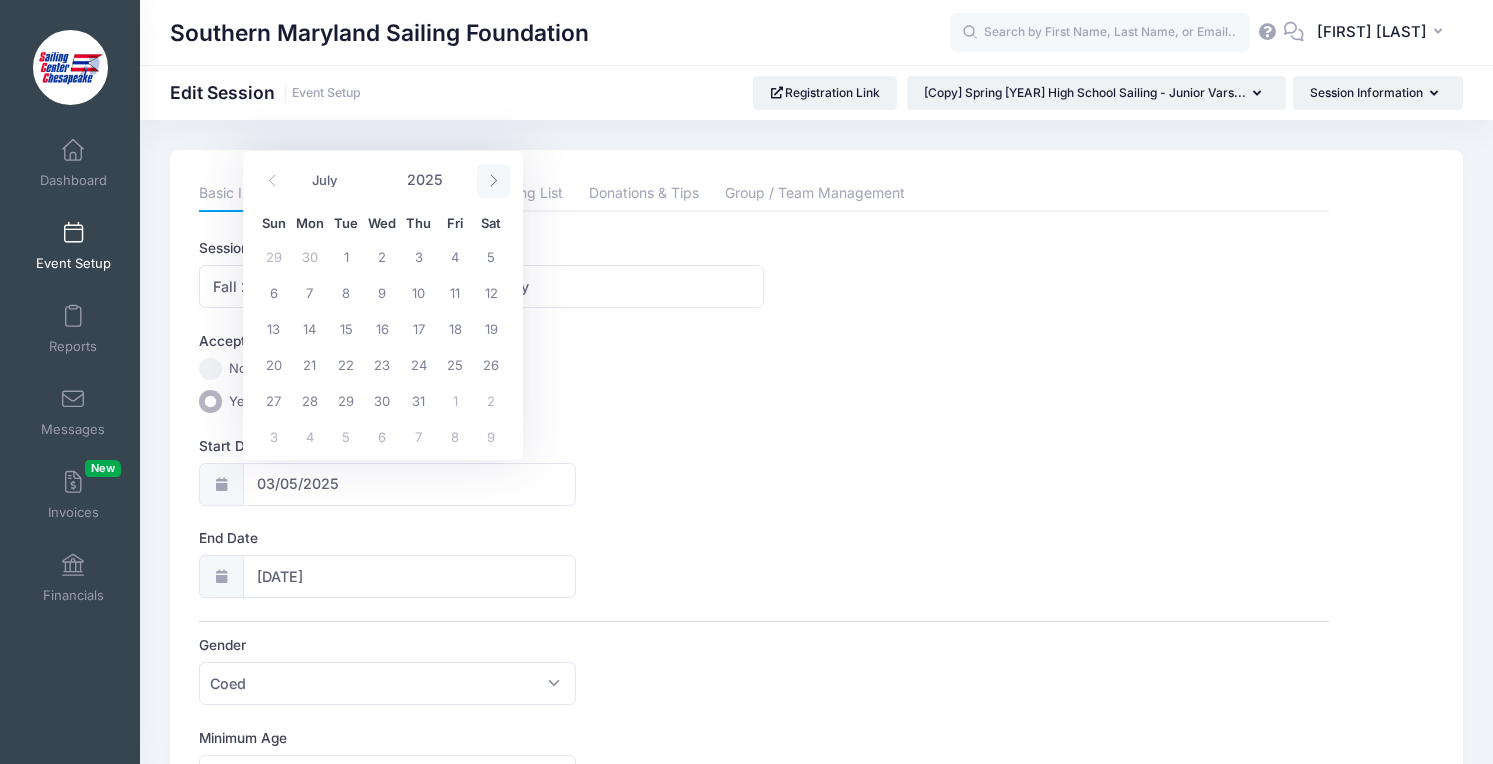 click at bounding box center [493, 181] 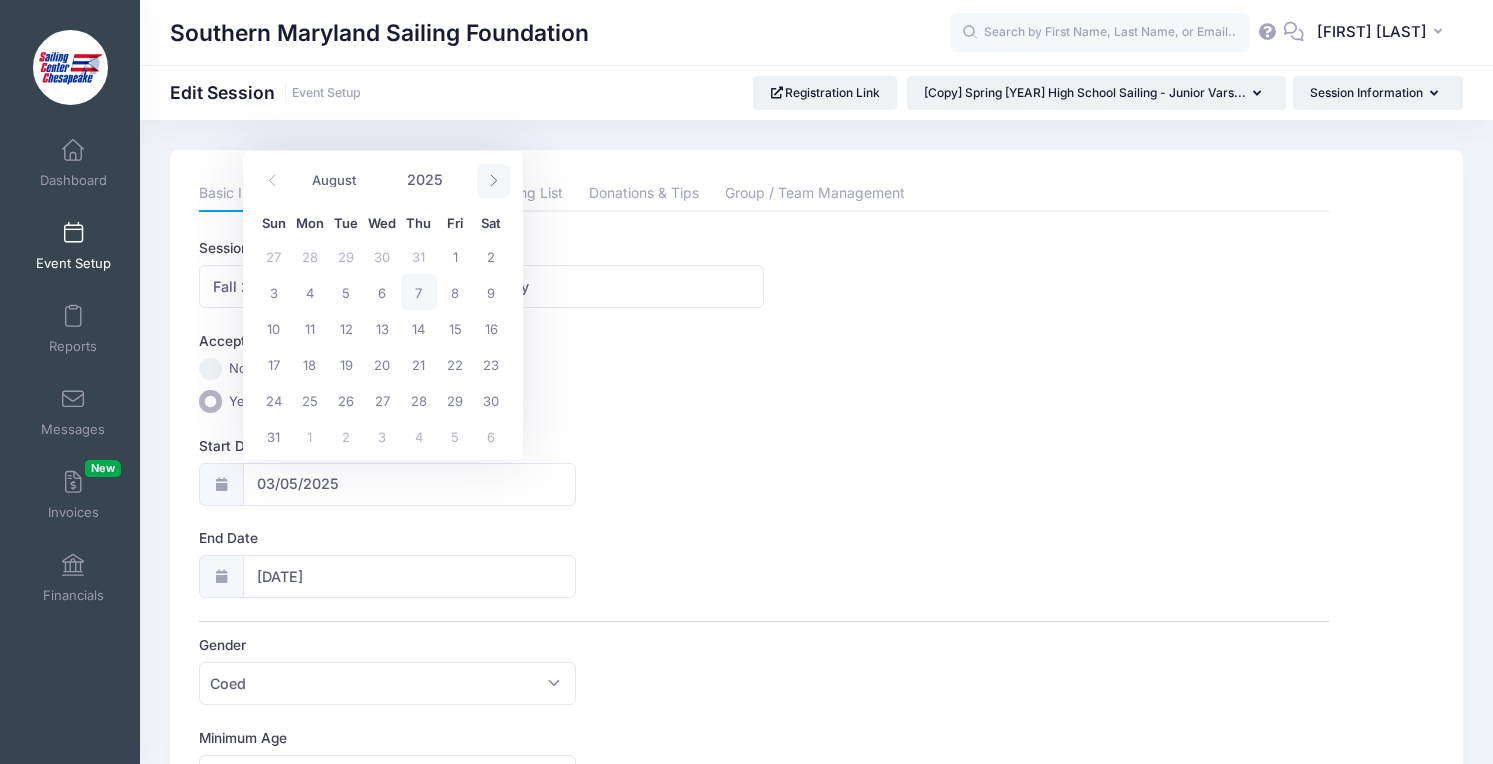 click at bounding box center (493, 181) 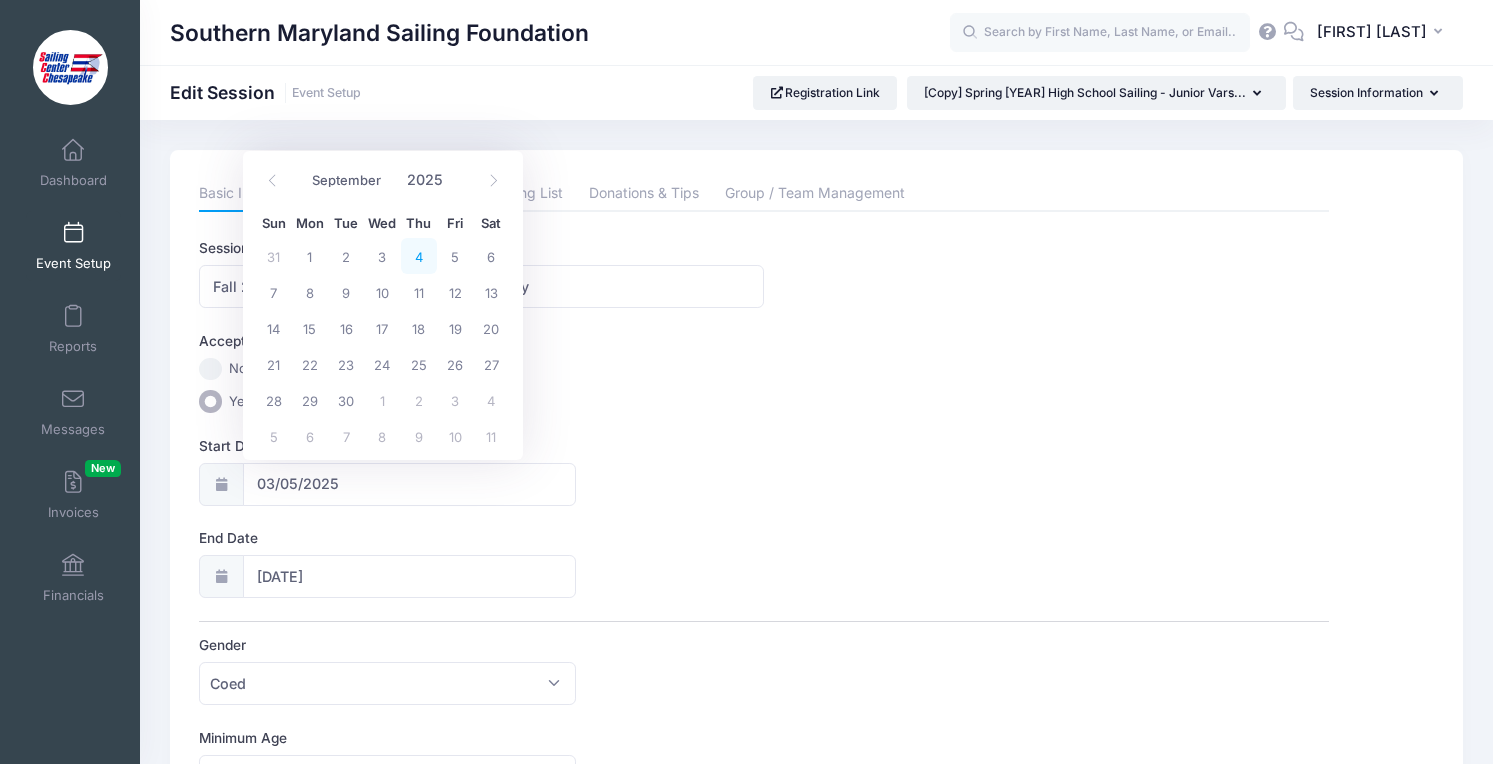 click on "4" at bounding box center (419, 256) 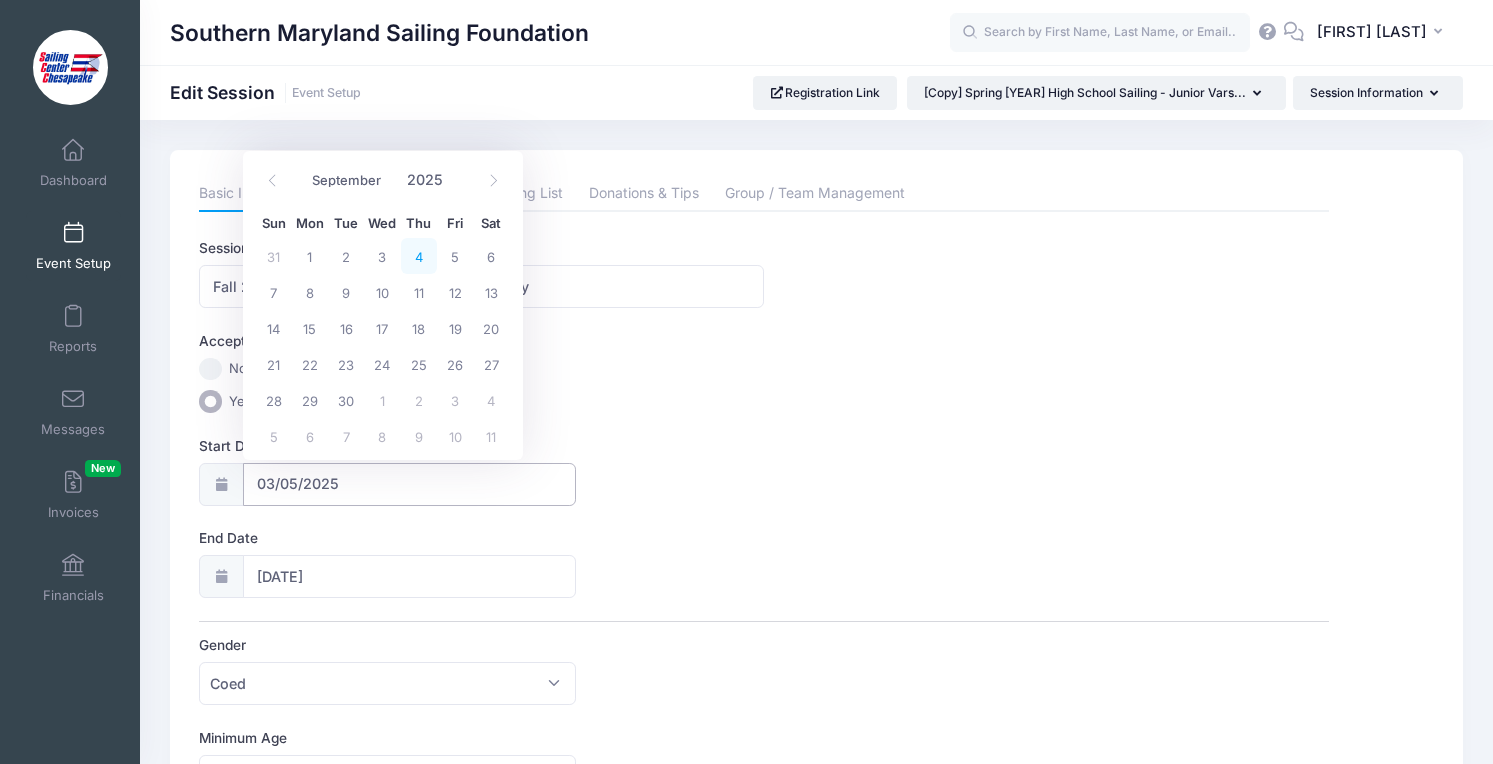 type on "[DATE]" 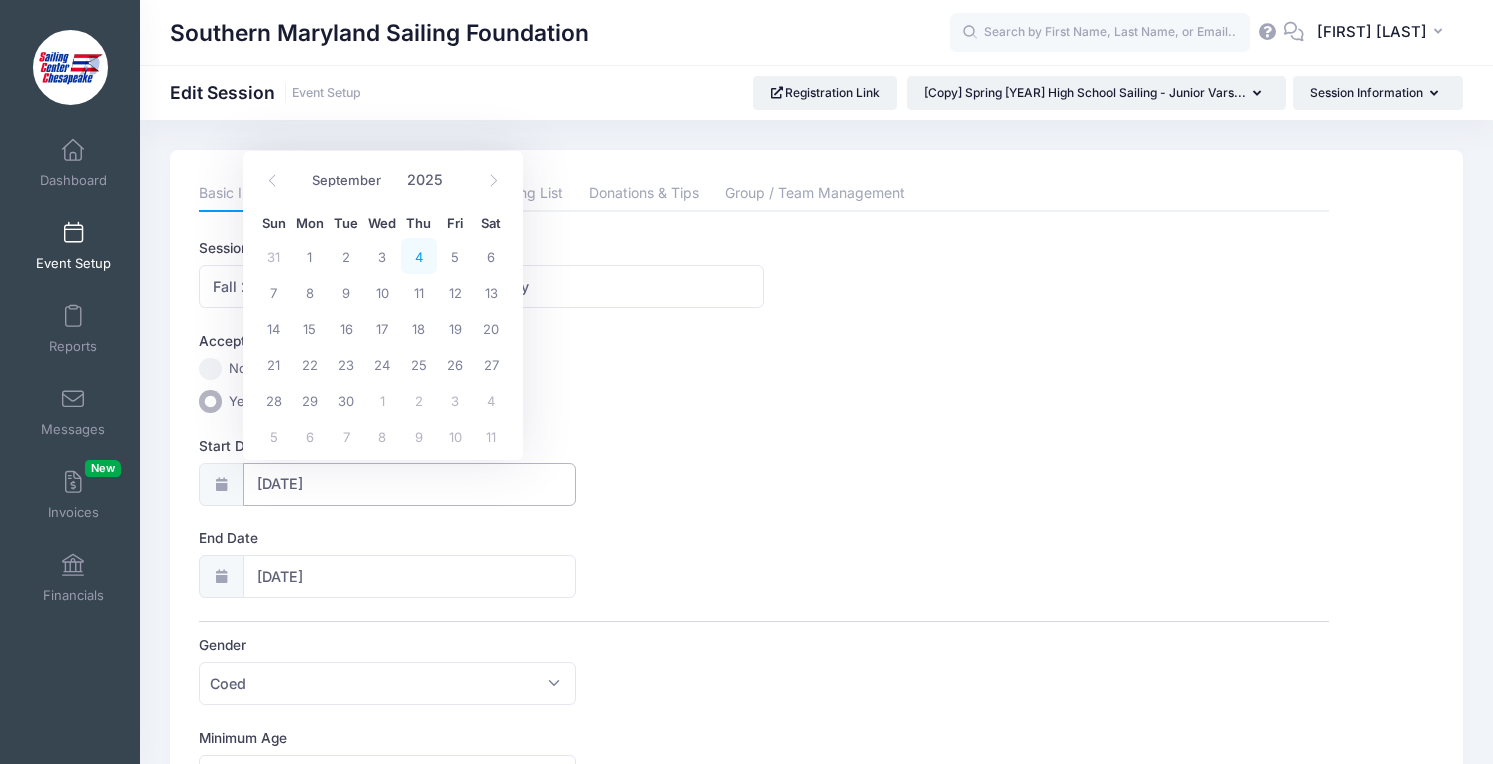 type on "09/05/2025" 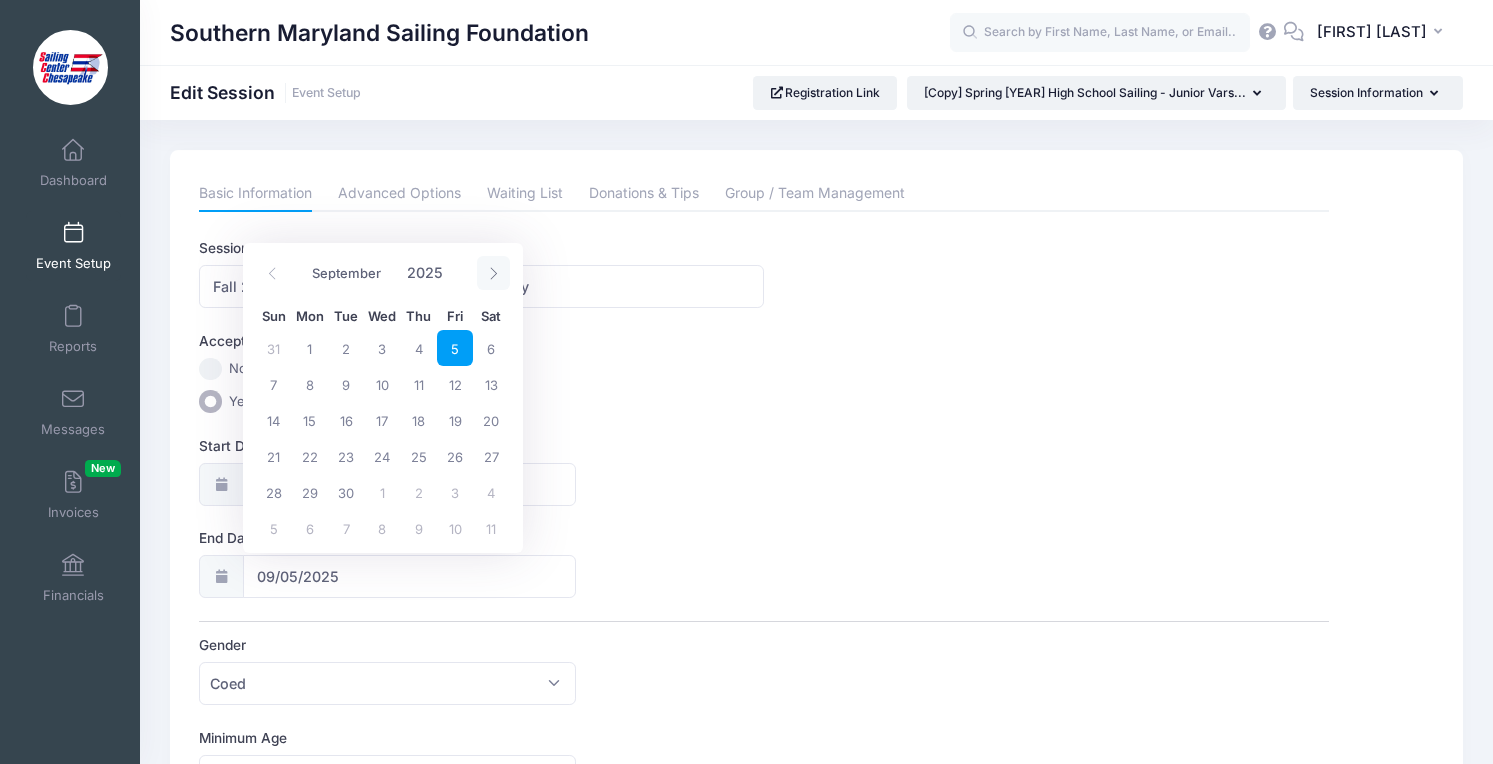 click at bounding box center [493, 273] 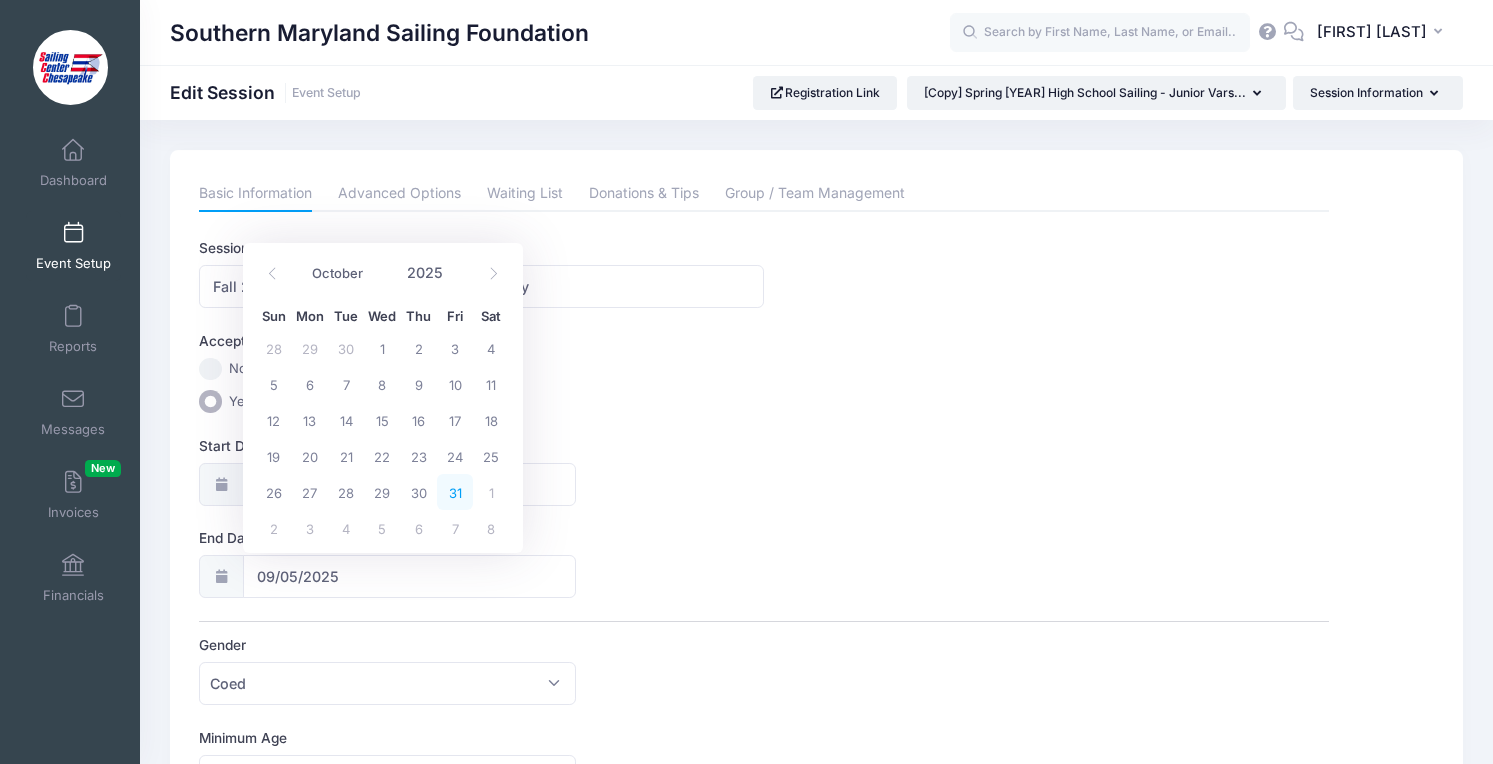 click on "31" at bounding box center [455, 492] 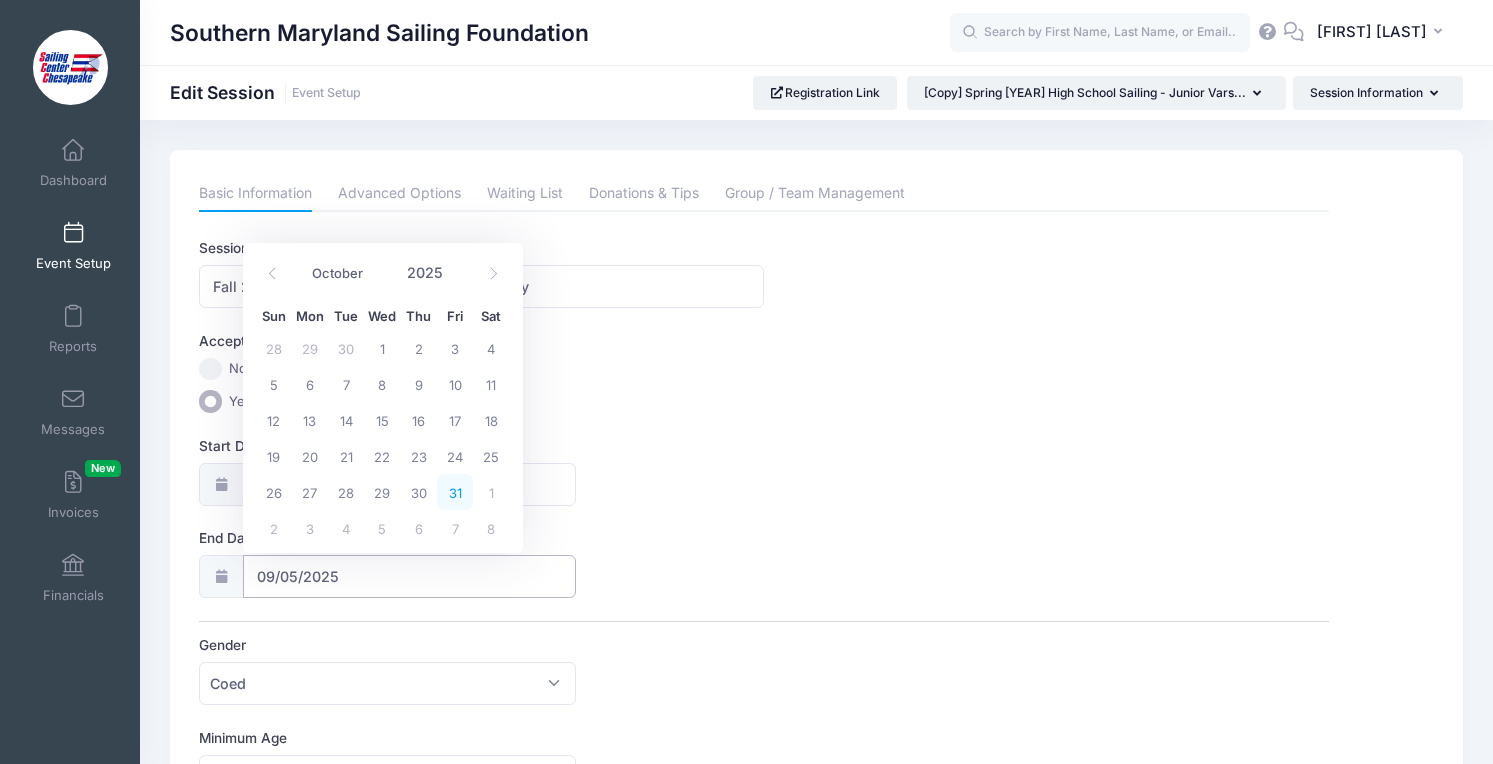 type on "10/31/2025" 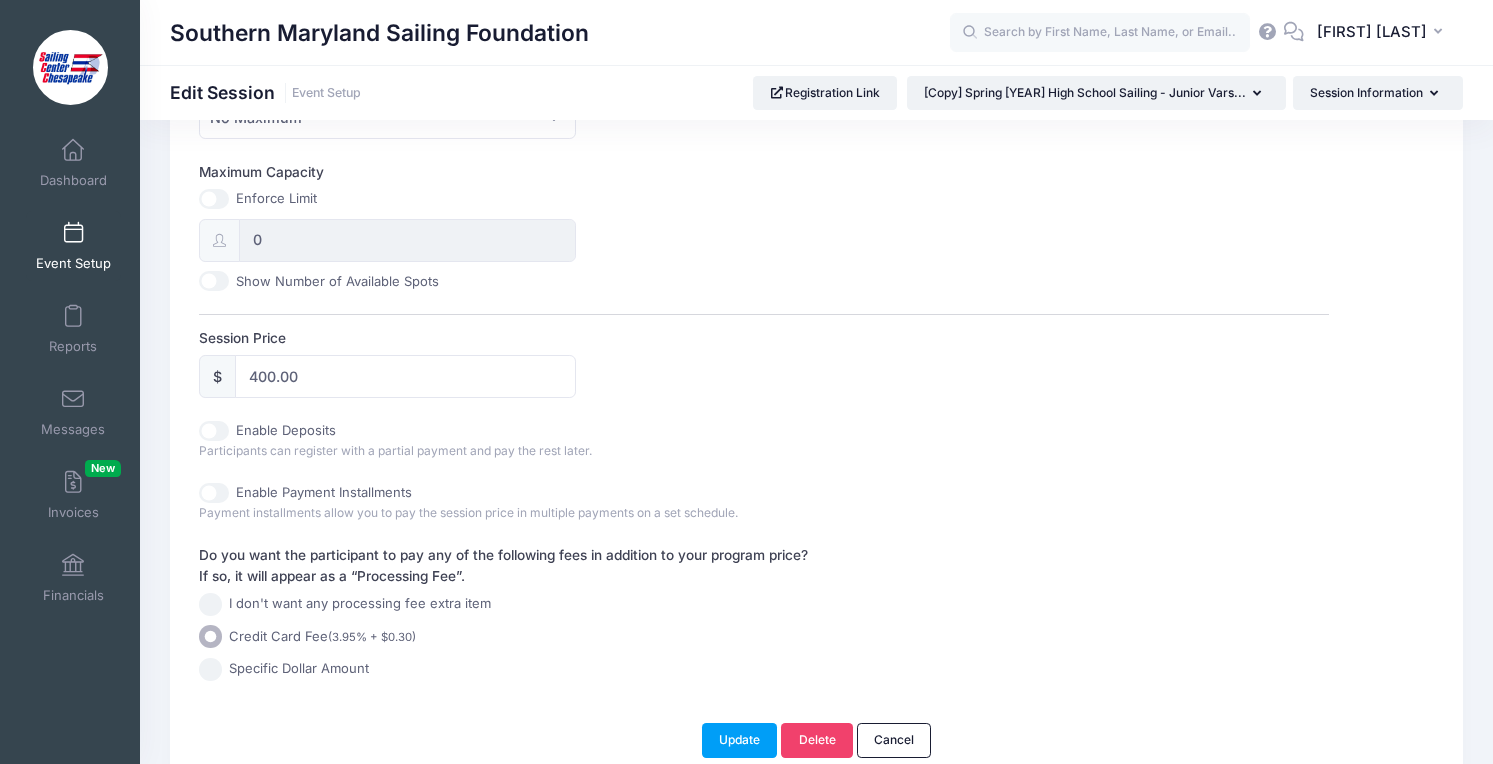 scroll, scrollTop: 759, scrollLeft: 0, axis: vertical 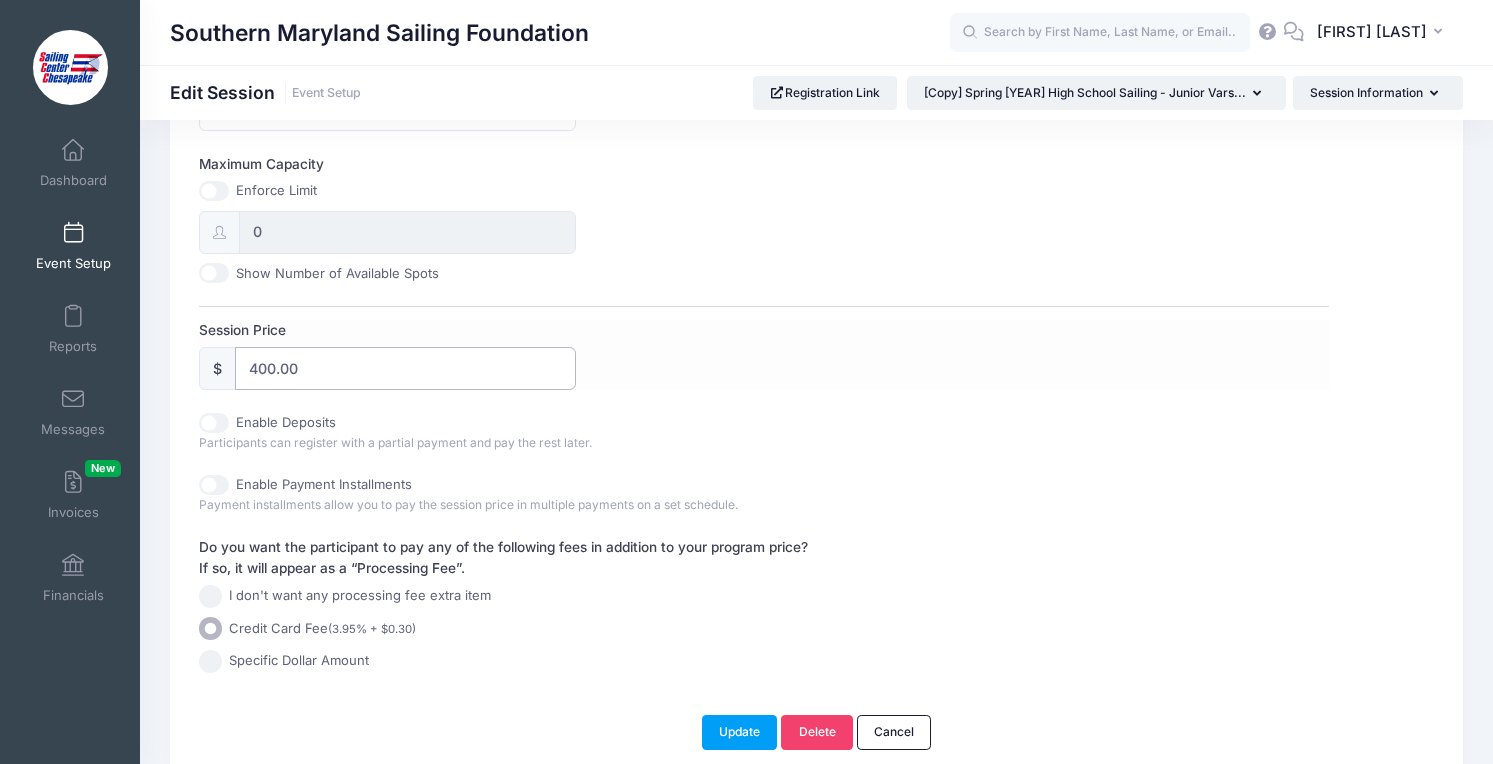 drag, startPoint x: 275, startPoint y: 374, endPoint x: 242, endPoint y: 372, distance: 33.06055 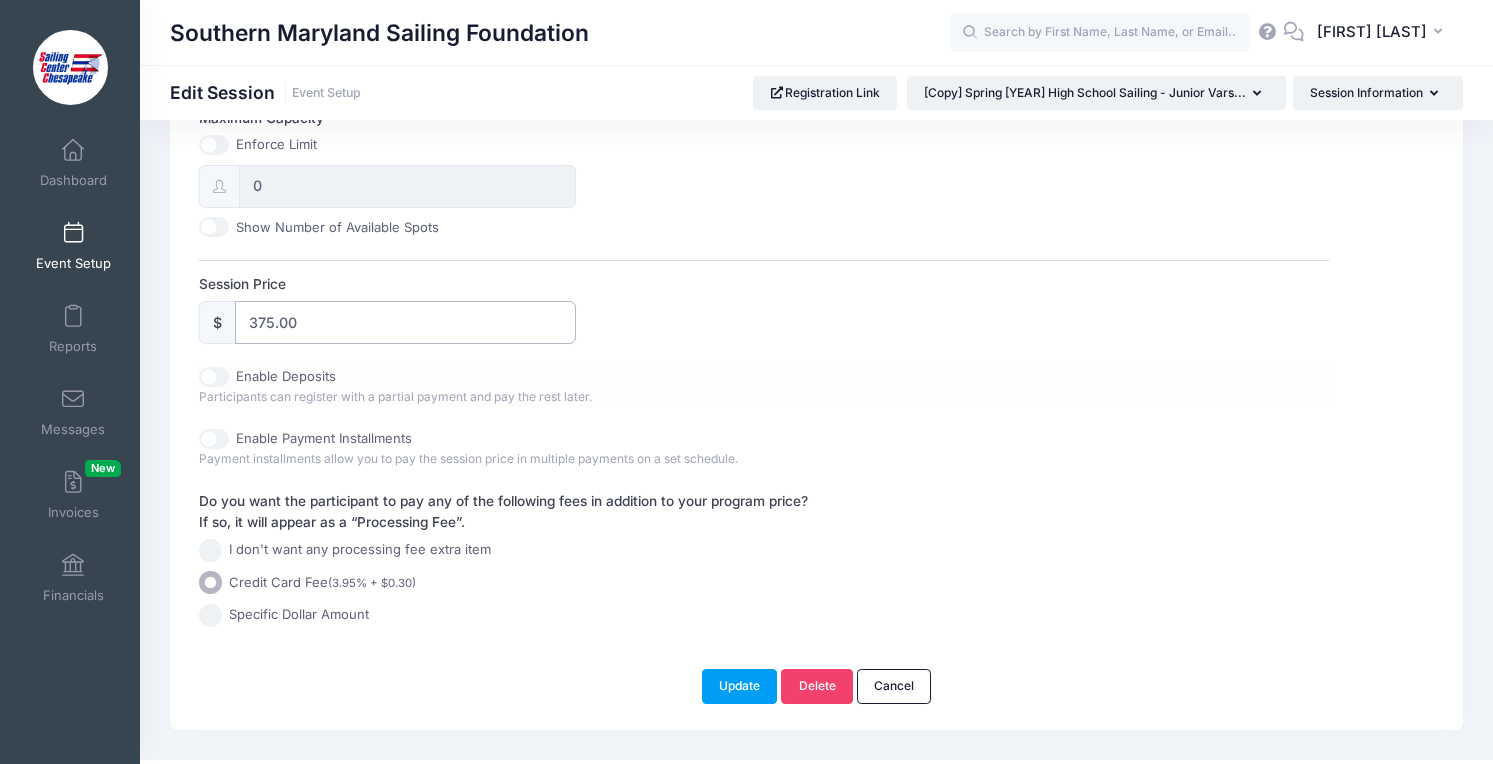 scroll, scrollTop: 807, scrollLeft: 0, axis: vertical 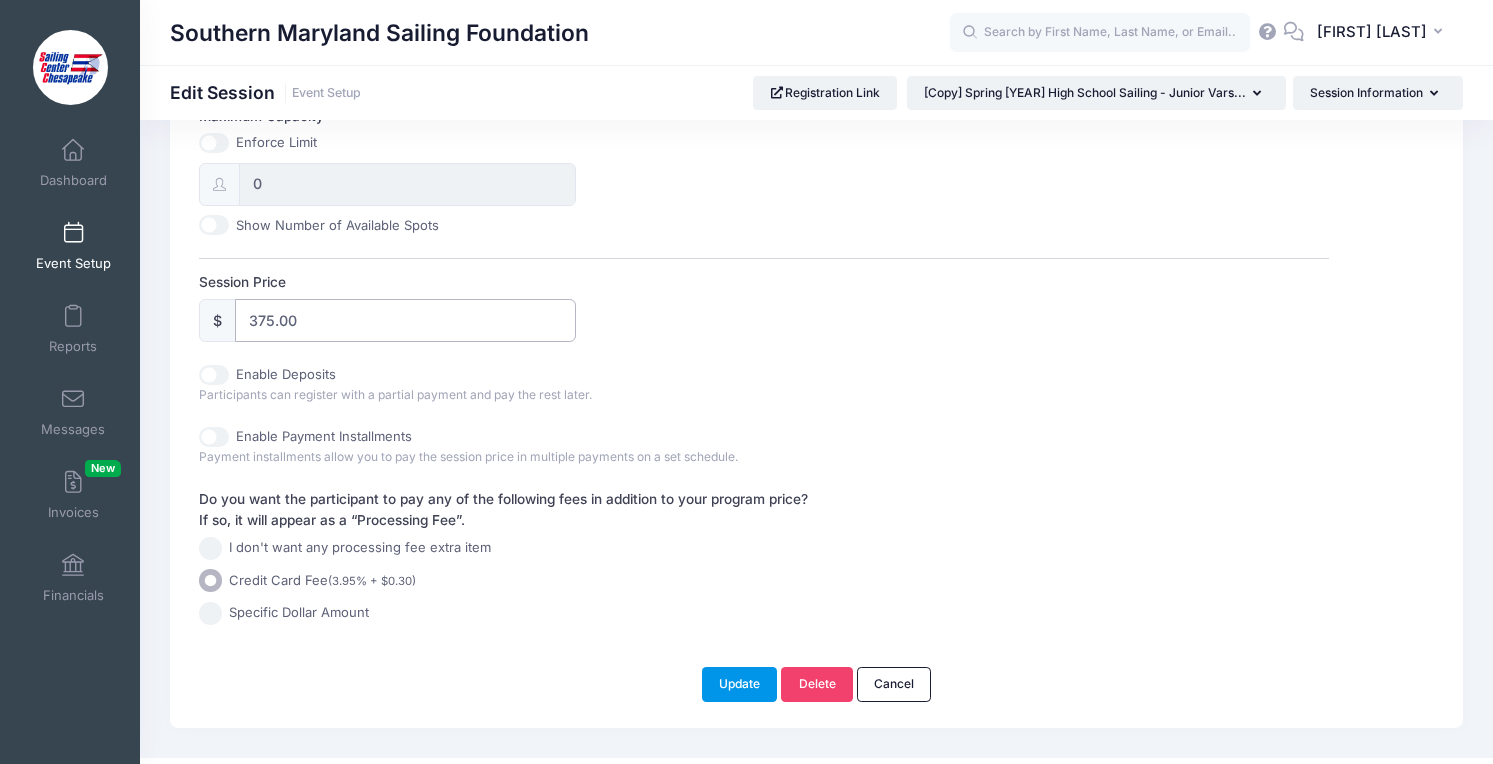 type on "375.00" 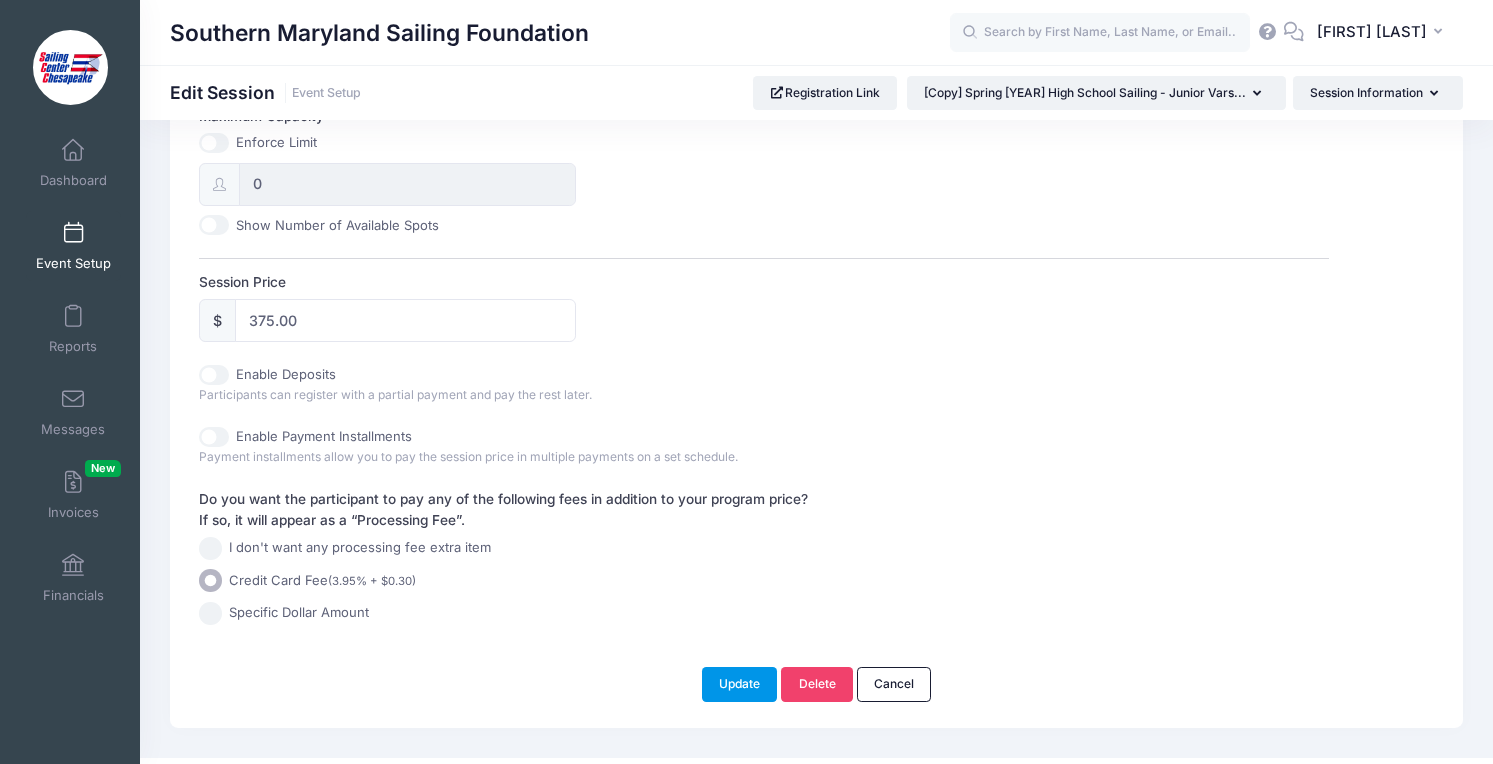 click on "Update" at bounding box center (740, 684) 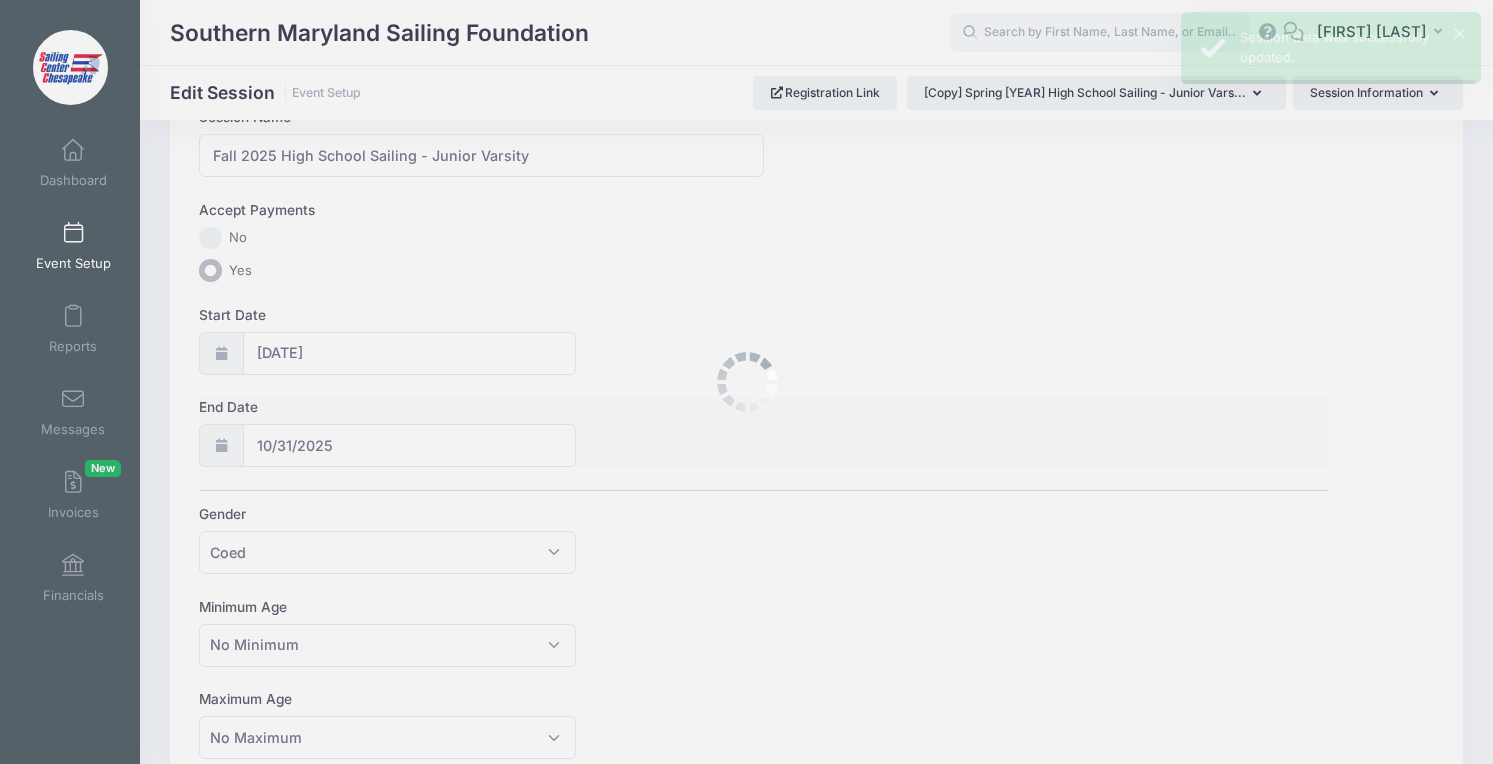 scroll, scrollTop: 0, scrollLeft: 0, axis: both 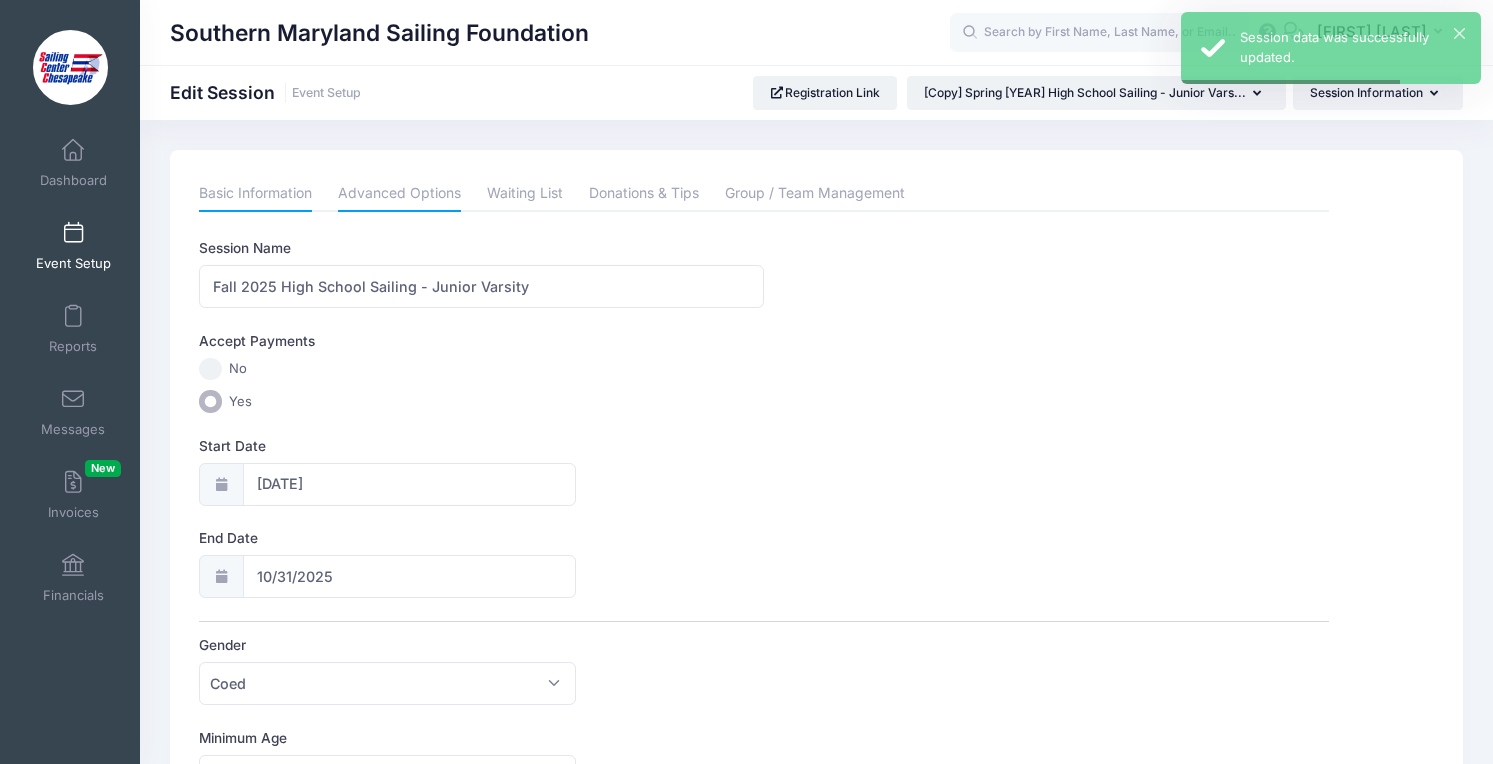 click on "Advanced Options" at bounding box center [399, 194] 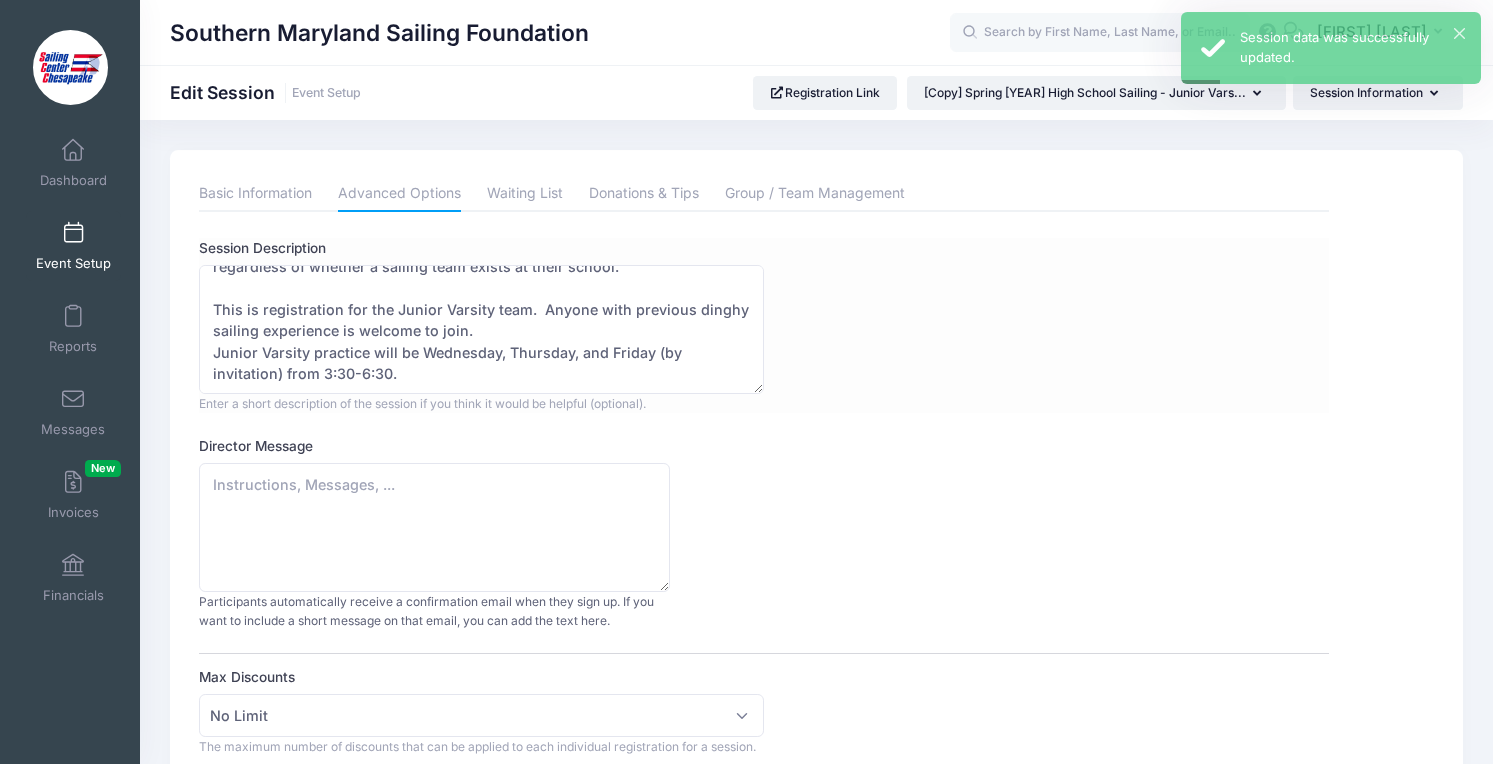 scroll, scrollTop: 214, scrollLeft: 0, axis: vertical 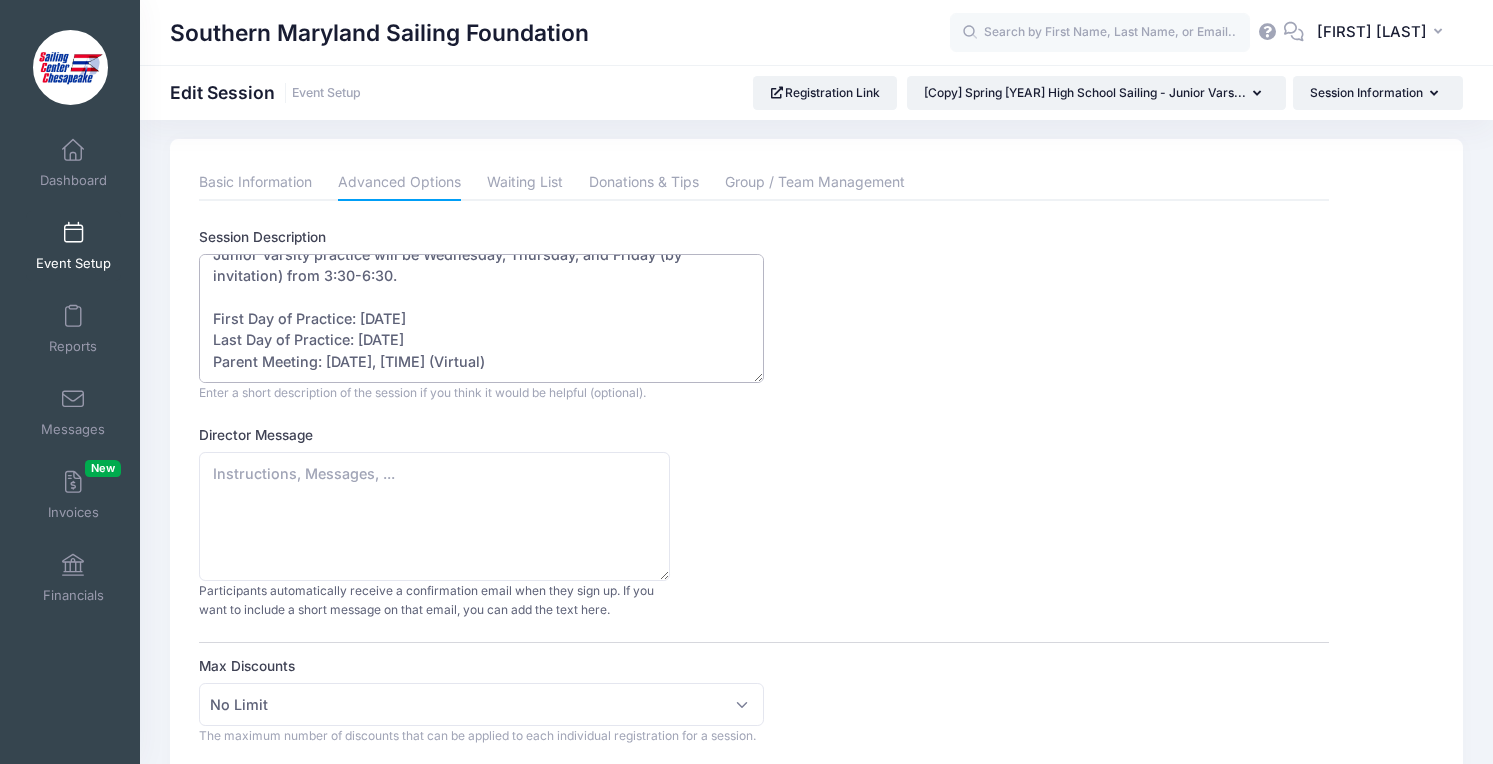 drag, startPoint x: 483, startPoint y: 363, endPoint x: 195, endPoint y: 322, distance: 290.90378 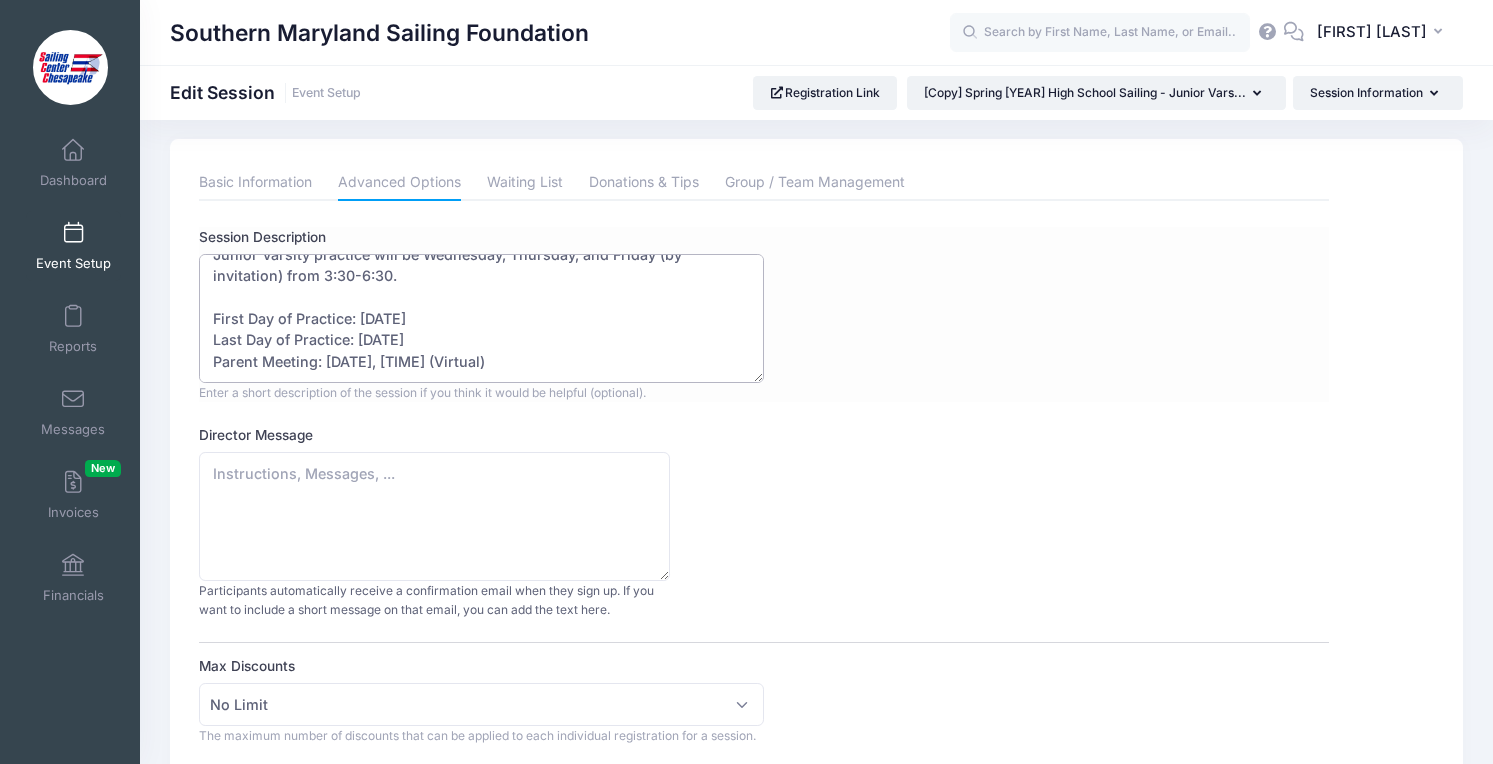 click on "Our high school sailing program allows students from schools throughout [COUNTY] to participate in Varsity and Junior Varsity sailing in the Interscholastic Sailing Association (ISSA). Middle school students are also encouraged to participate in our practices and some lower-level competitions. Any student is welcome to participate in our program, regardless of whether a sailing team exists at their school.
This is registration for the Junior Varsity team.  Anyone with previous dinghy sailing experience is welcome to join.
Junior Varsity practice will be Wednesday, Thursday, and Friday (by invitation) from 3:30-6:30.
First Day of Practice: [DATE]
Last Day of Practice: [DATE]
Parent Meeting: [DATE], [TIME] (Virtual)" at bounding box center (481, 318) 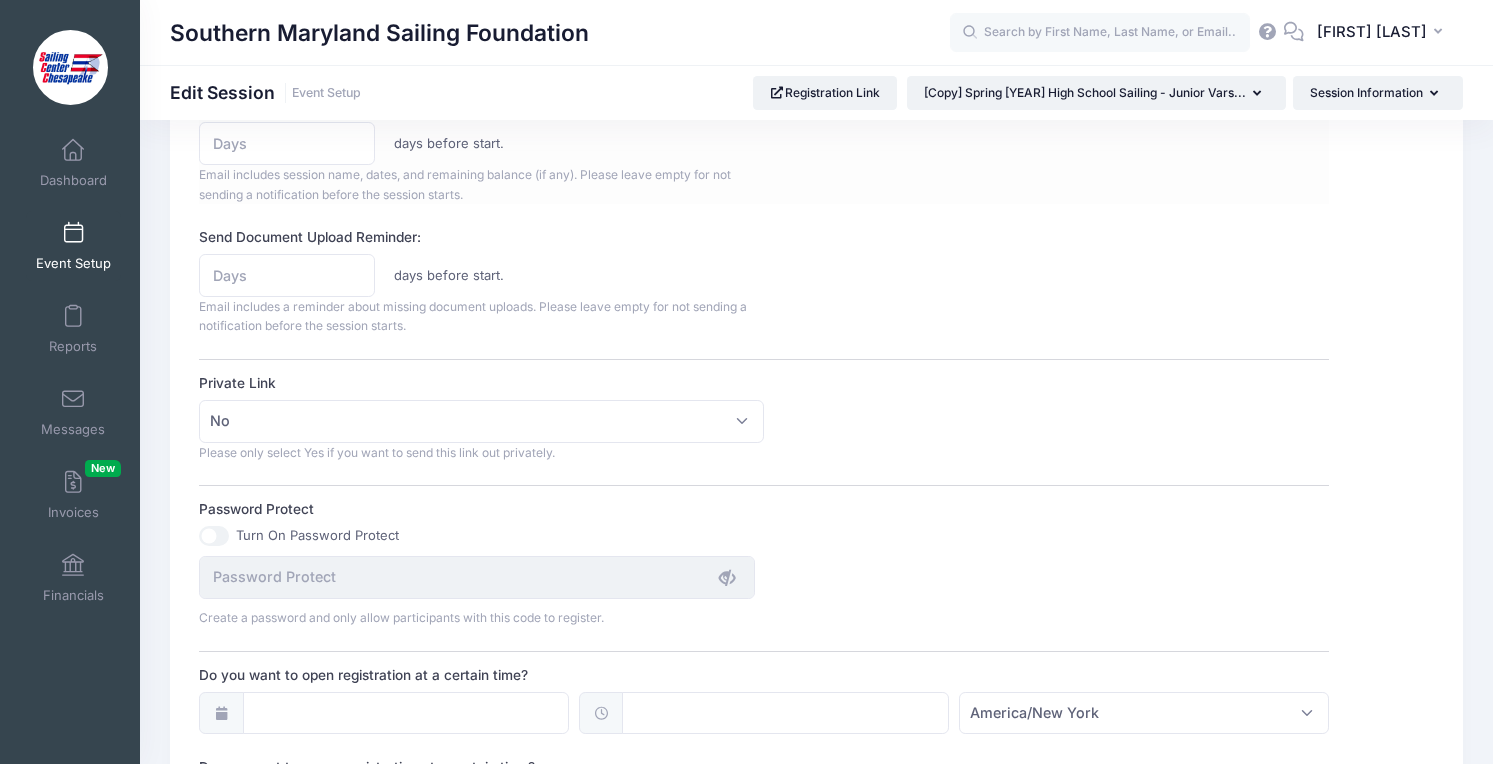 scroll, scrollTop: 973, scrollLeft: 0, axis: vertical 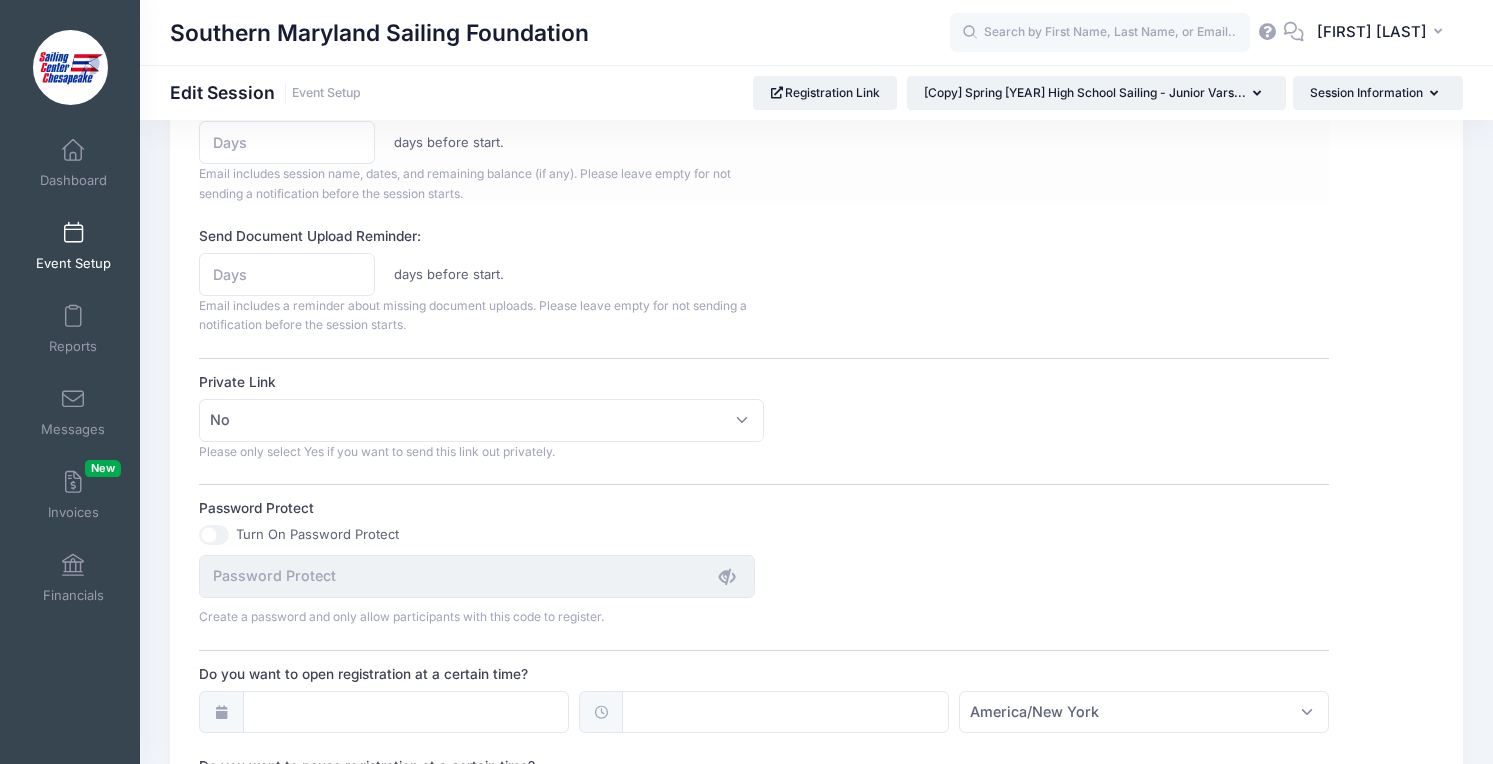 type on "Our high school sailing program allows students from schools throughout [COUNTY] to participate in Varsity and Junior Varsity sailing in the Interscholastic Sailing Association (ISSA). Middle school students are also encouraged to participate in our practices and some lower-level competitions. Any student is welcome to participate in our program, regardless of whether a sailing team exists at their school.
This is registration for the Junior Varsity team.  Anyone with previous dinghy sailing experience is welcome to join.
Junior Varsity practice will be Wednesday, Thursday, and Friday (by invitation) from 3:30-6:30.
First Day of Practice: [DATE]
Last Day of Practice: [DATE]
Parent Meeting: [DATE], [TIME] (Virtual)" 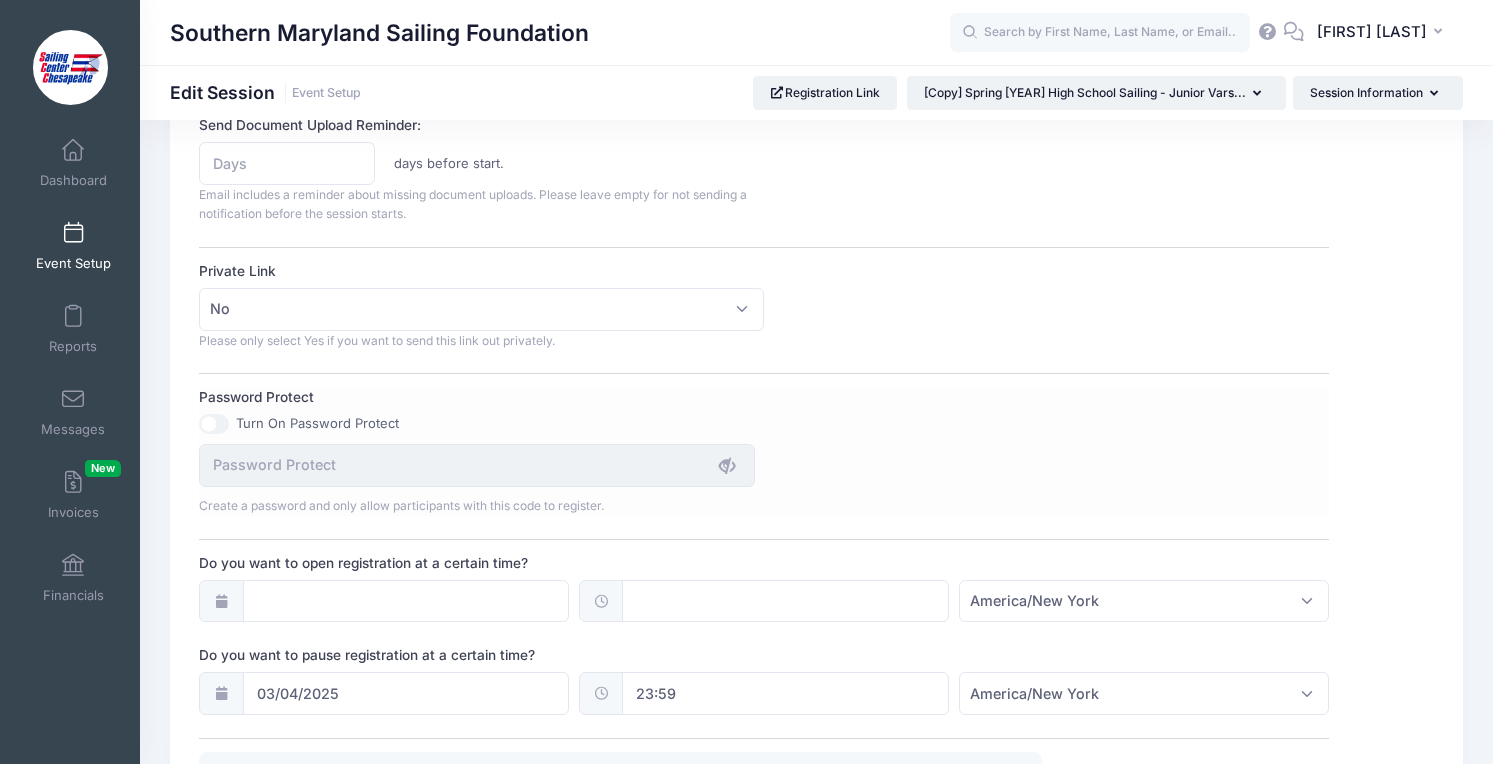 scroll, scrollTop: 1096, scrollLeft: 0, axis: vertical 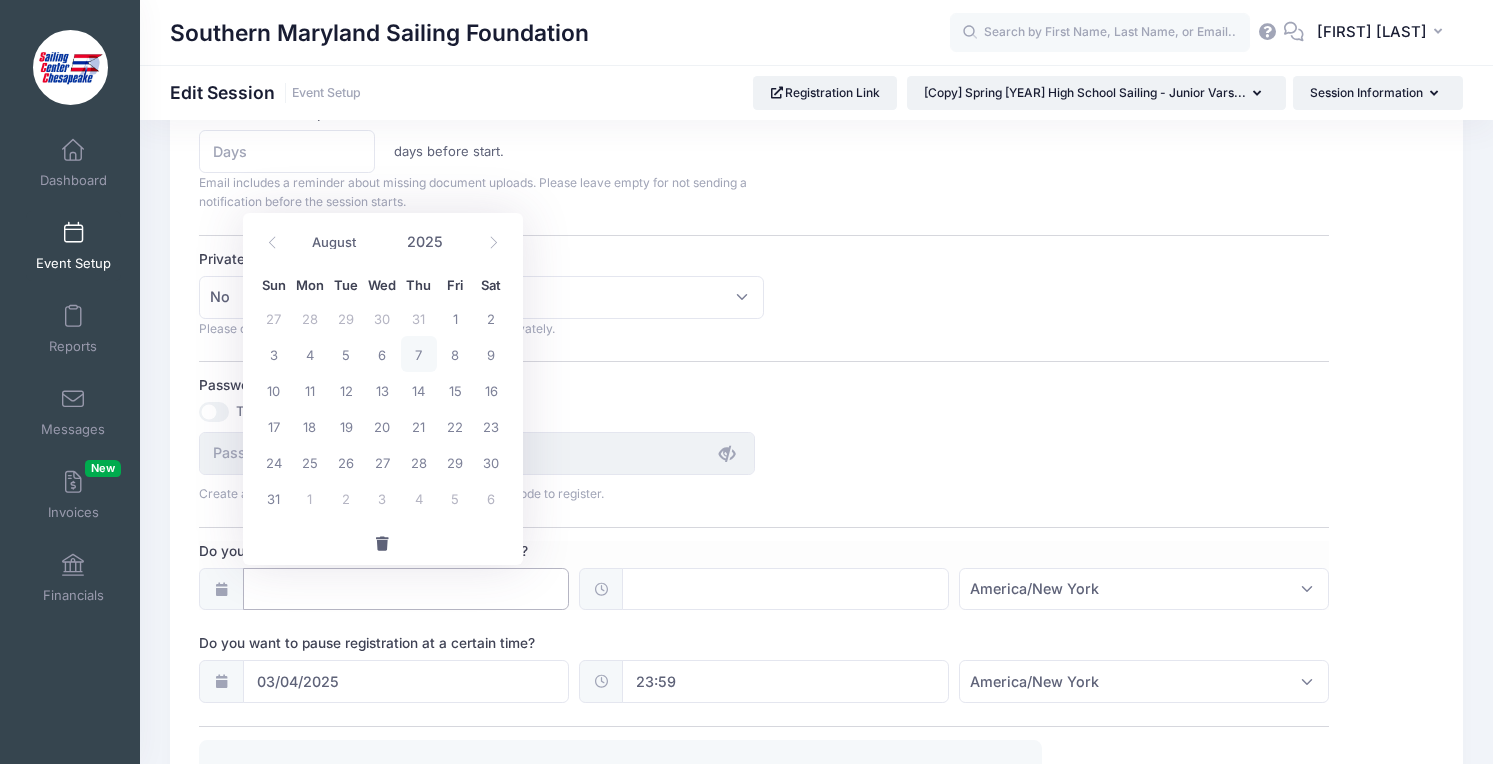 click on "Do you want to open registration at a certain time?" at bounding box center (406, 589) 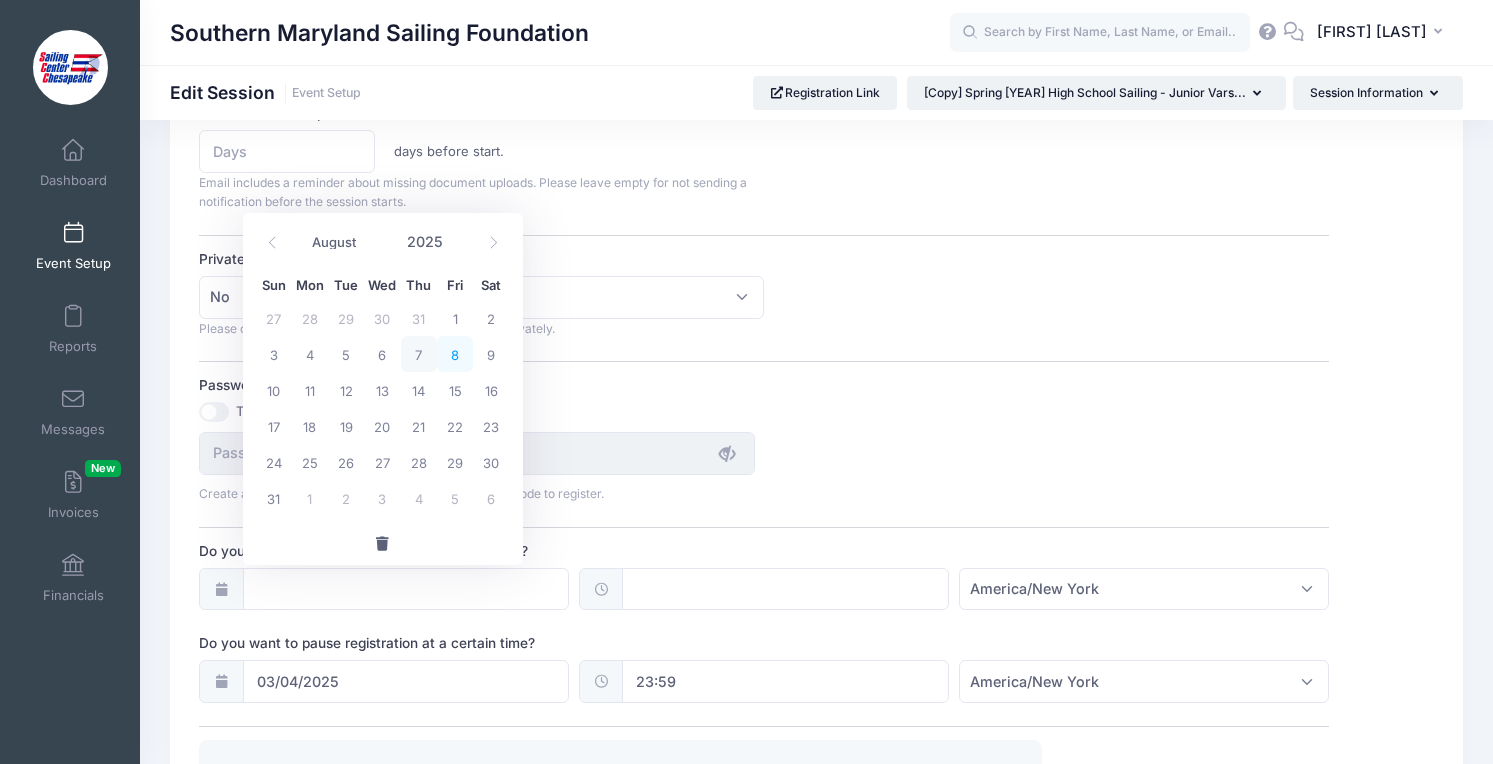 click on "8" at bounding box center [455, 354] 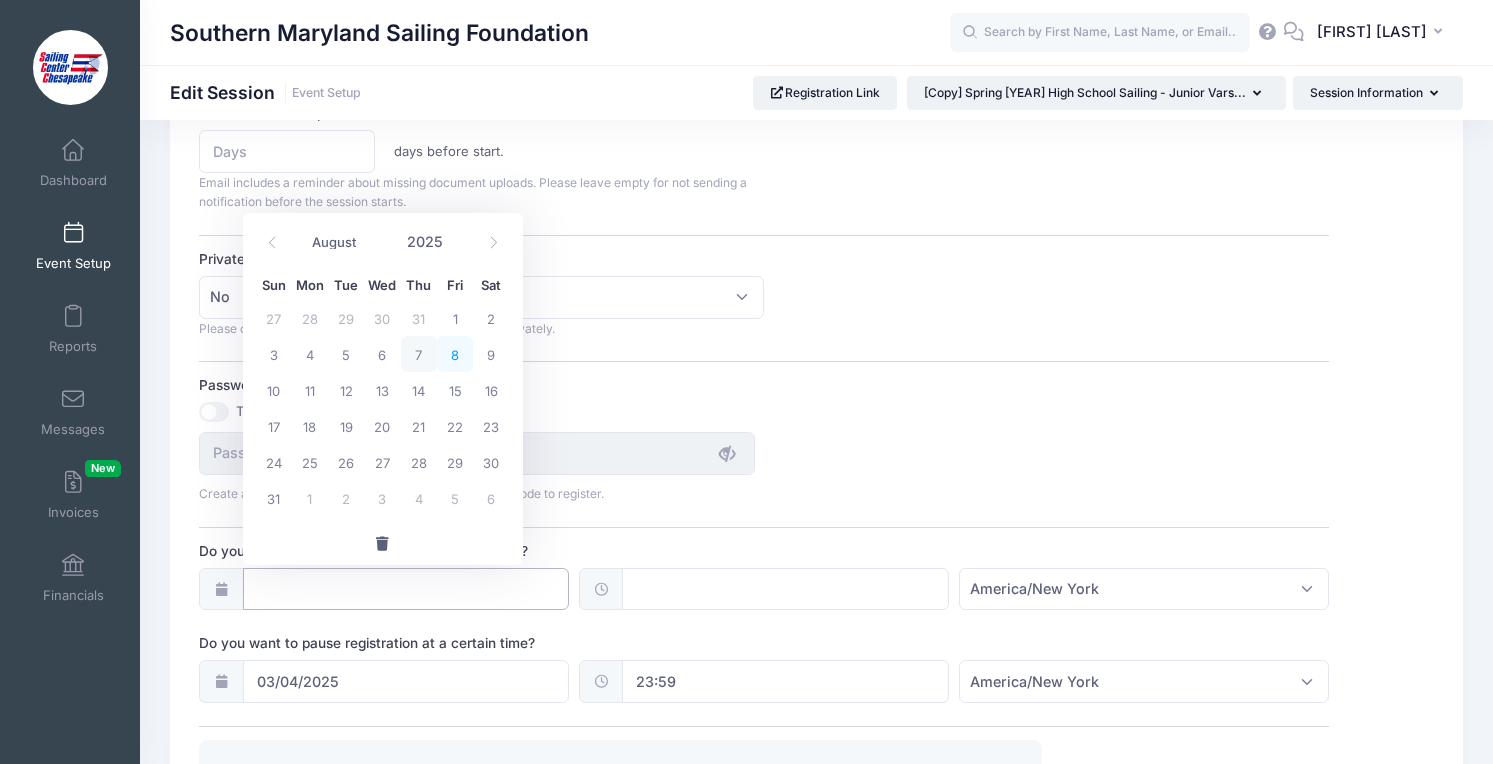 type on "08/08/2025" 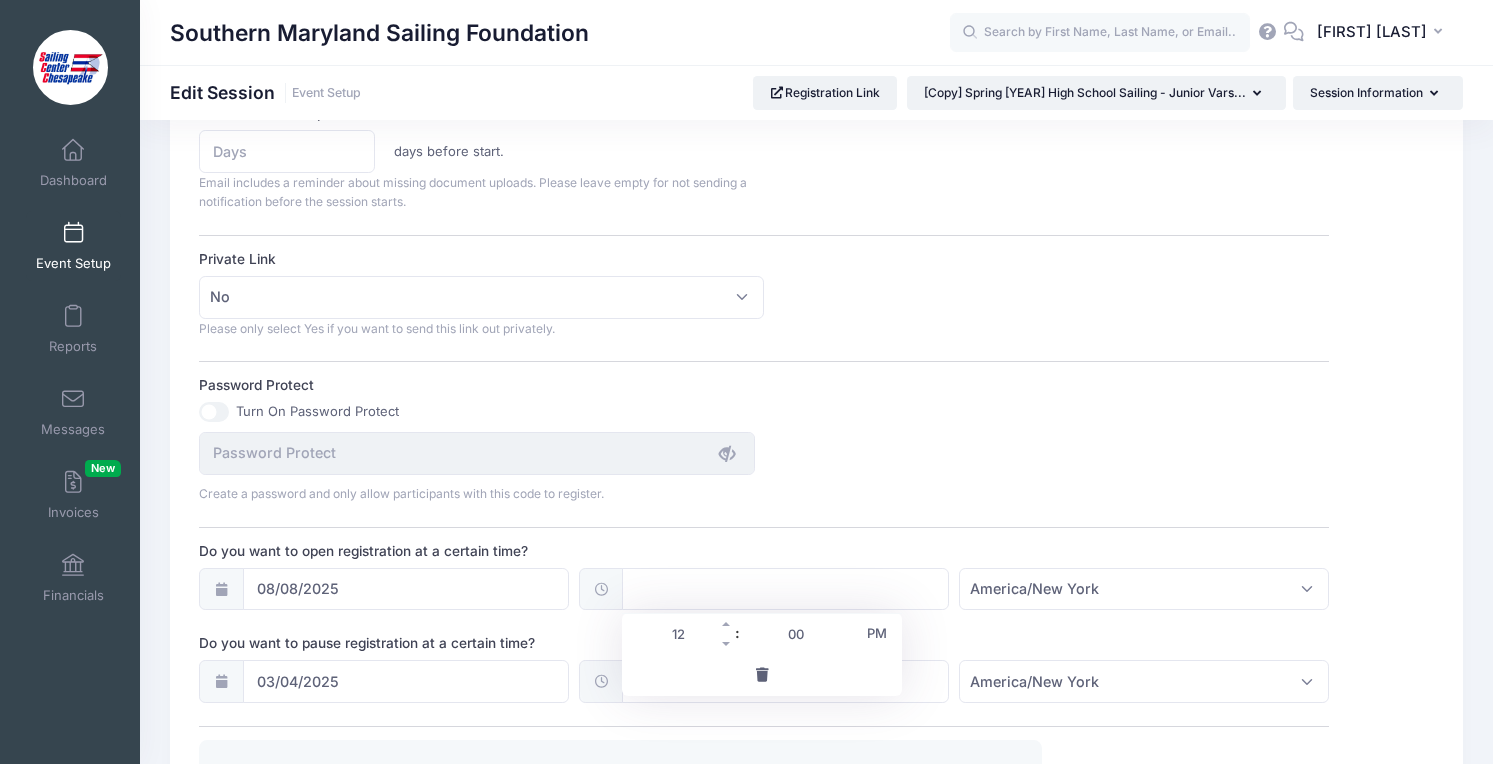click at bounding box center (785, 589) 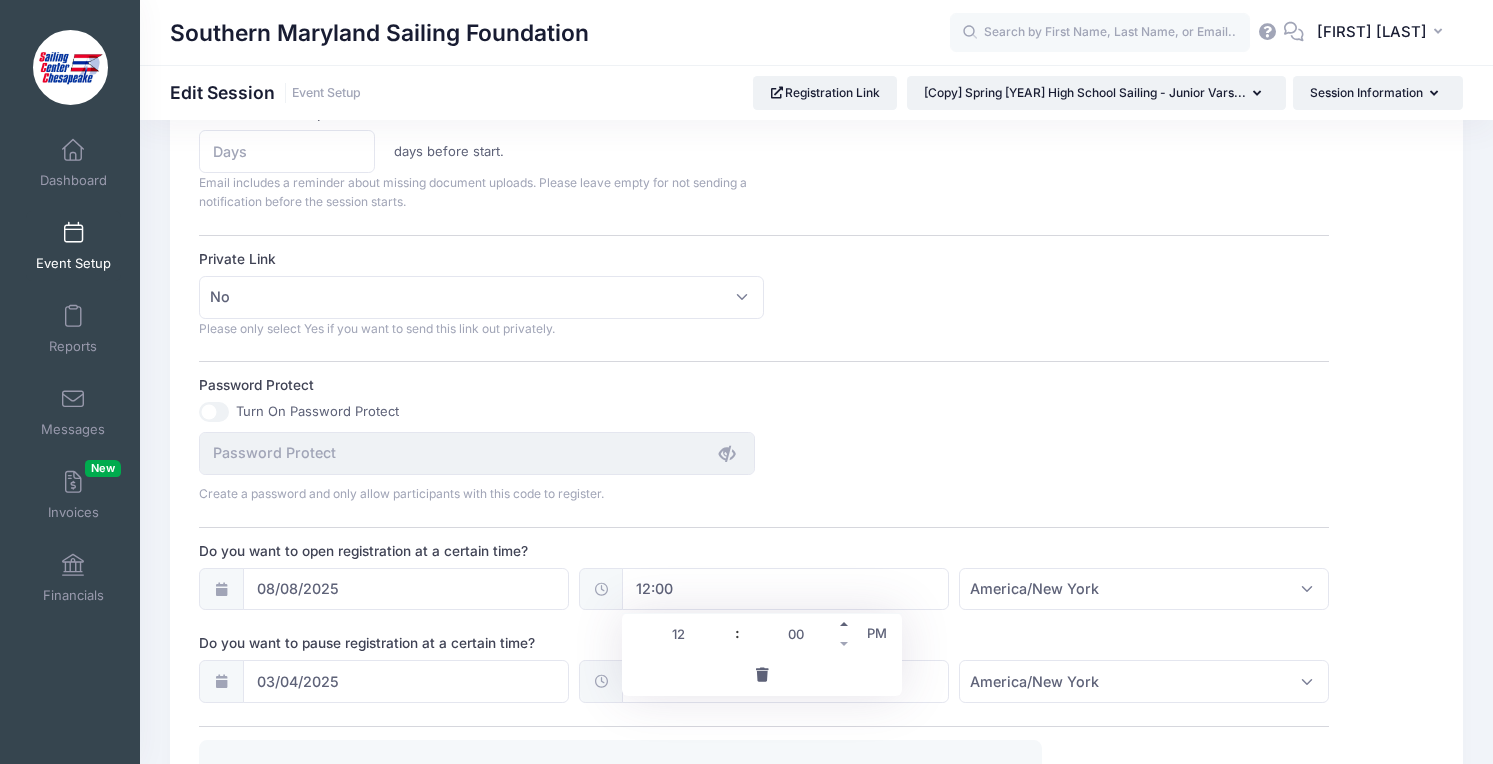 click at bounding box center [845, 624] 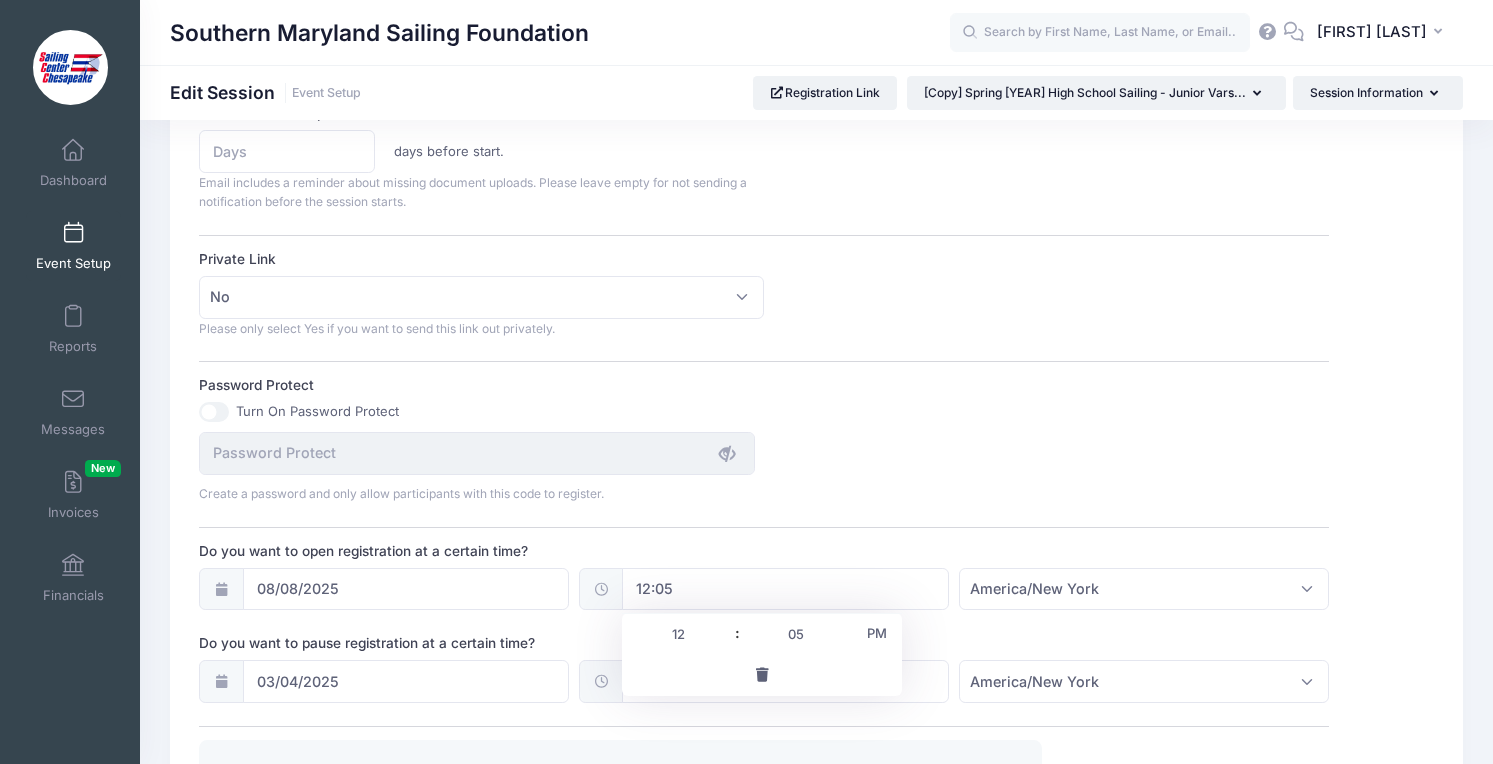 click on "PM" at bounding box center [877, 633] 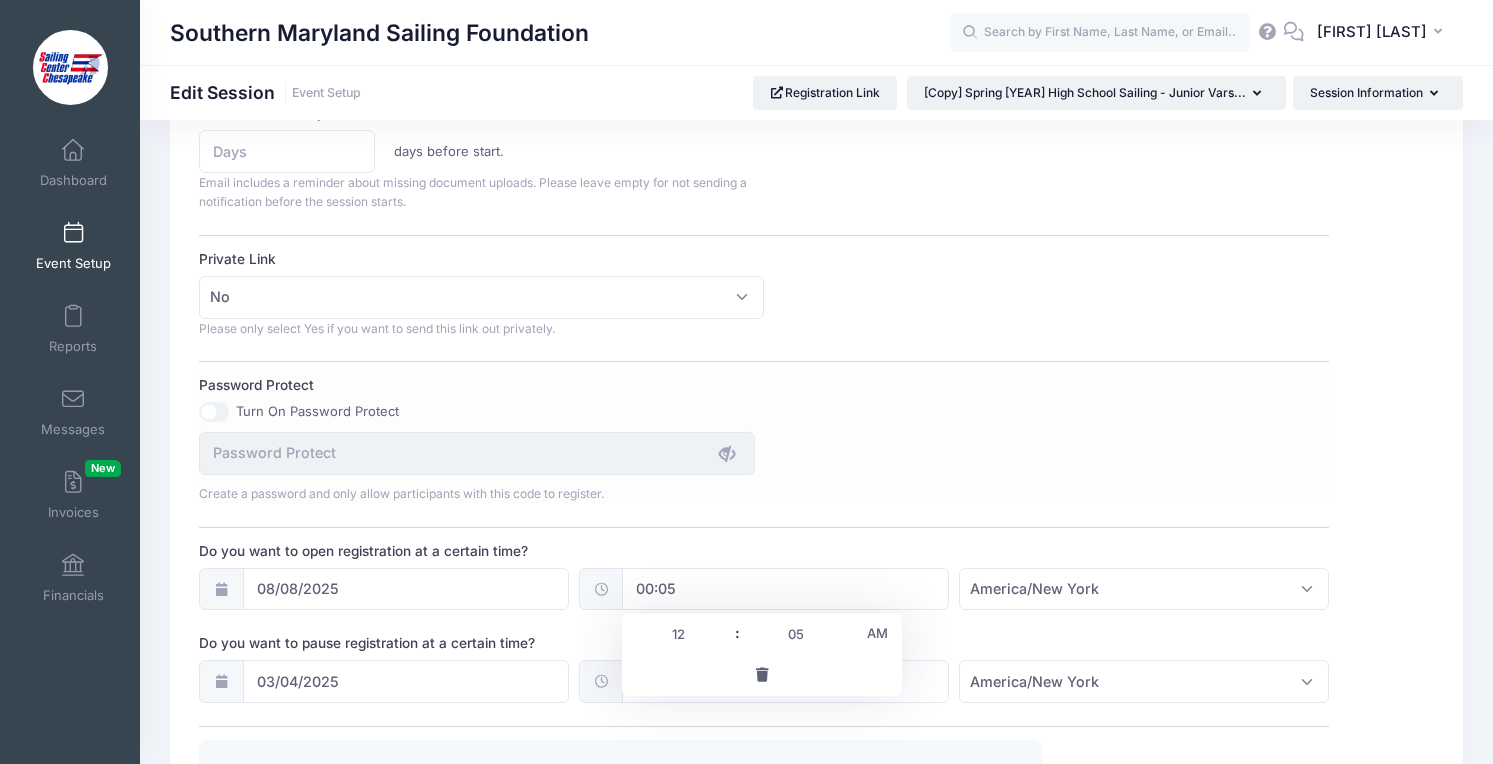 click on "Create a password and only allow participants with this code to register." at bounding box center [765, 468] 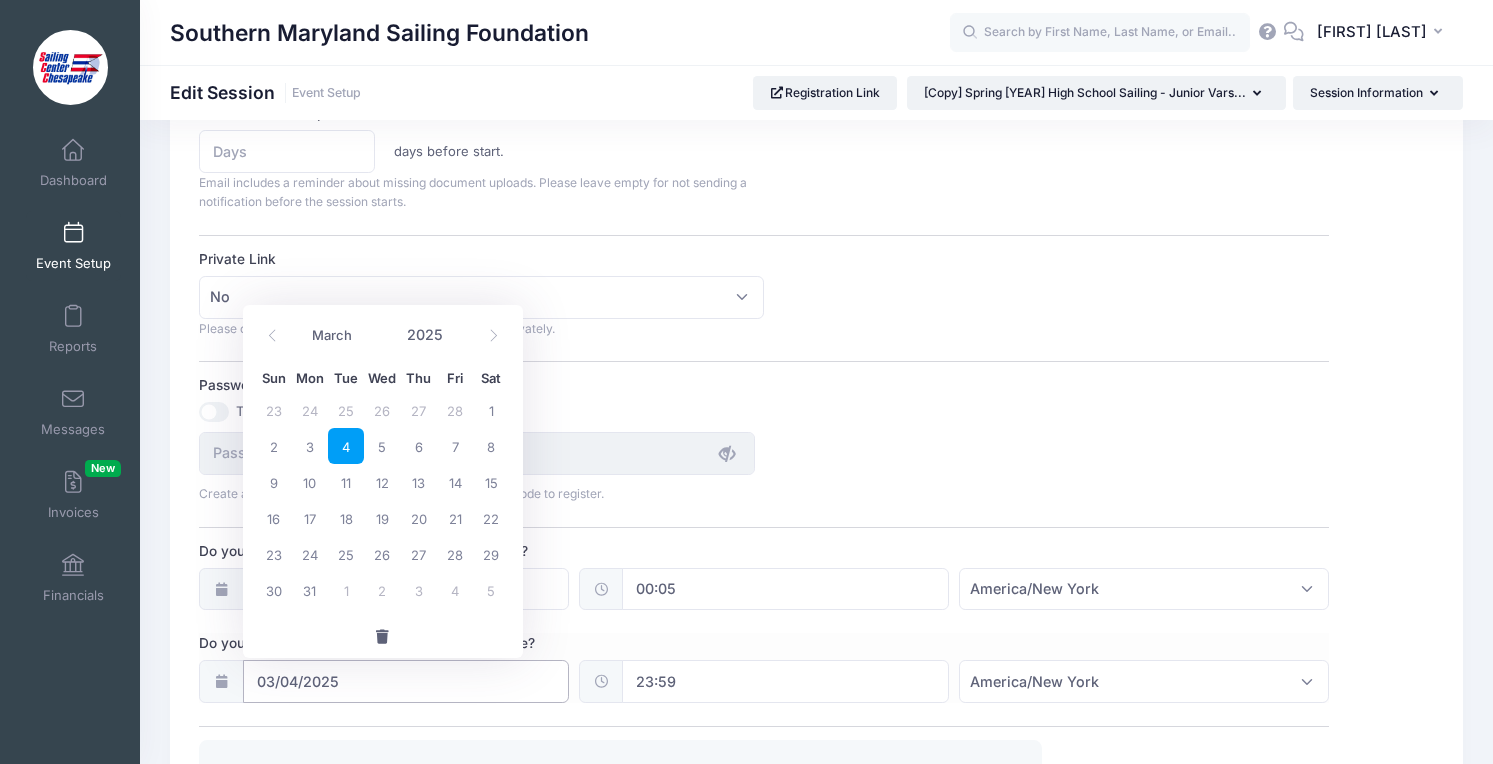 click on "03/04/2025" at bounding box center [406, 681] 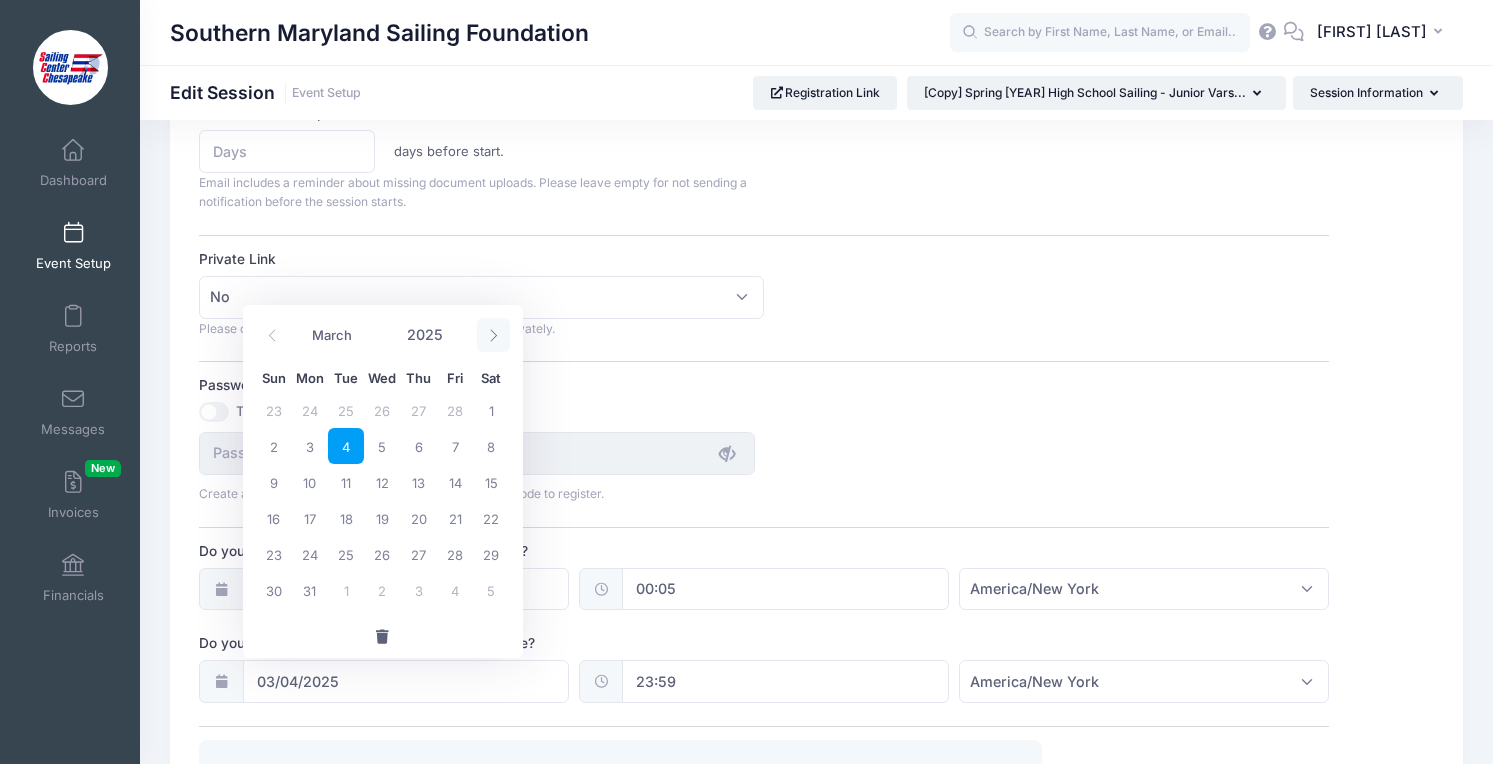 click 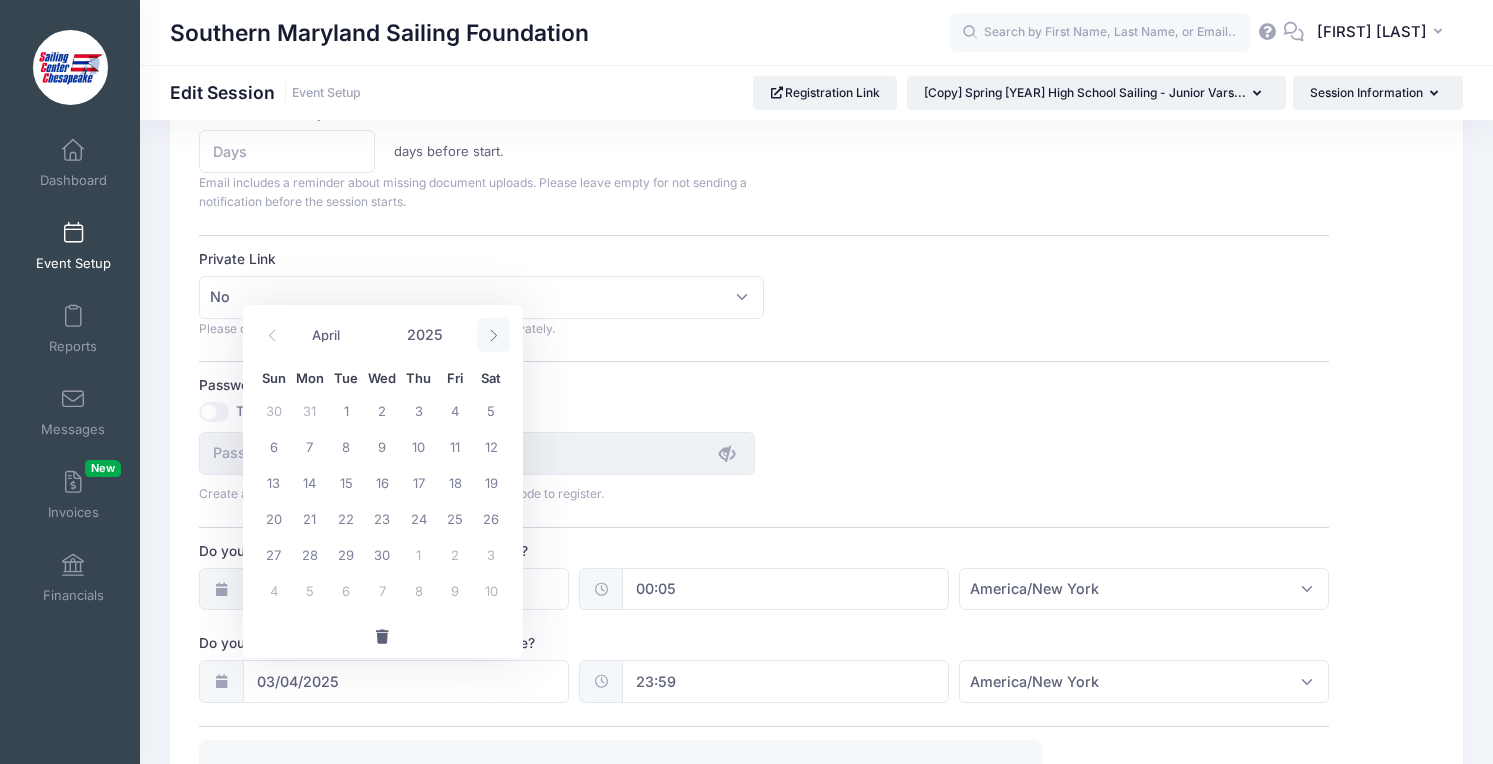 click 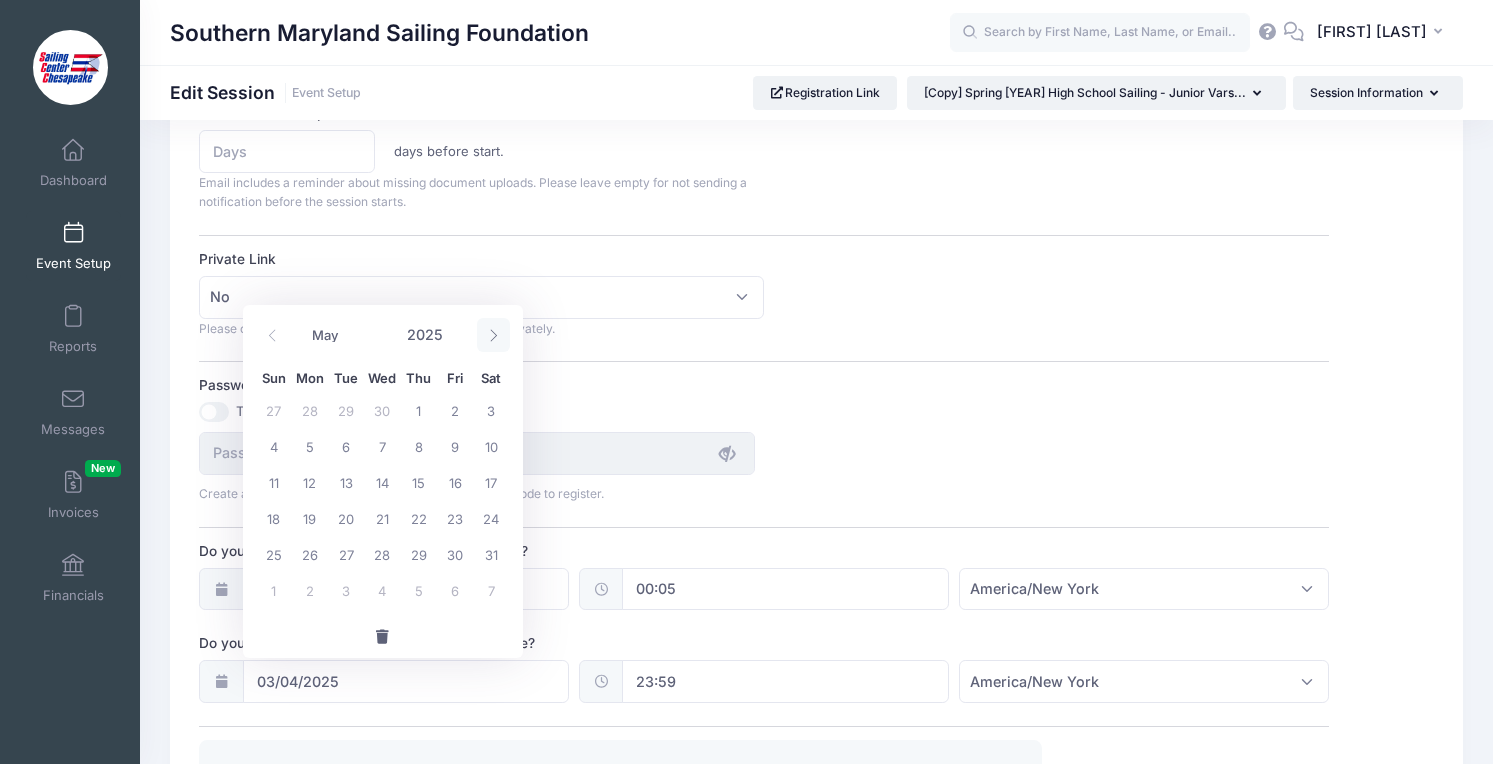 click 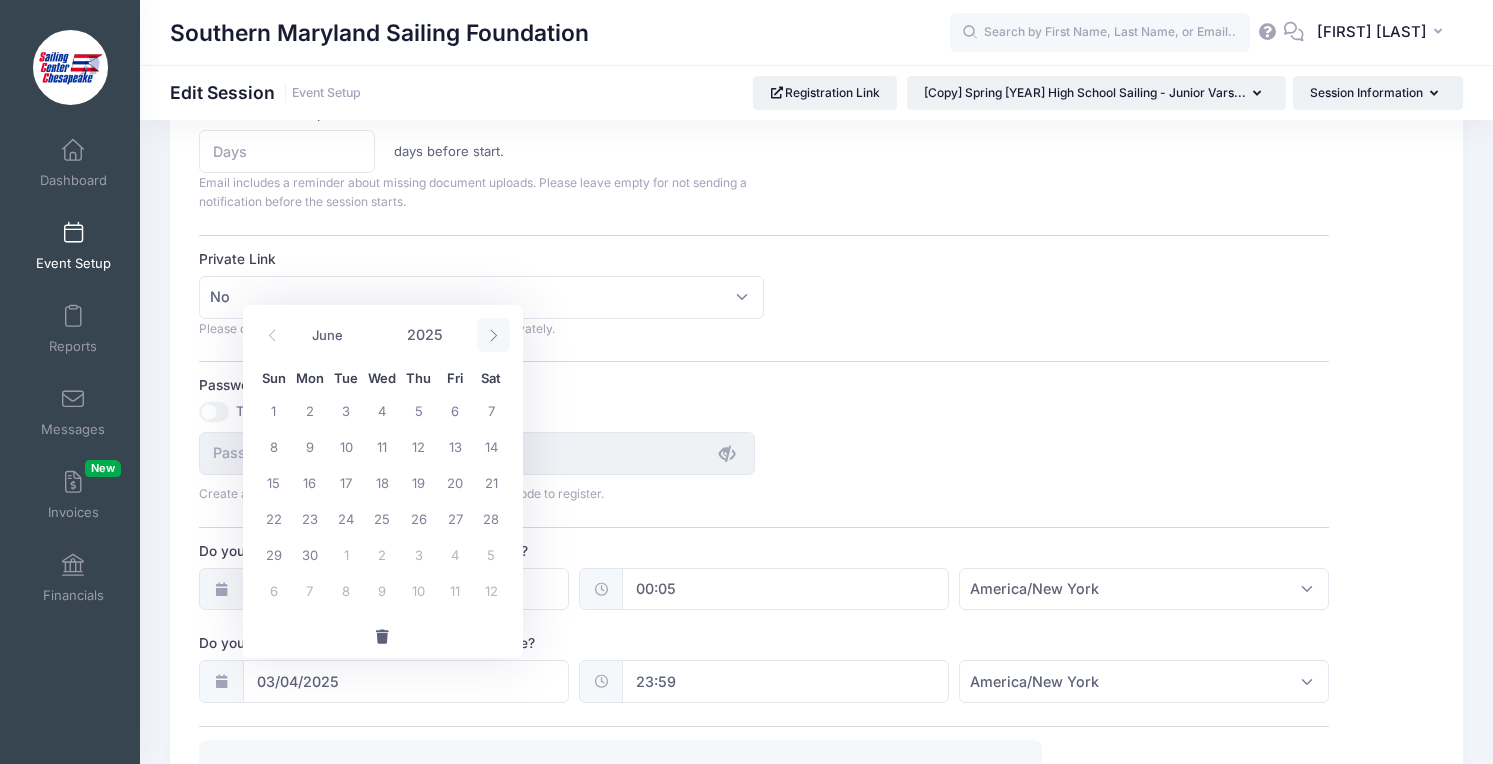 click 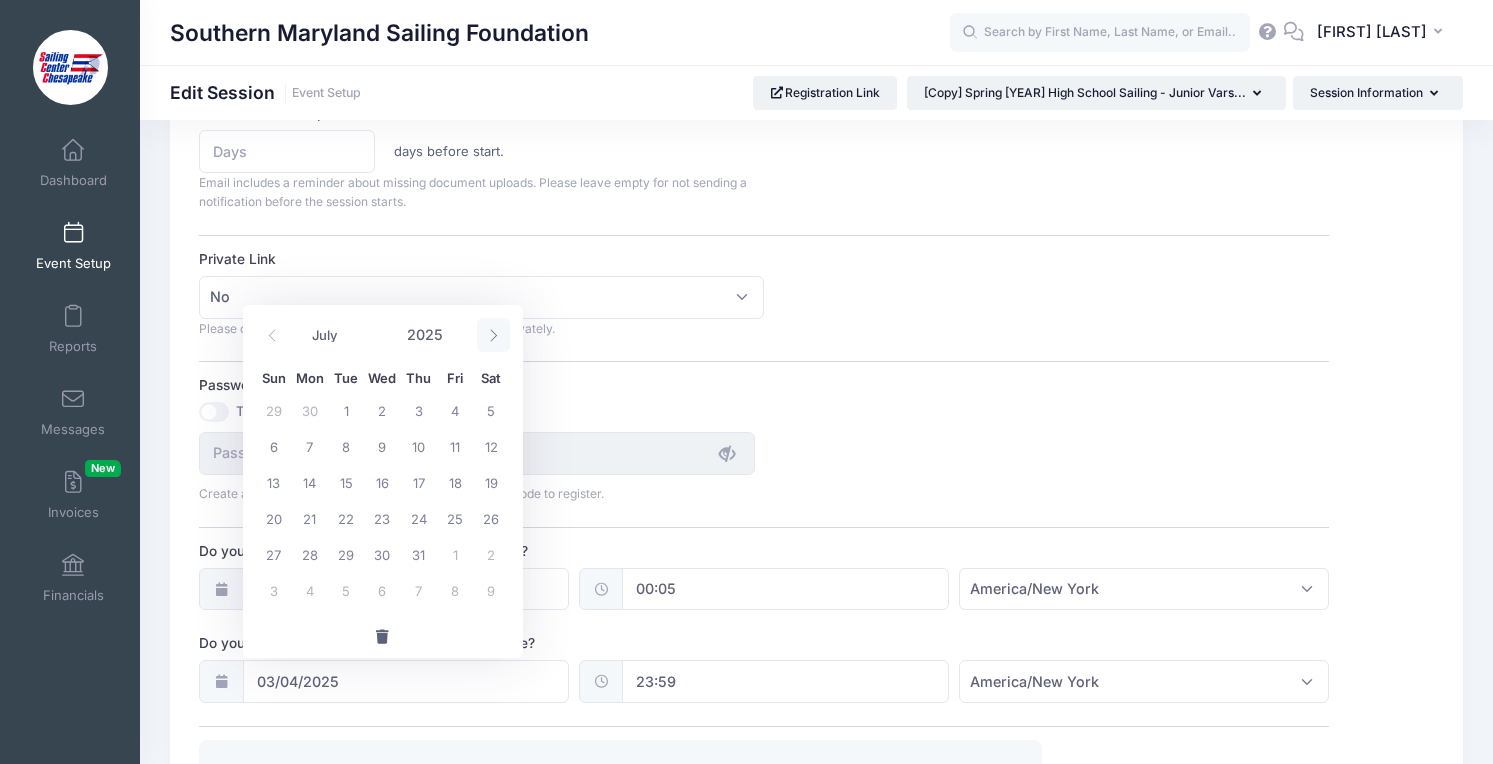 click 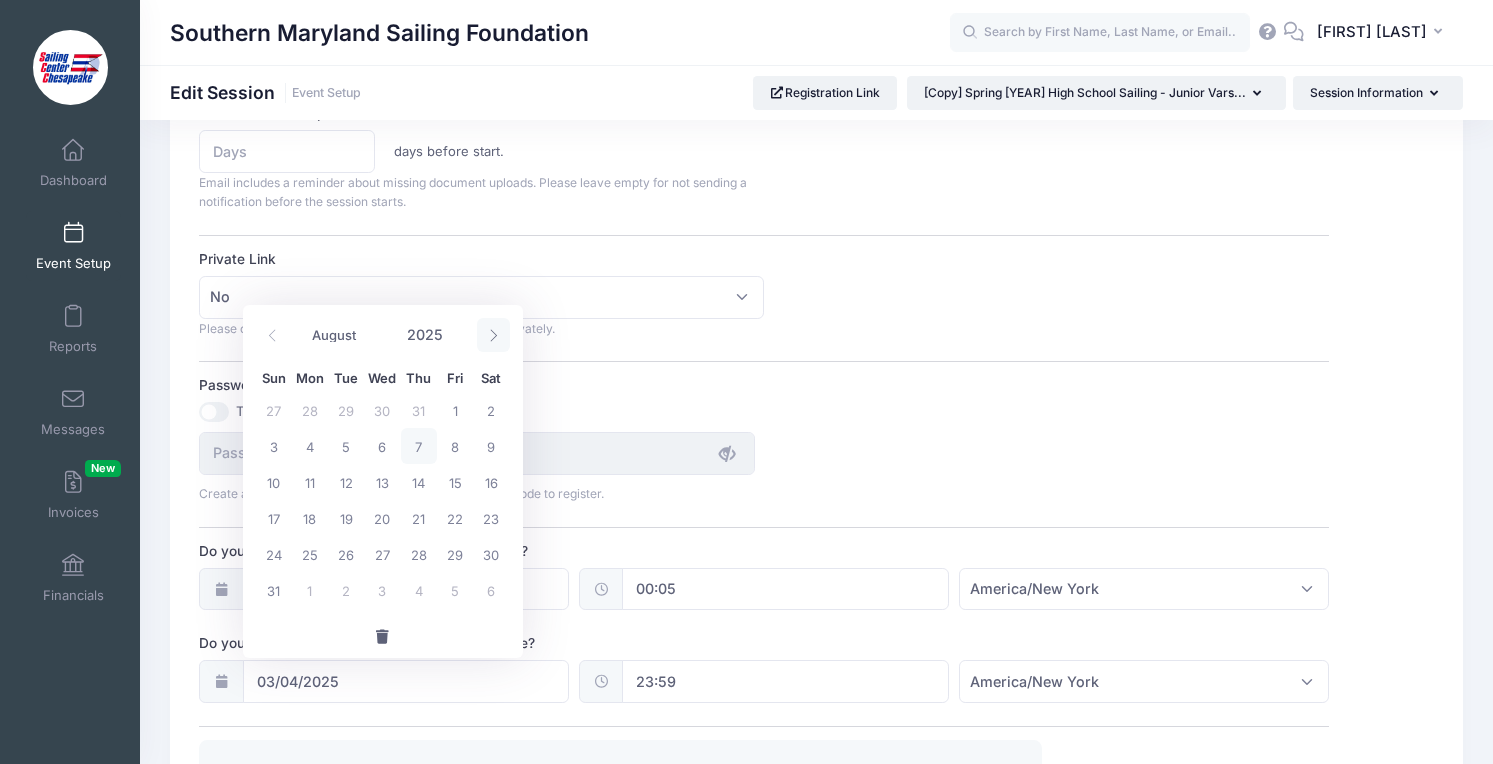 click 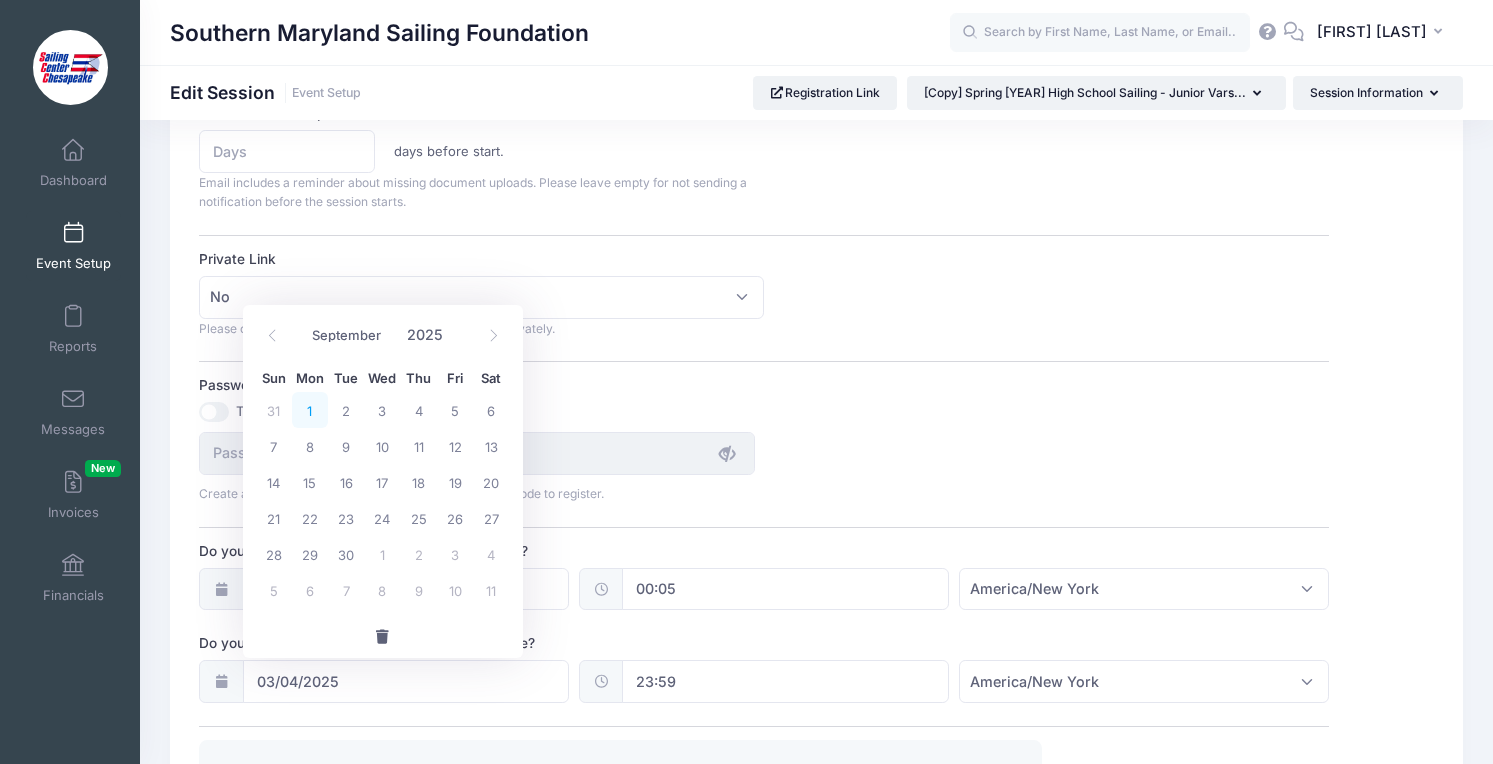click on "1" at bounding box center (310, 410) 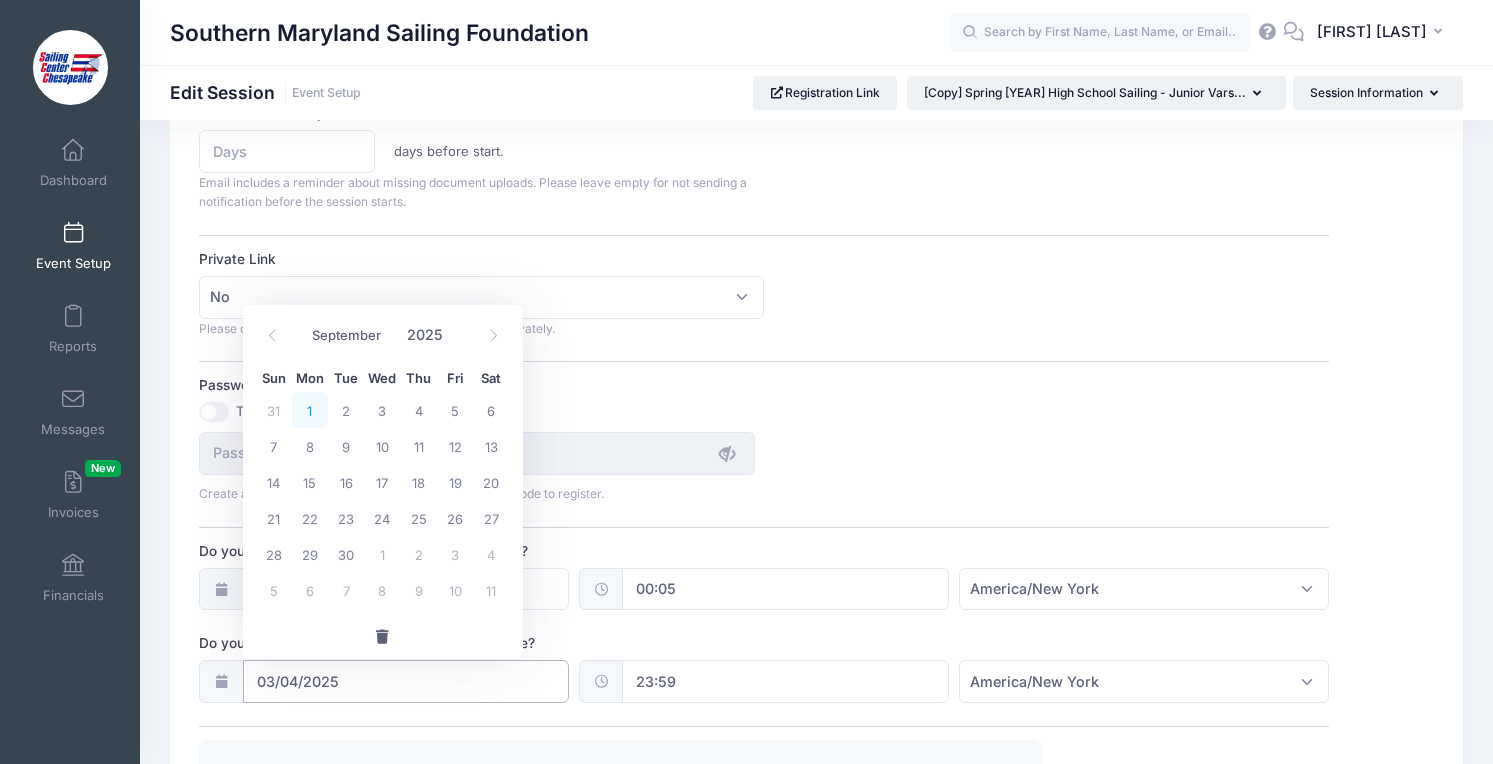 type on "09/01/2025" 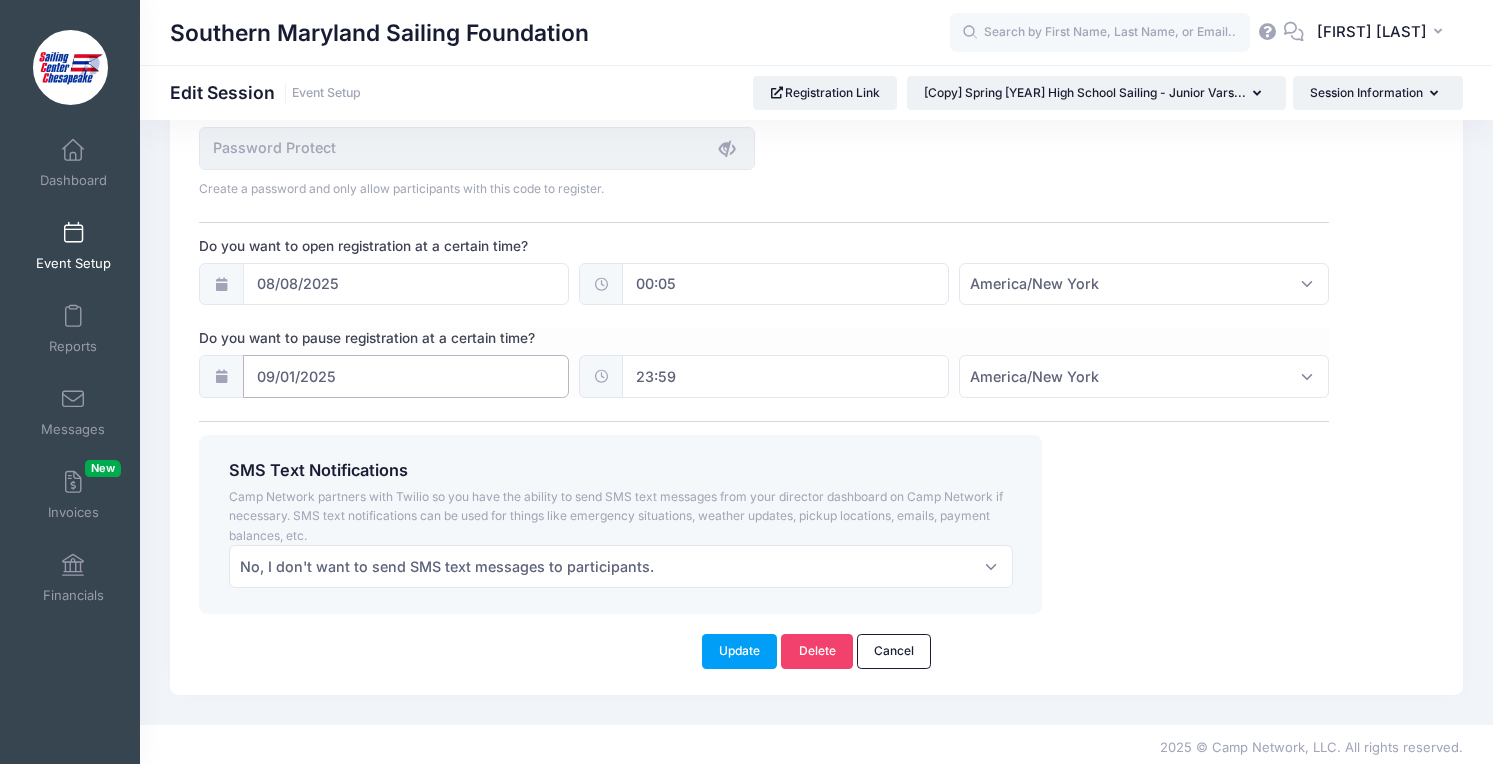 scroll, scrollTop: 1407, scrollLeft: 0, axis: vertical 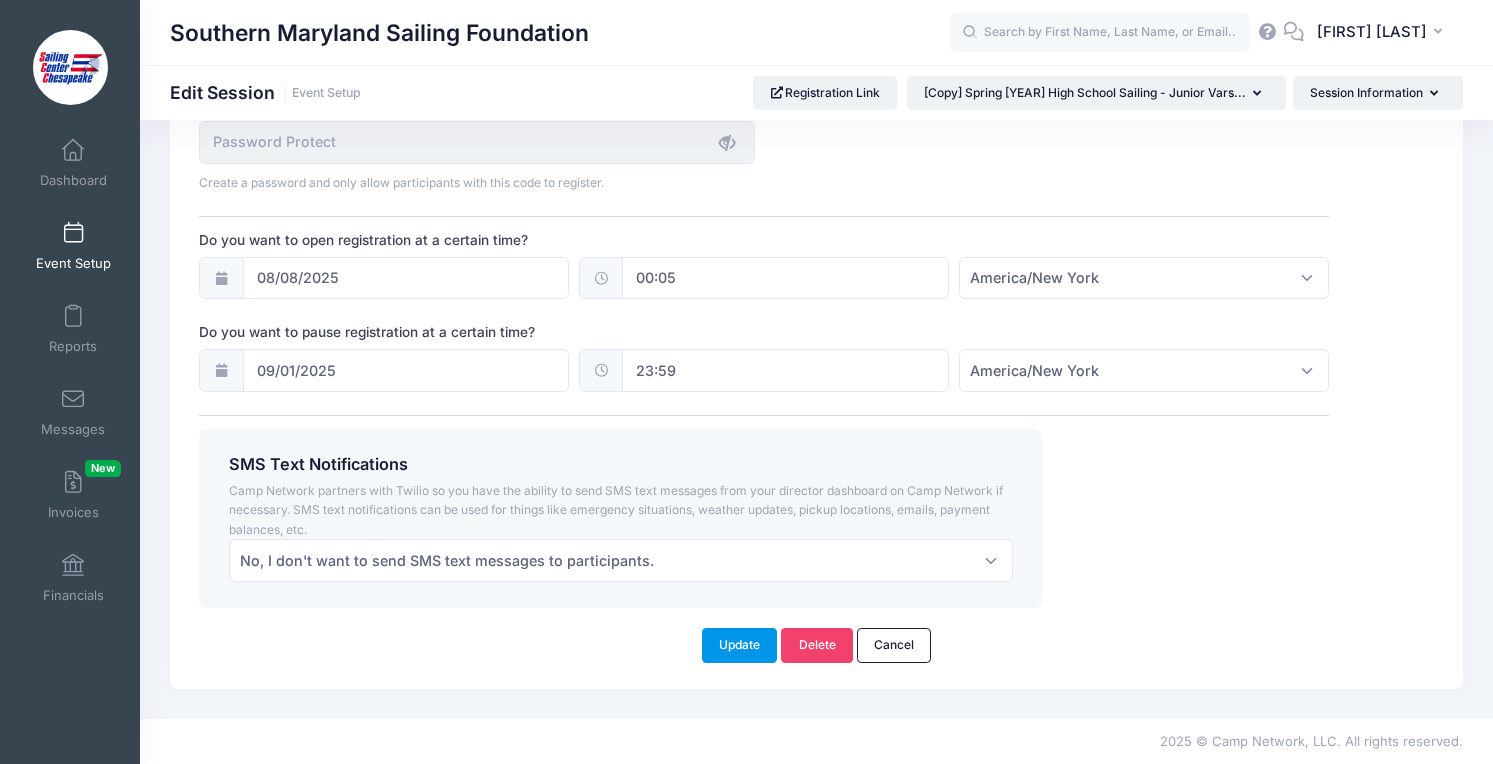 click on "Update" at bounding box center (740, 645) 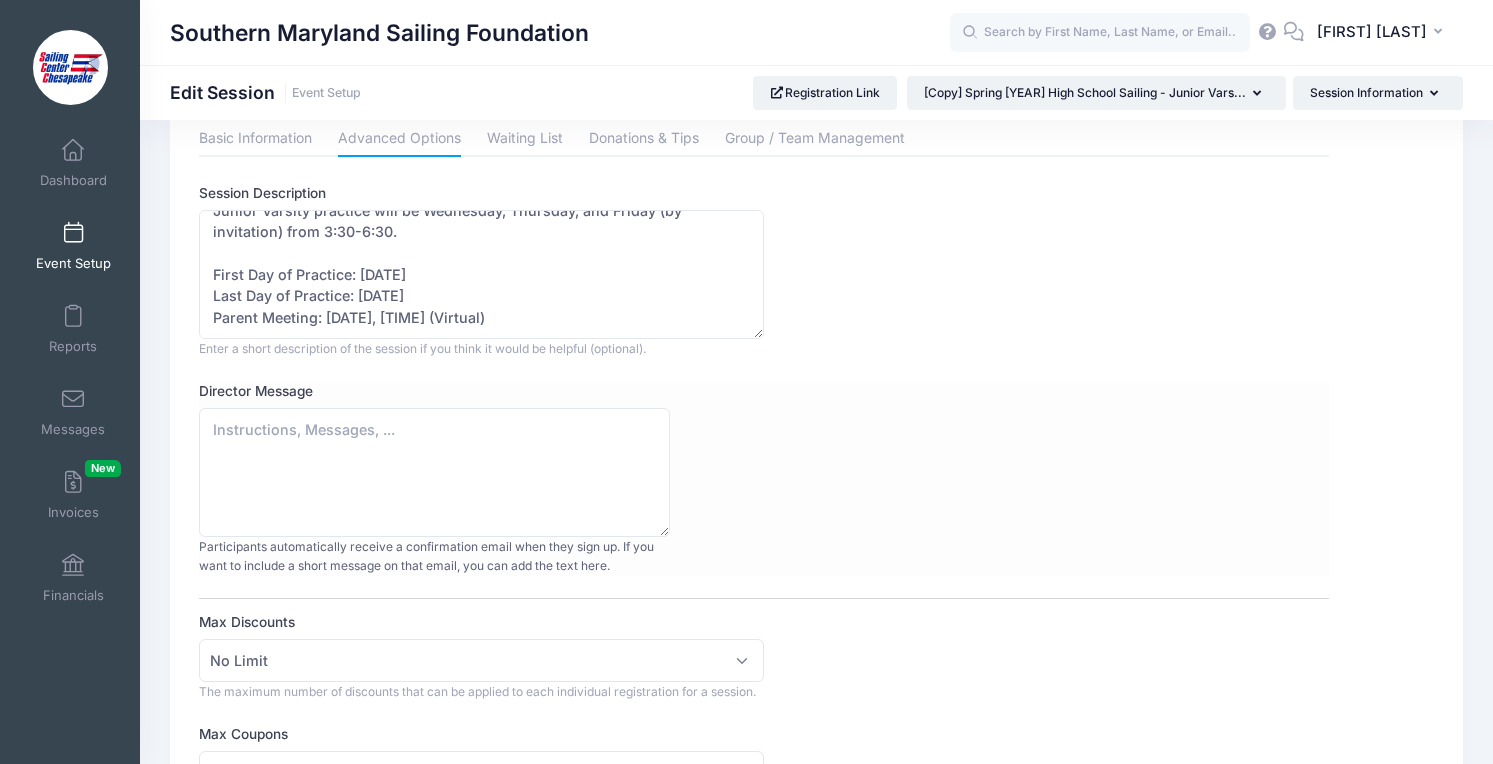 scroll, scrollTop: 0, scrollLeft: 0, axis: both 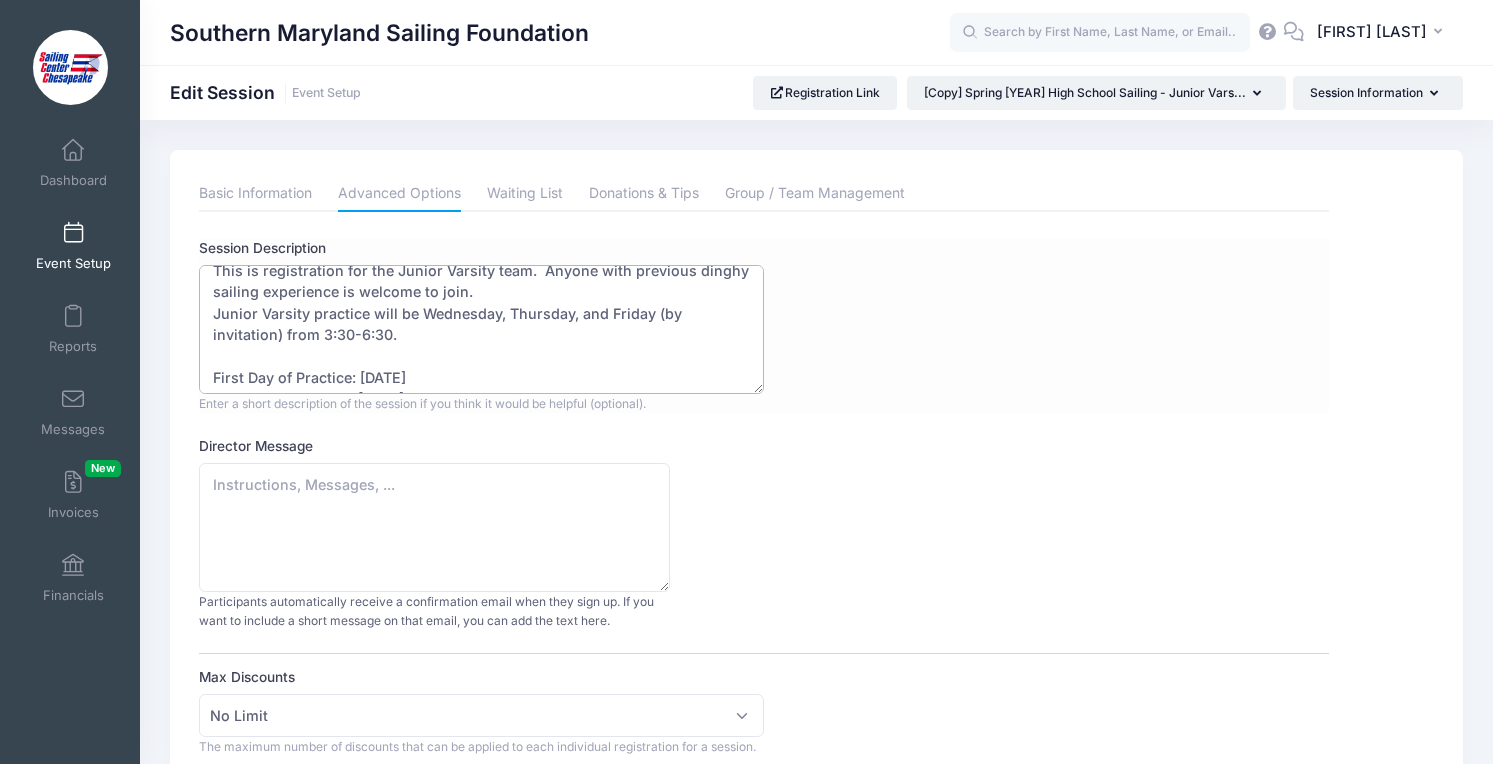 click on "Our high school sailing program allows students from schools throughout [COUNTY] to participate in Varsity and Junior Varsity sailing in the Interscholastic Sailing Association (ISSA). Middle school students are also encouraged to participate in our practices and some lower-level competitions. Any student is welcome to participate in our program, regardless of whether a sailing team exists at their school.
This is registration for the Junior Varsity team.  Anyone with previous dinghy sailing experience is welcome to join.
Junior Varsity practice will be Wednesday, Thursday, and Friday (by invitation) from 3:30-6:30.
First Day of Practice: [DATE]
Last Day of Practice: [DATE]
Parent Meeting: [DATE], [TIME] (Virtual)" at bounding box center [481, 329] 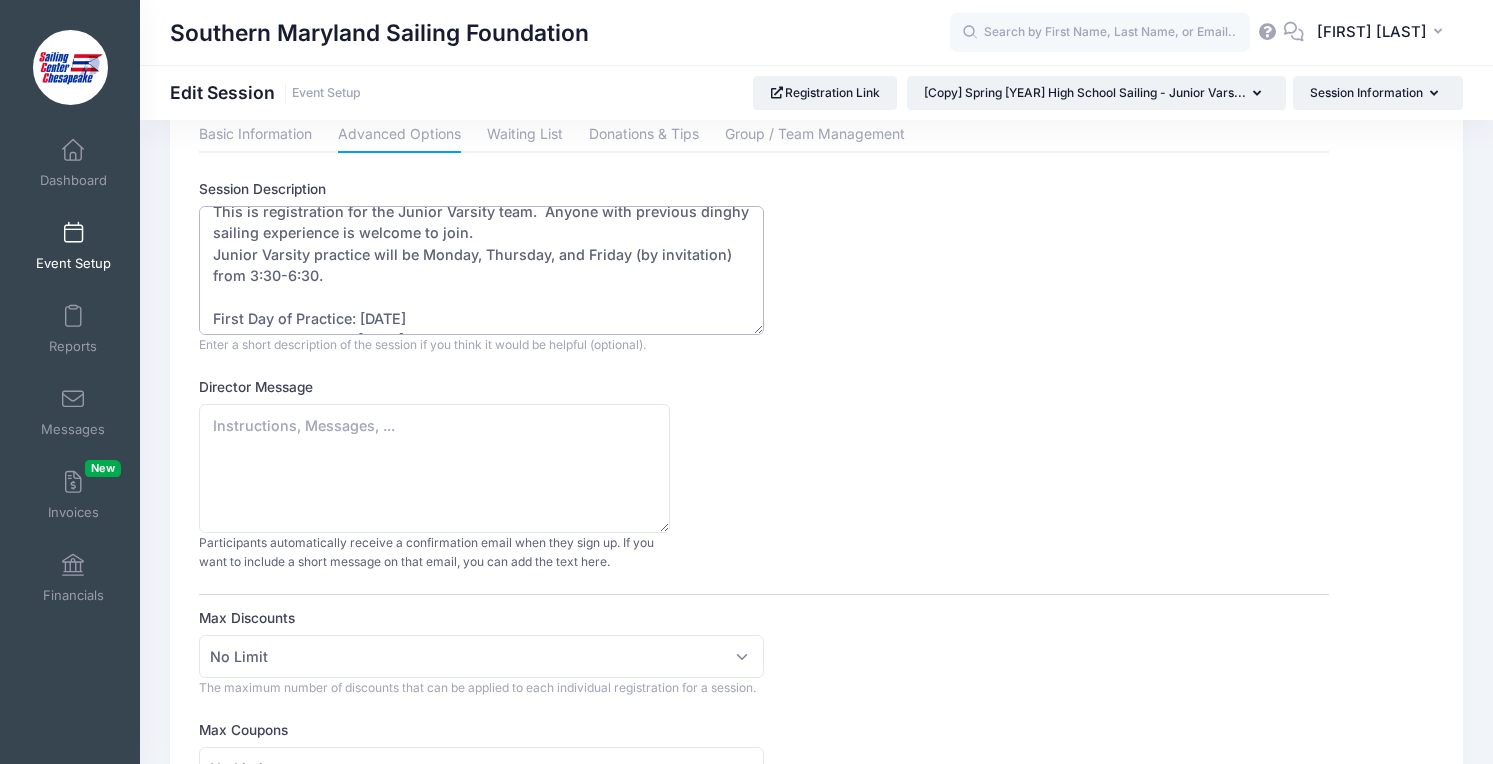 scroll, scrollTop: 62, scrollLeft: 0, axis: vertical 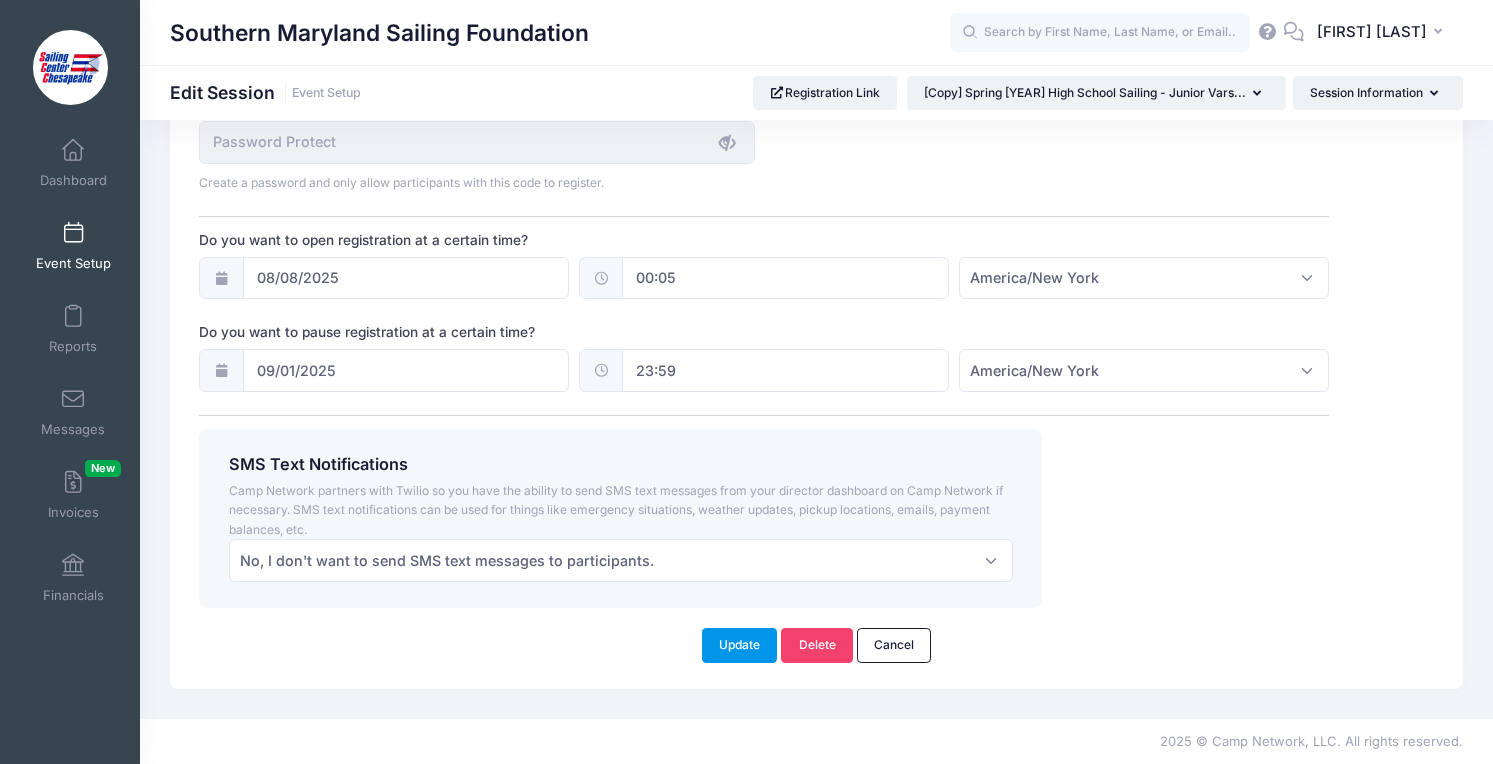type on "Our high school sailing program allows students from schools throughout [COUNTY] to participate in Varsity and Junior Varsity sailing in the Interscholastic Sailing Association (ISSA). Middle school students are also encouraged to participate in our practices and some lower-level competitions. Any student is welcome to participate in our program, regardless of whether a sailing team exists at their school.
This is registration for the Junior Varsity team.  Anyone with previous dinghy sailing experience is welcome to join.
Junior Varsity practice will be Monday, Thursday, and Friday (by invitation) from 3:30-6:30.
First Day of Practice: [DATE]
Last Day of Practice: [DATE]
Parent Meeting: [DATE], [TIME] (Virtual)" 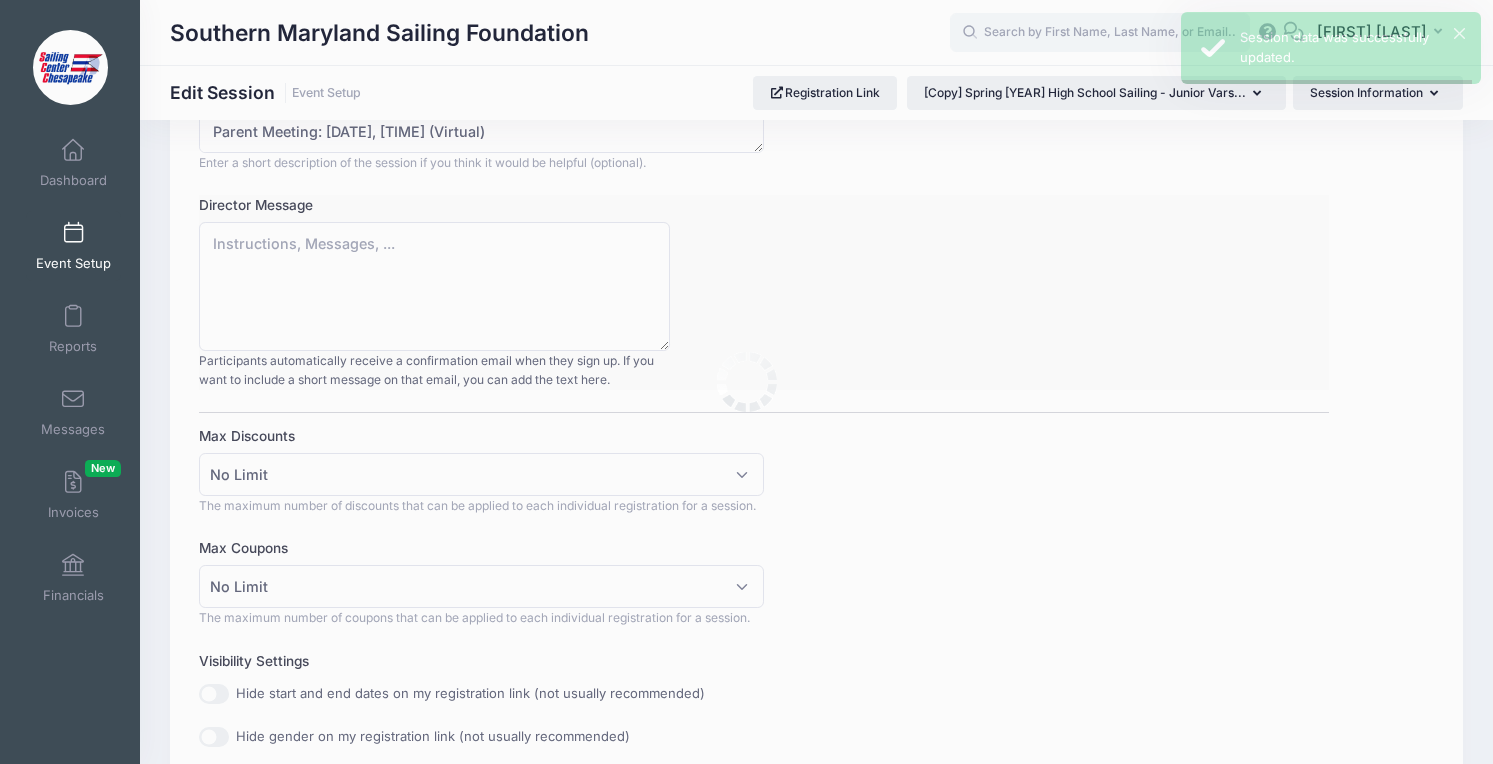 scroll, scrollTop: 0, scrollLeft: 0, axis: both 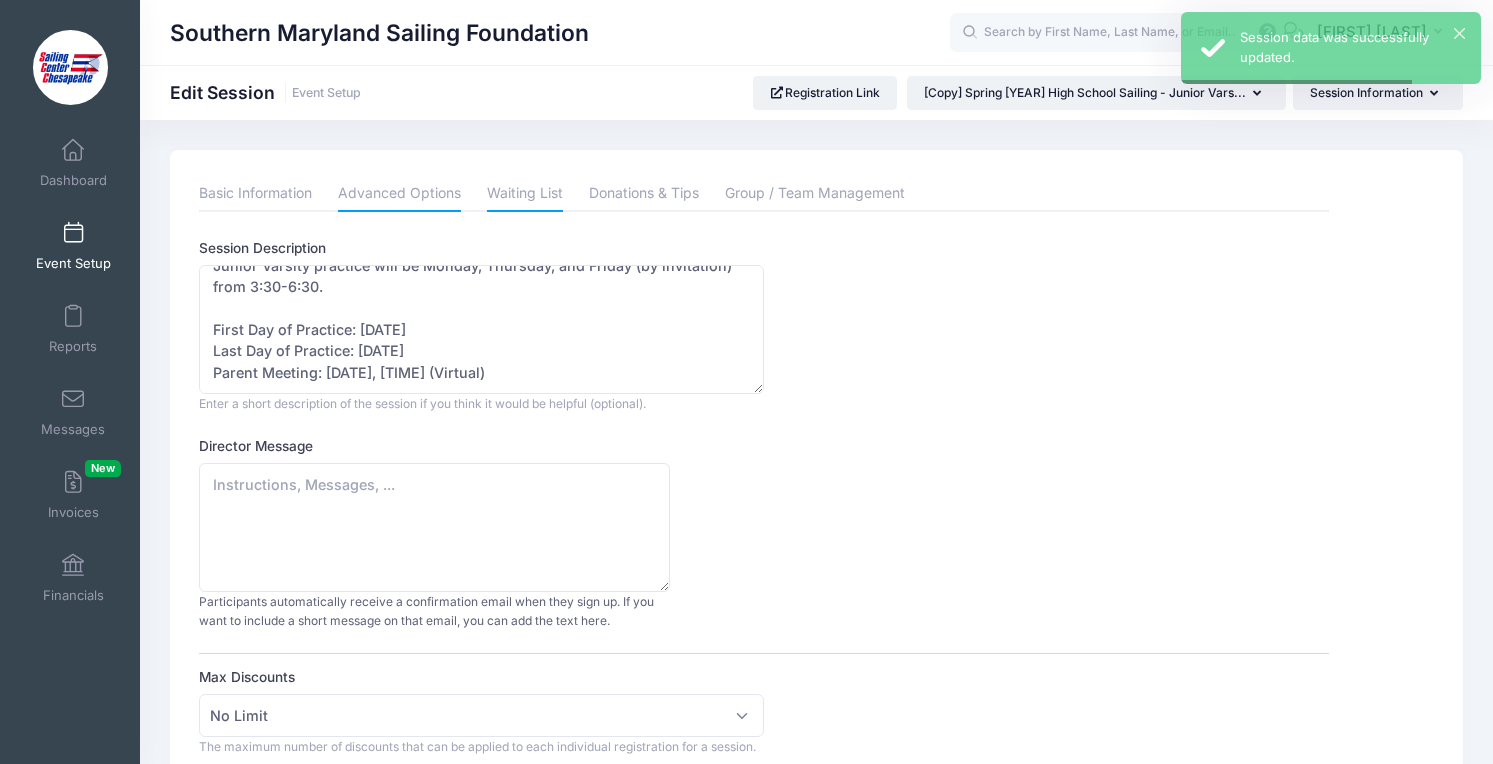 click on "Waiting List" at bounding box center (525, 194) 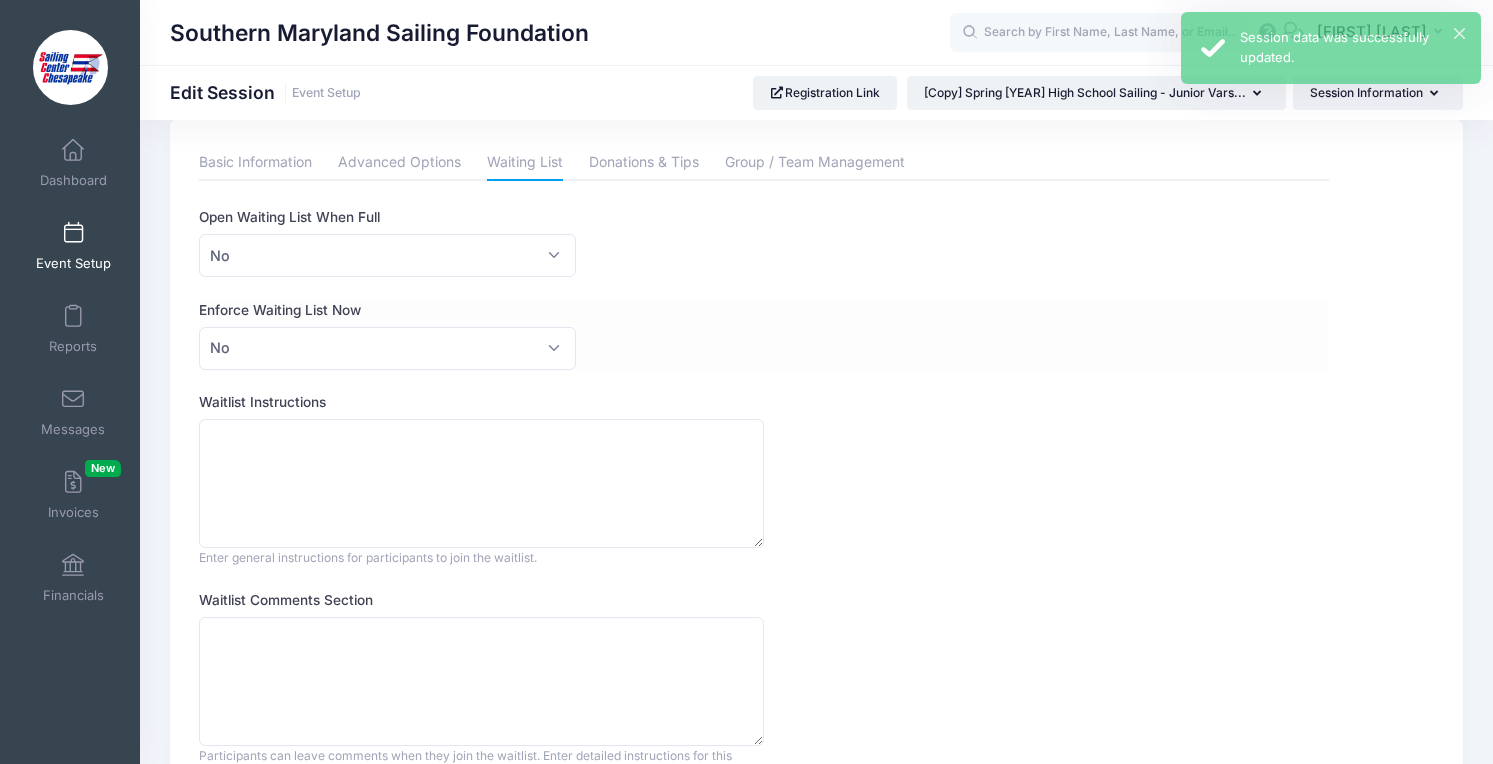 scroll, scrollTop: 0, scrollLeft: 0, axis: both 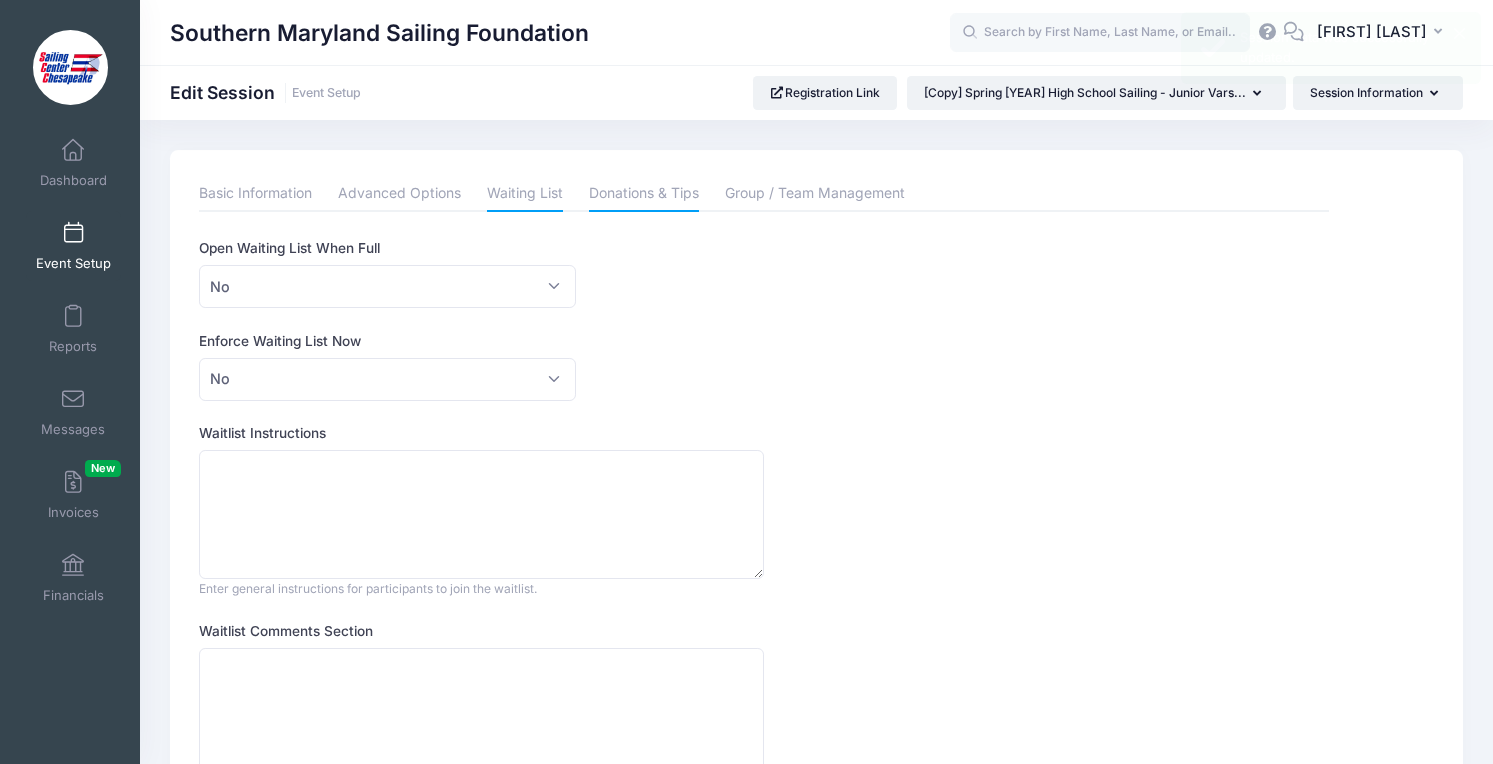 click on "Donations & Tips" at bounding box center [644, 194] 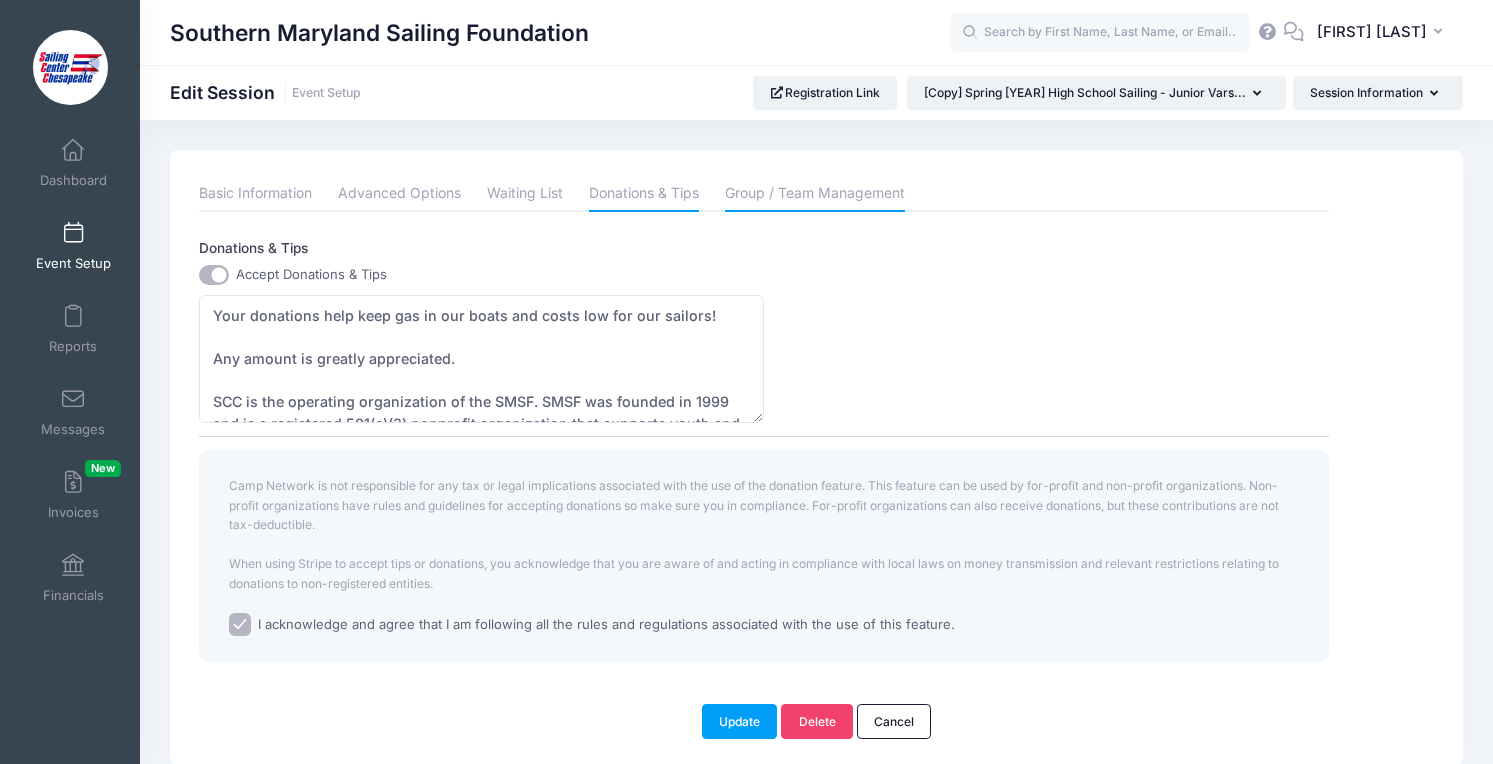 click on "Group / Team Management" at bounding box center (815, 194) 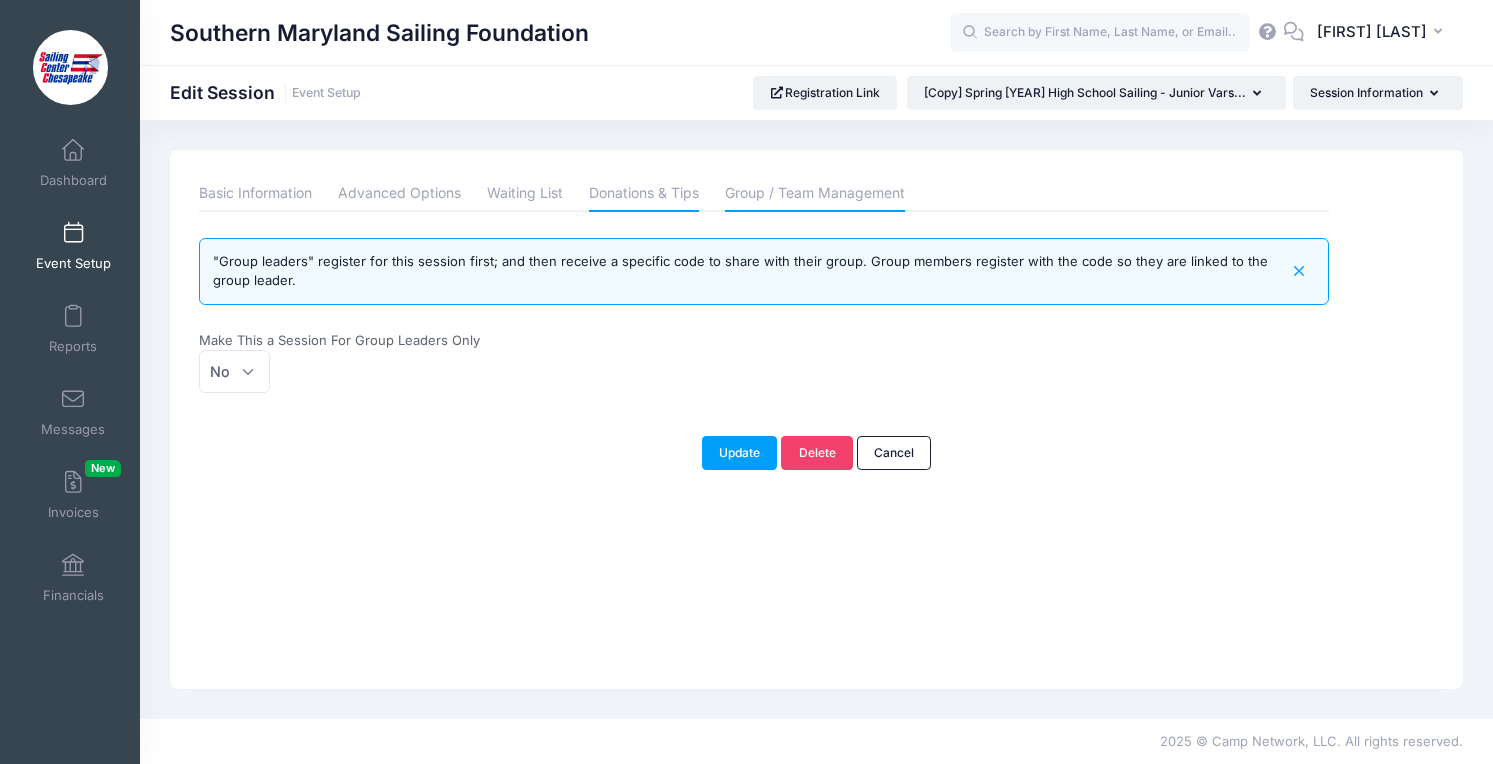 click on "Donations & Tips" at bounding box center (644, 194) 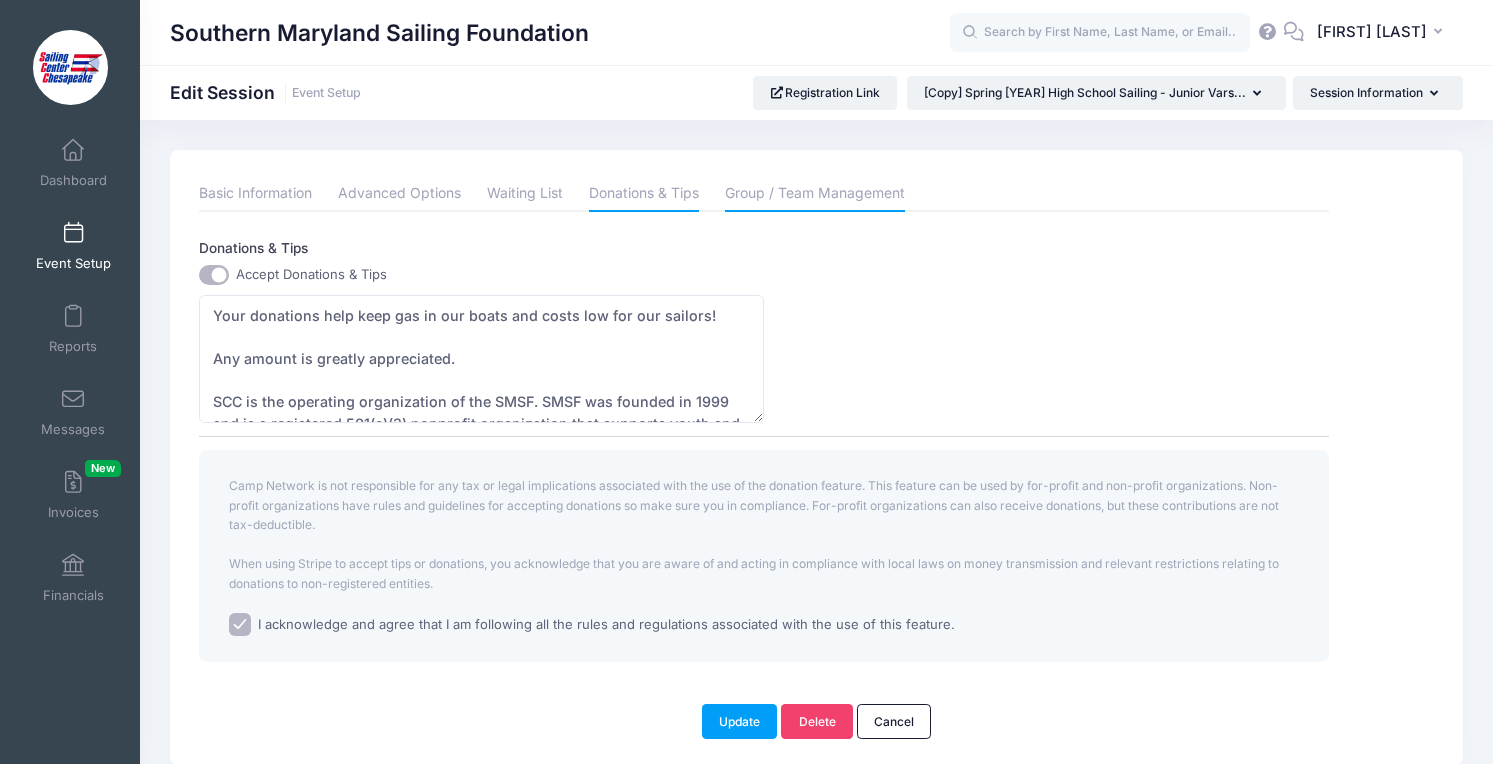 click on "Group / Team Management" at bounding box center (815, 194) 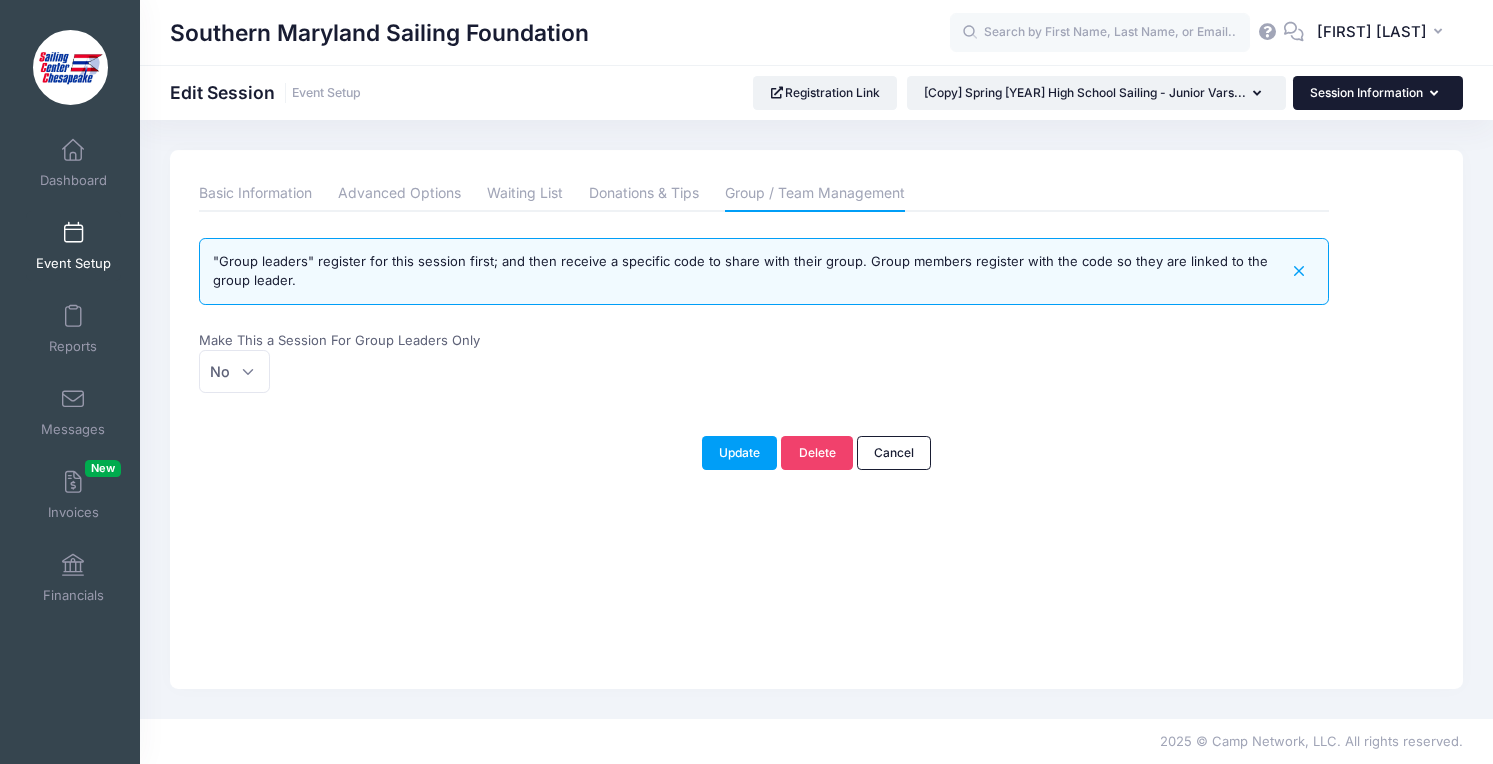 click on "Session Information" at bounding box center [1378, 93] 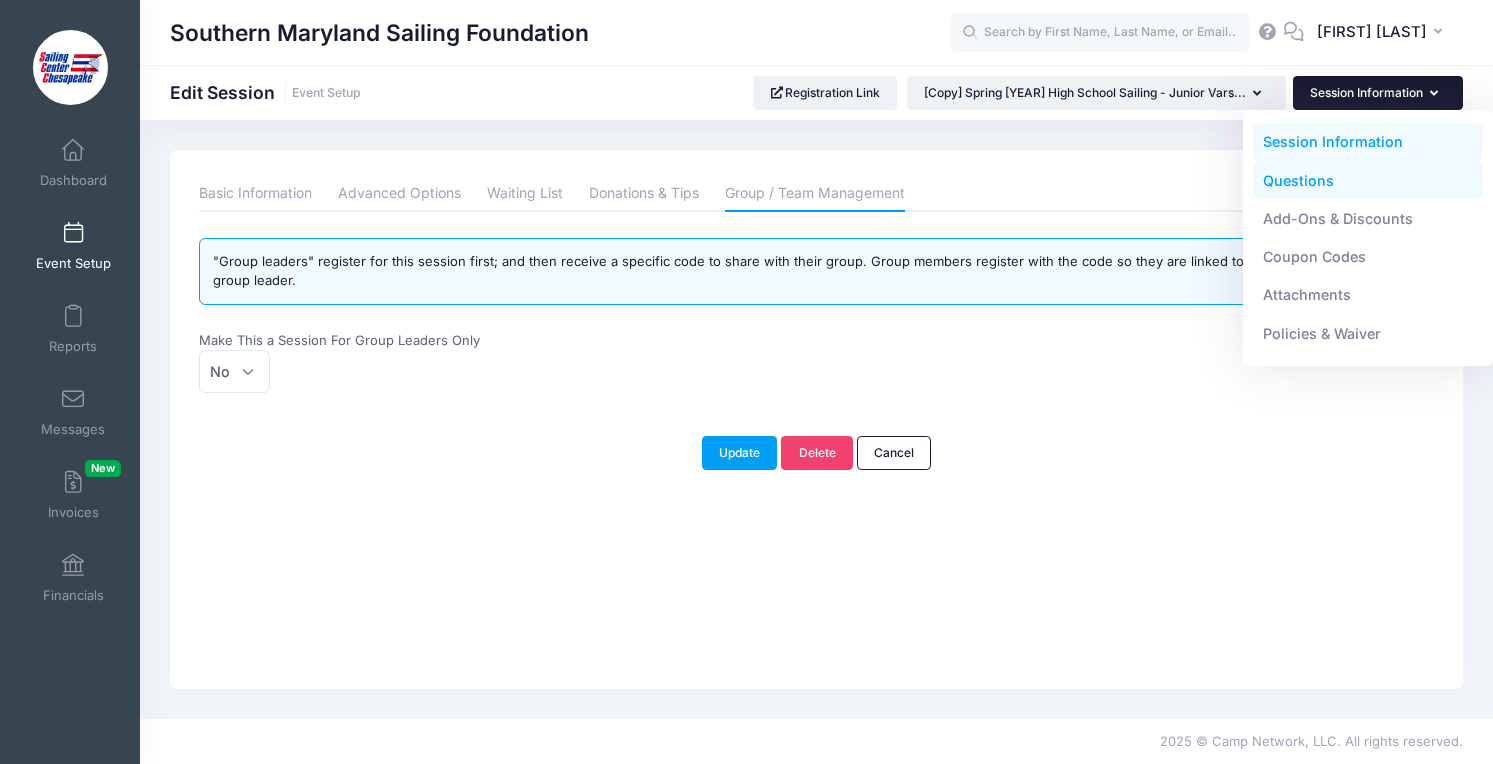 click on "Questions" at bounding box center (1368, 180) 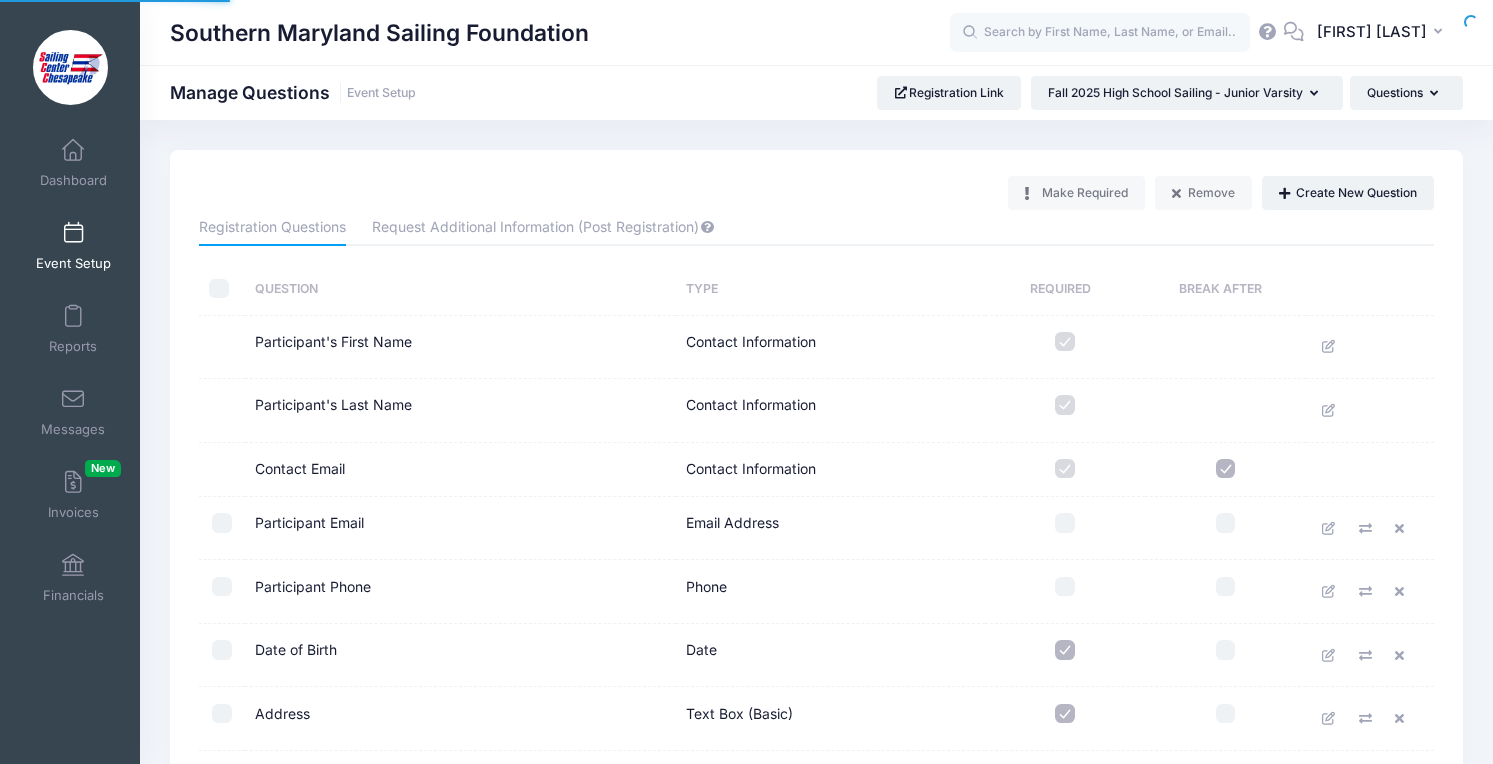scroll, scrollTop: 0, scrollLeft: 0, axis: both 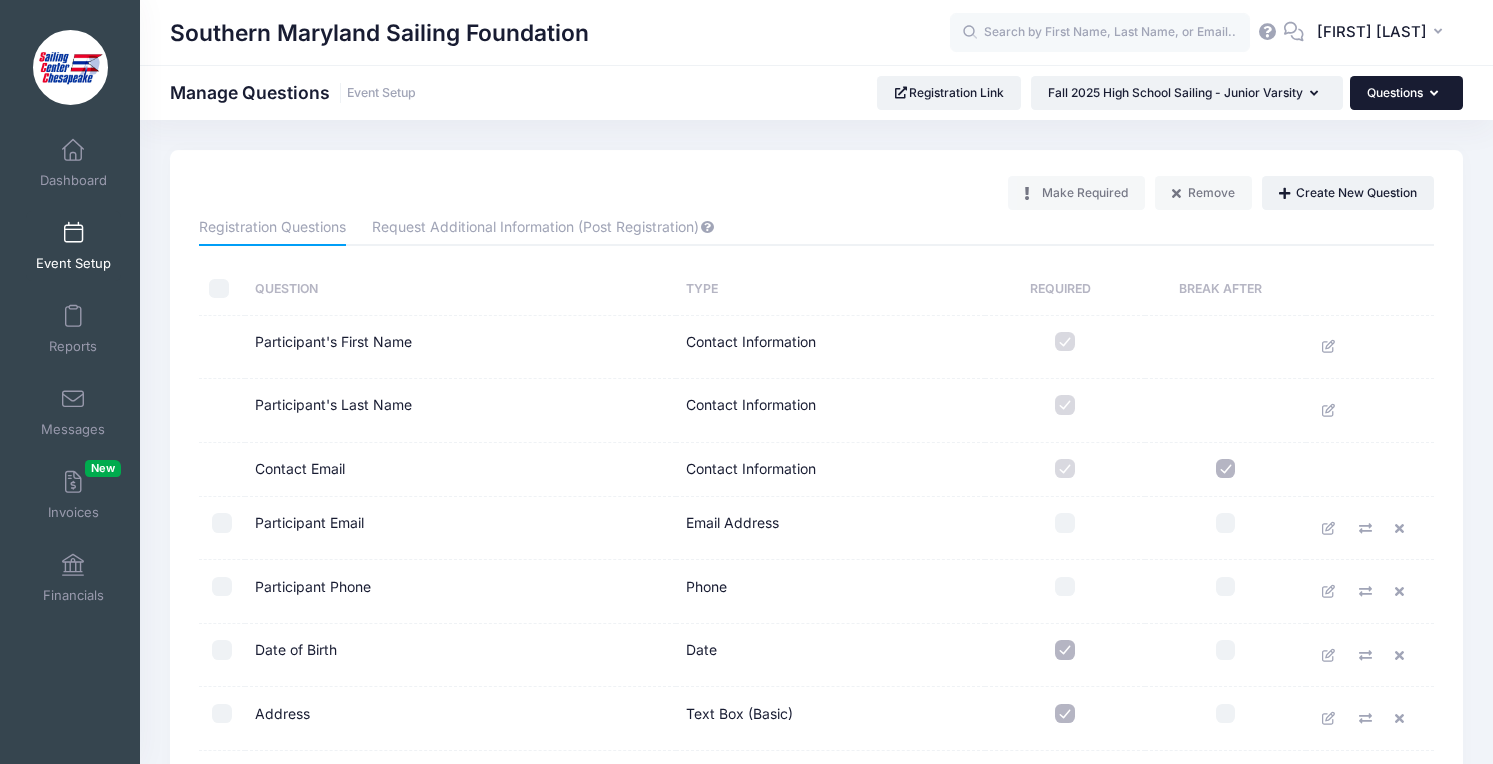 click on "Questions" at bounding box center (1406, 93) 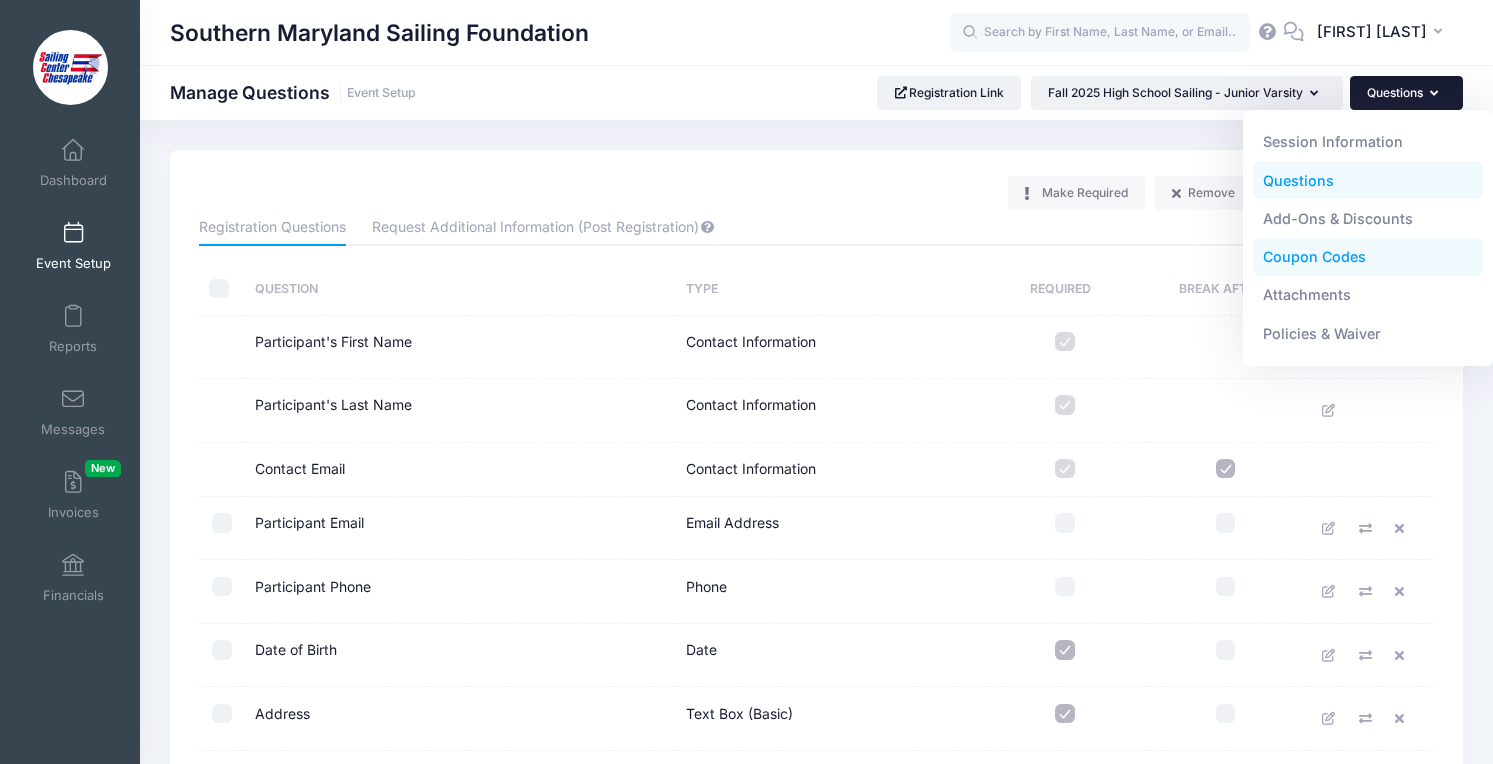 click on "Coupon Codes" at bounding box center [1368, 257] 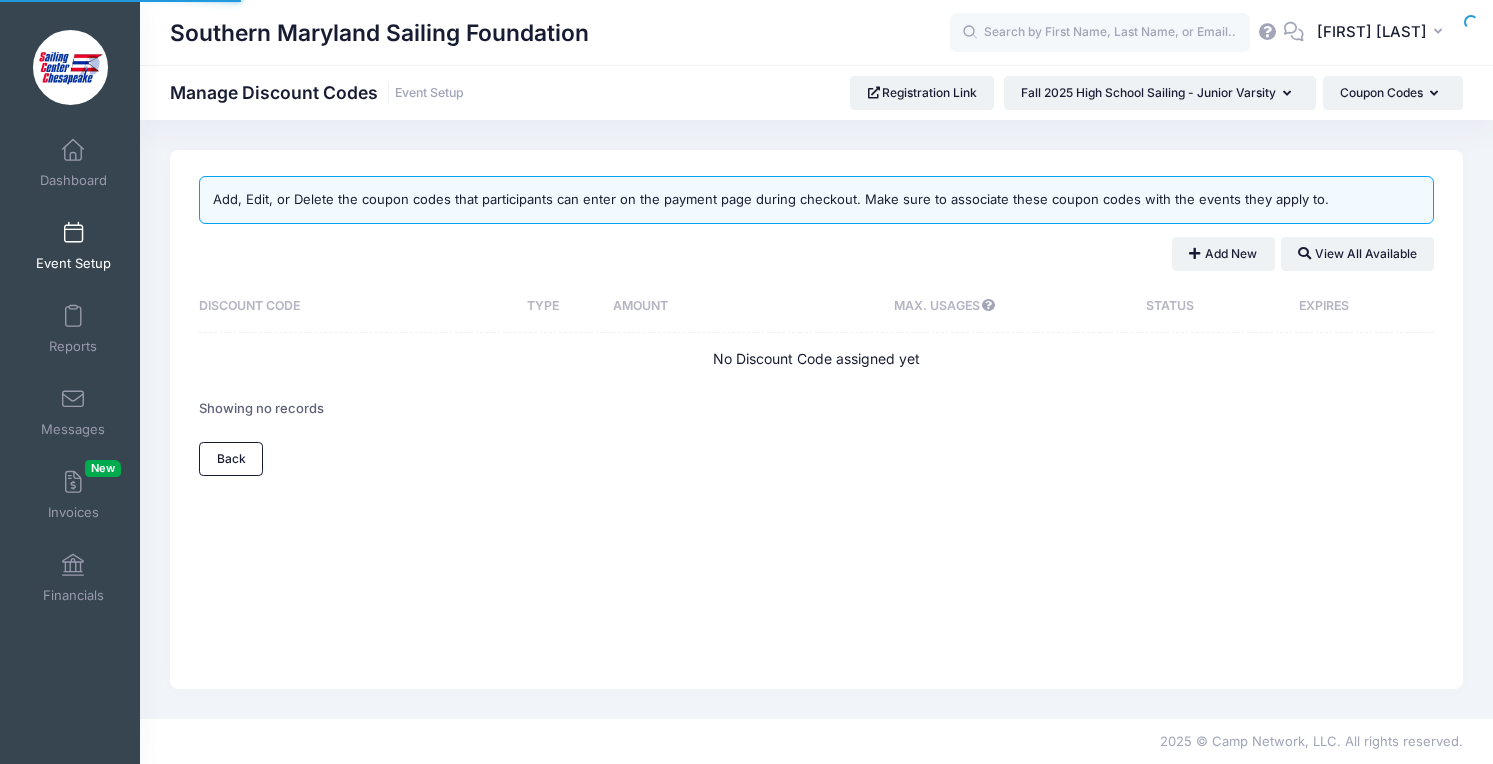 scroll, scrollTop: 0, scrollLeft: 0, axis: both 